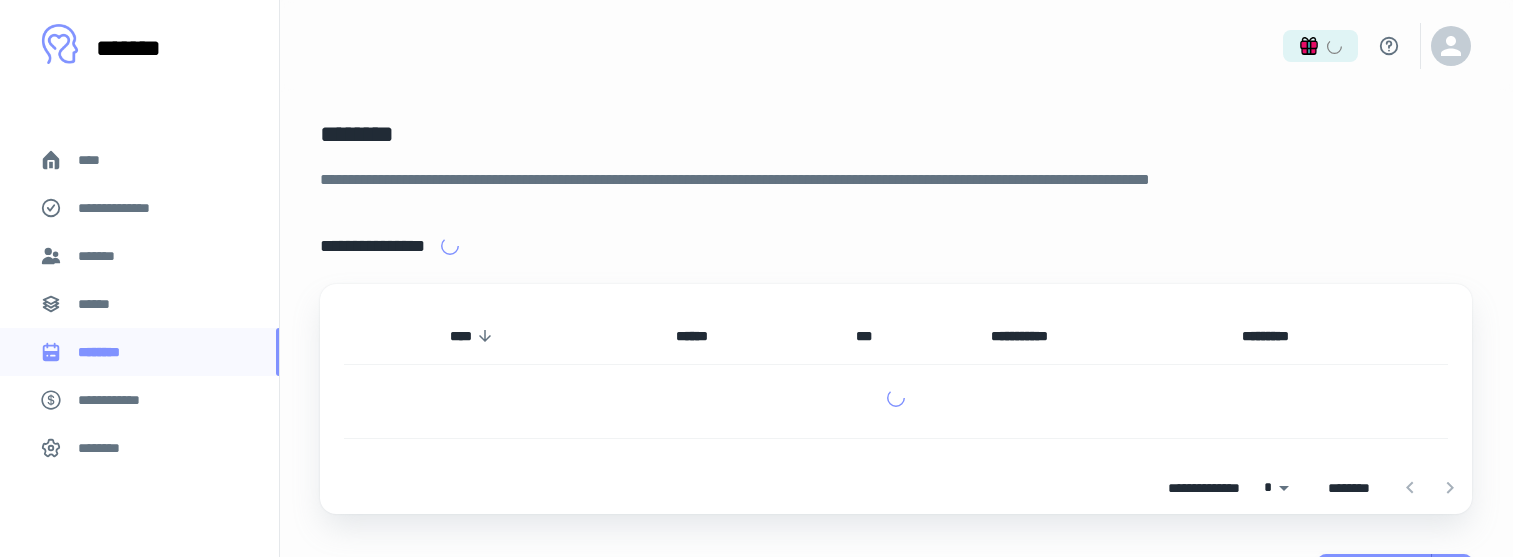 scroll, scrollTop: 0, scrollLeft: 0, axis: both 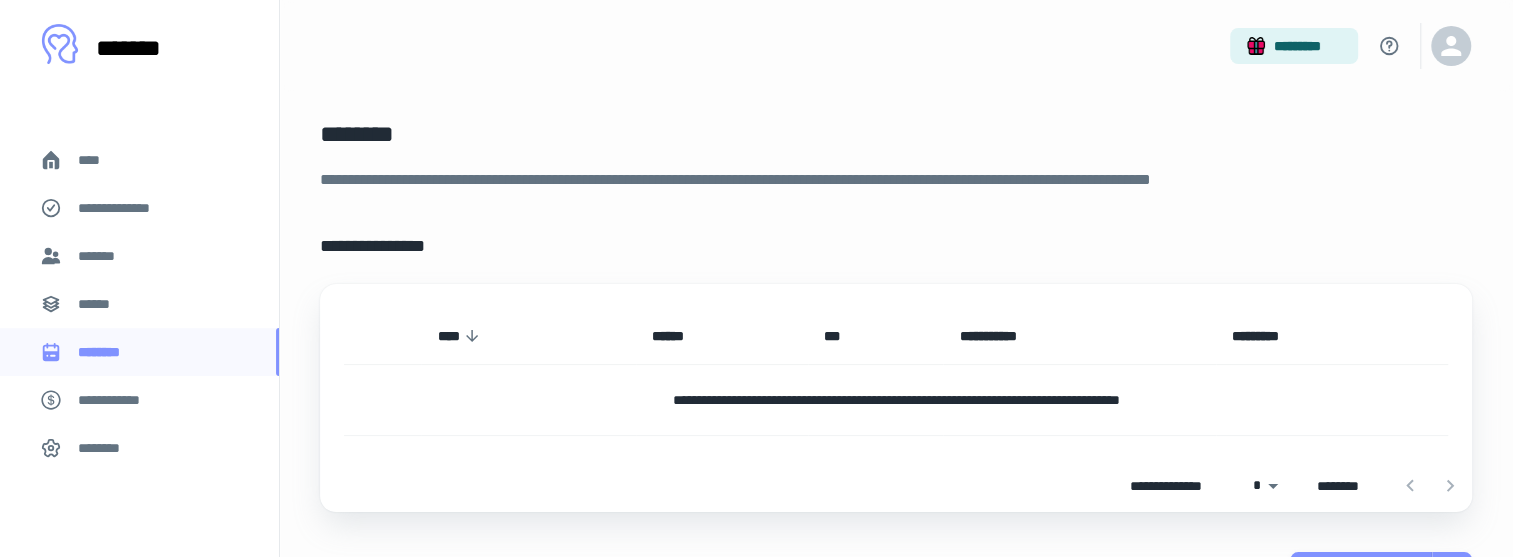 click on "*******" at bounding box center [139, 256] 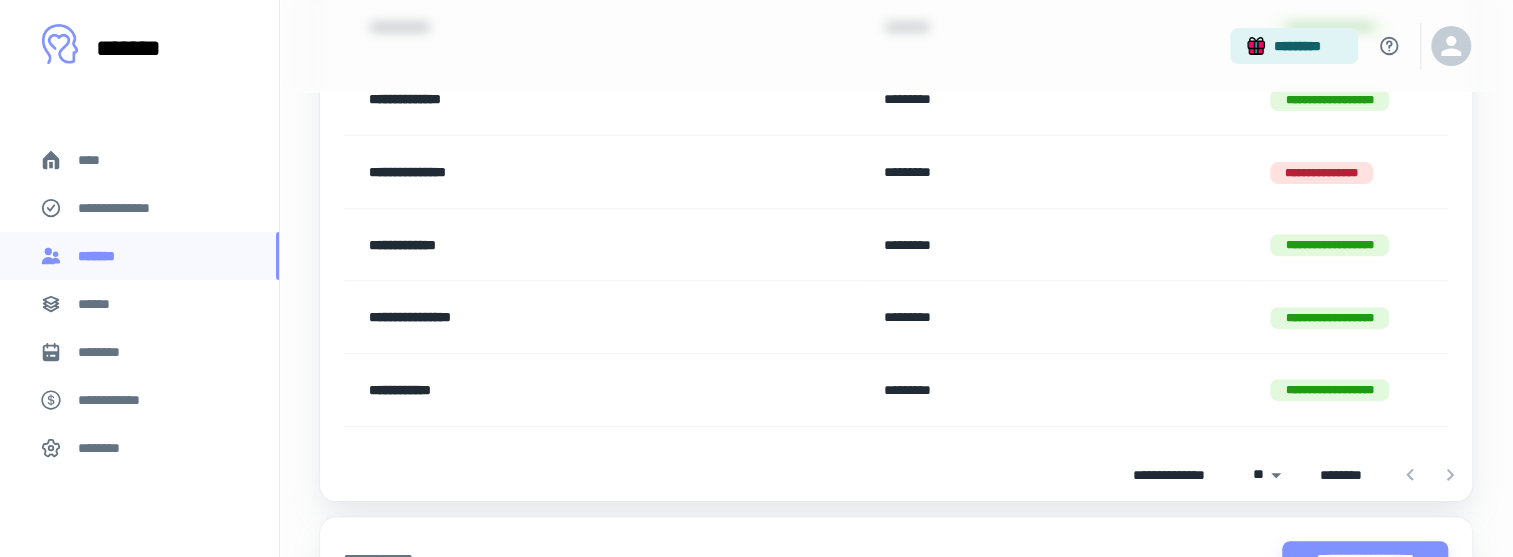 scroll, scrollTop: 502, scrollLeft: 0, axis: vertical 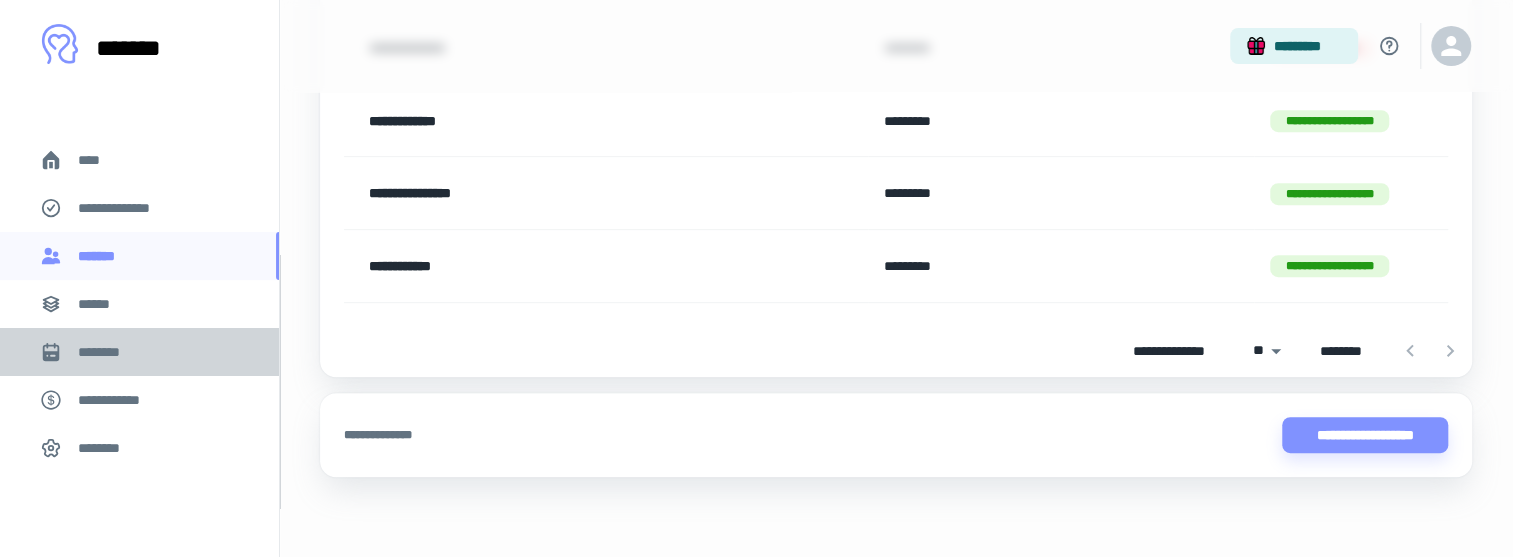 click on "********" at bounding box center [107, 352] 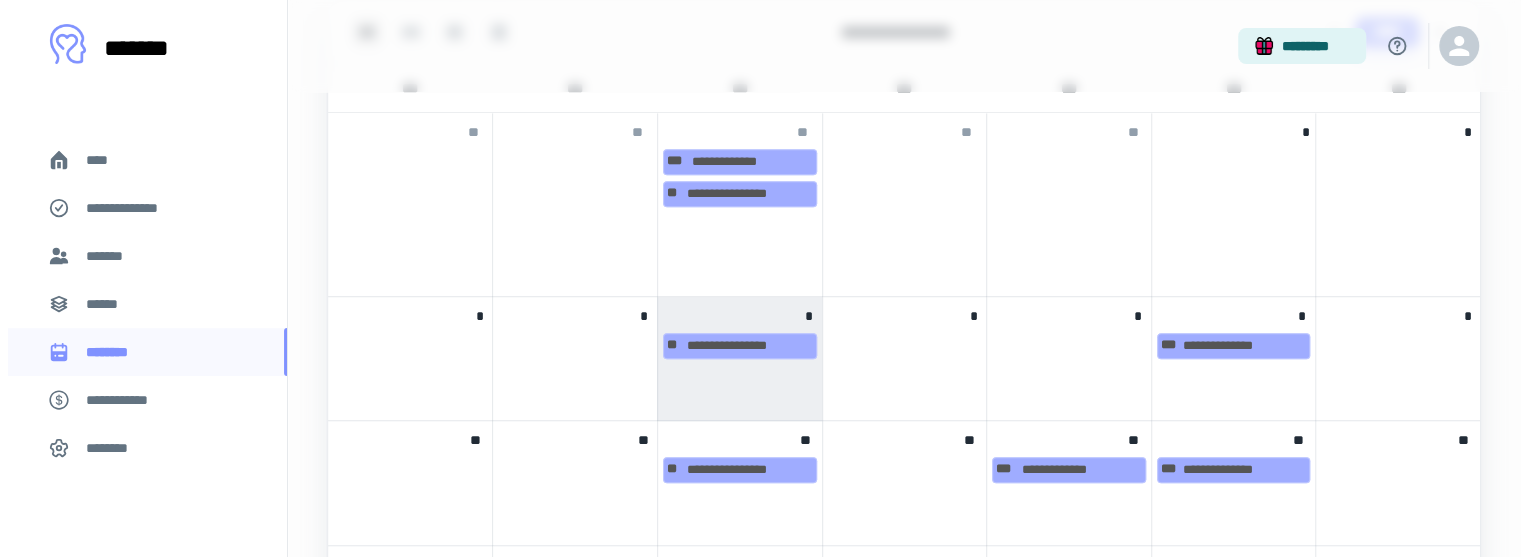 scroll, scrollTop: 800, scrollLeft: 0, axis: vertical 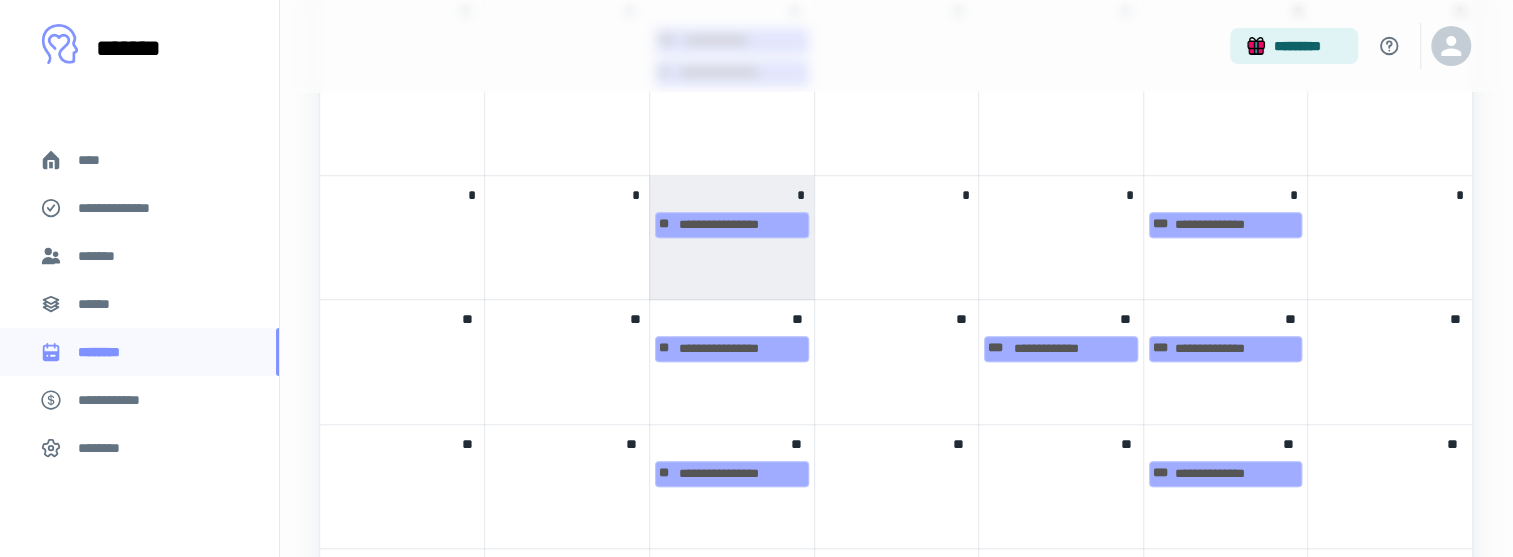click on "[PHONE]" at bounding box center (732, 237) 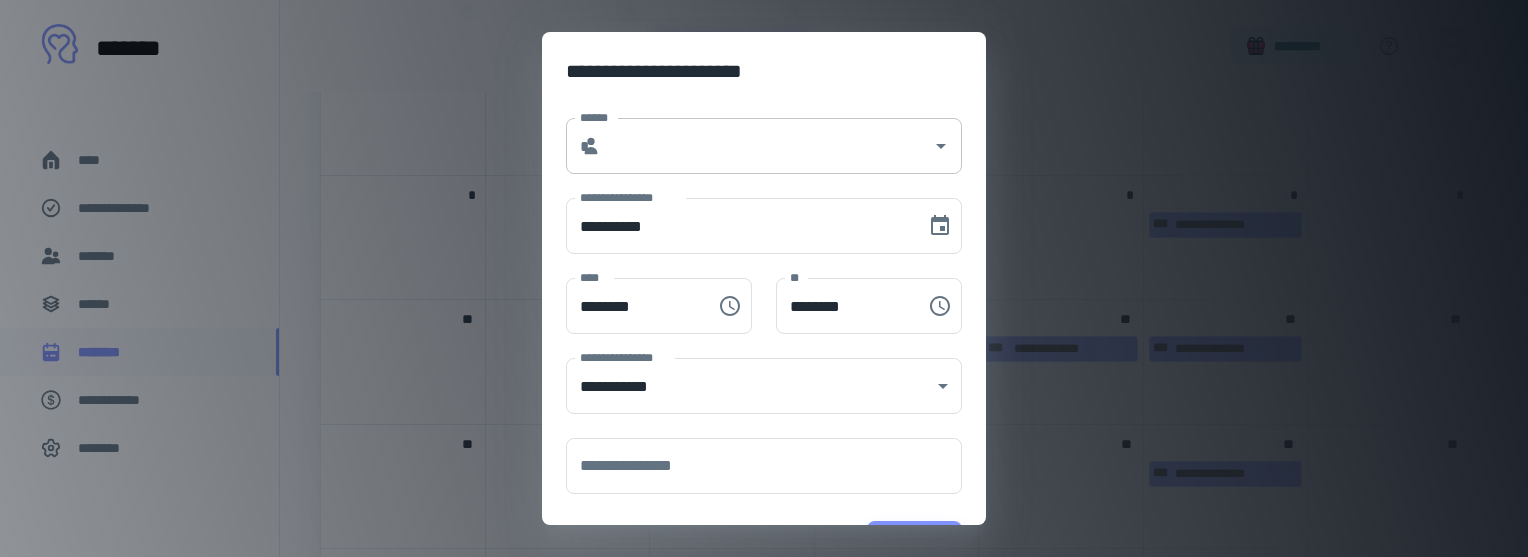 click on "******" at bounding box center [766, 146] 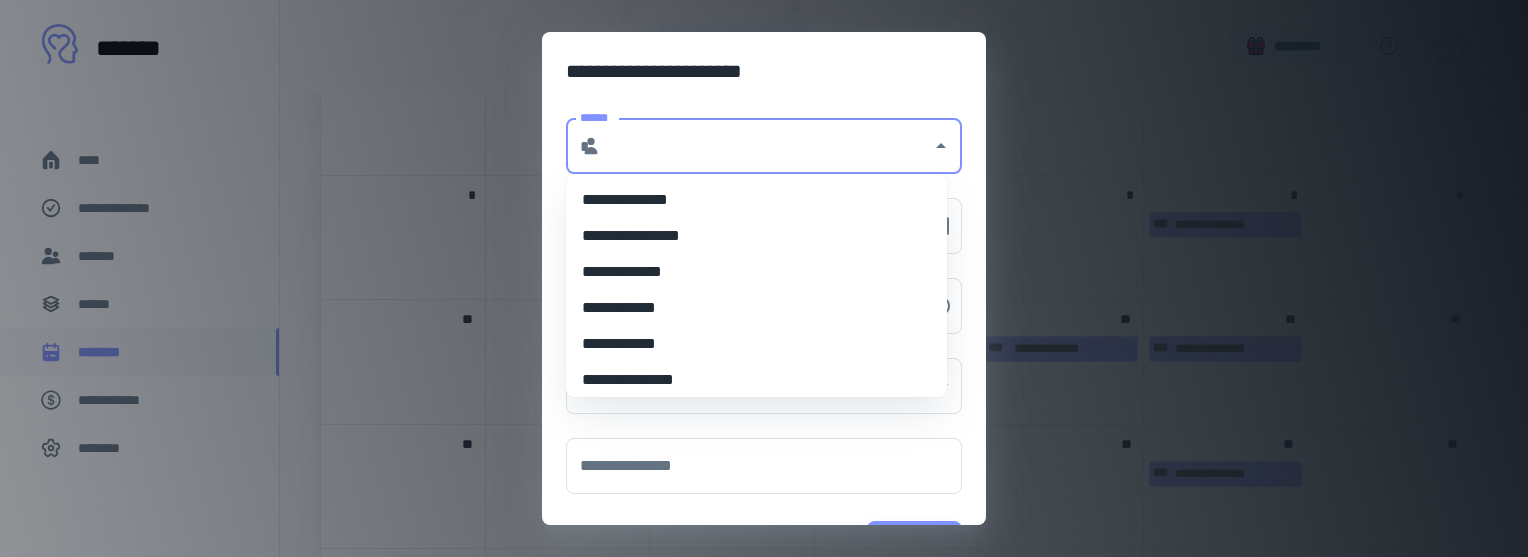 click on "**********" at bounding box center (749, 308) 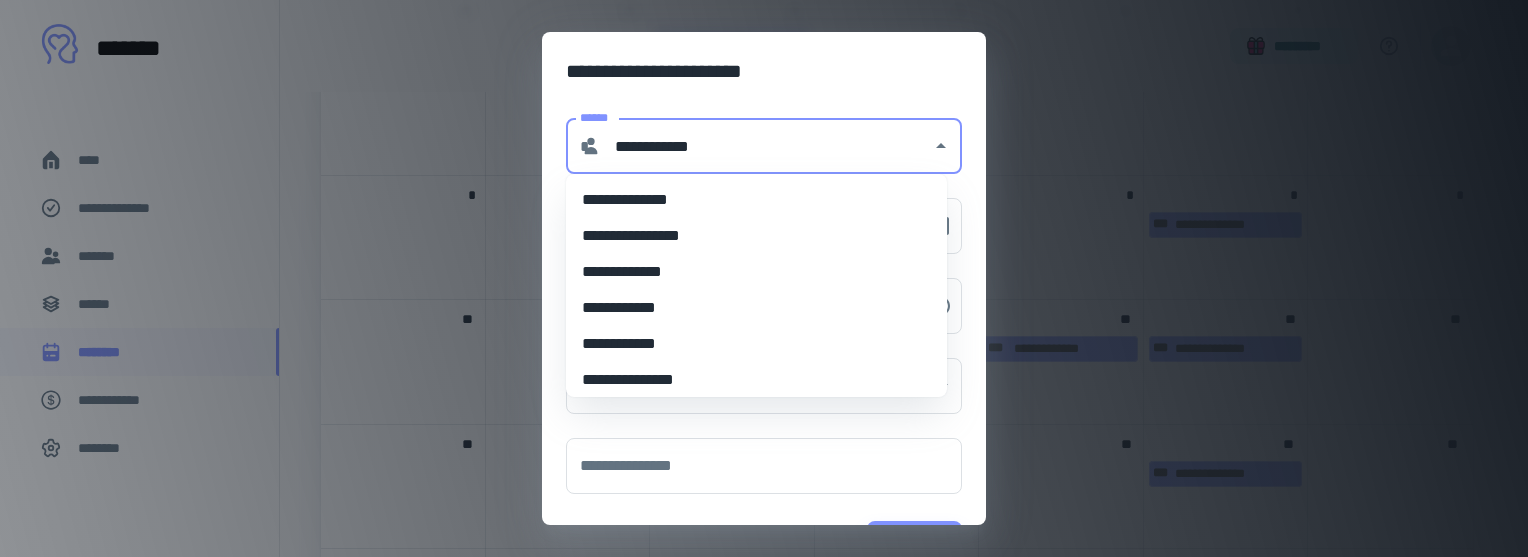 type on "********" 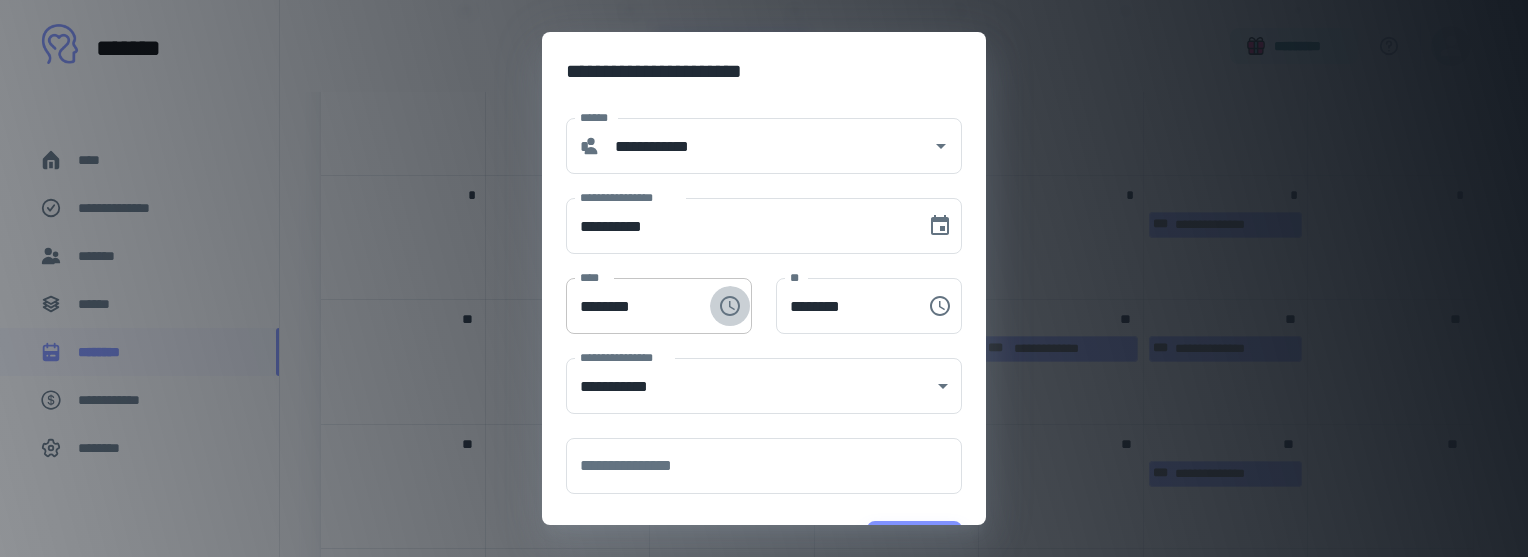 click 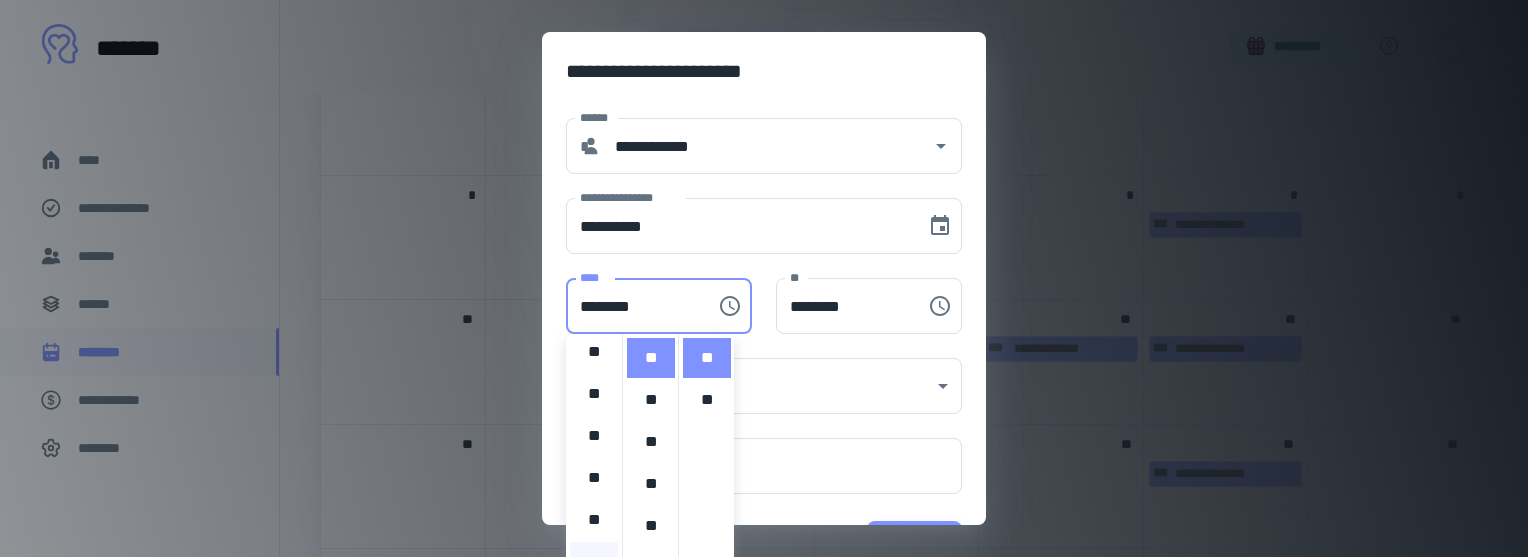 scroll, scrollTop: 0, scrollLeft: 0, axis: both 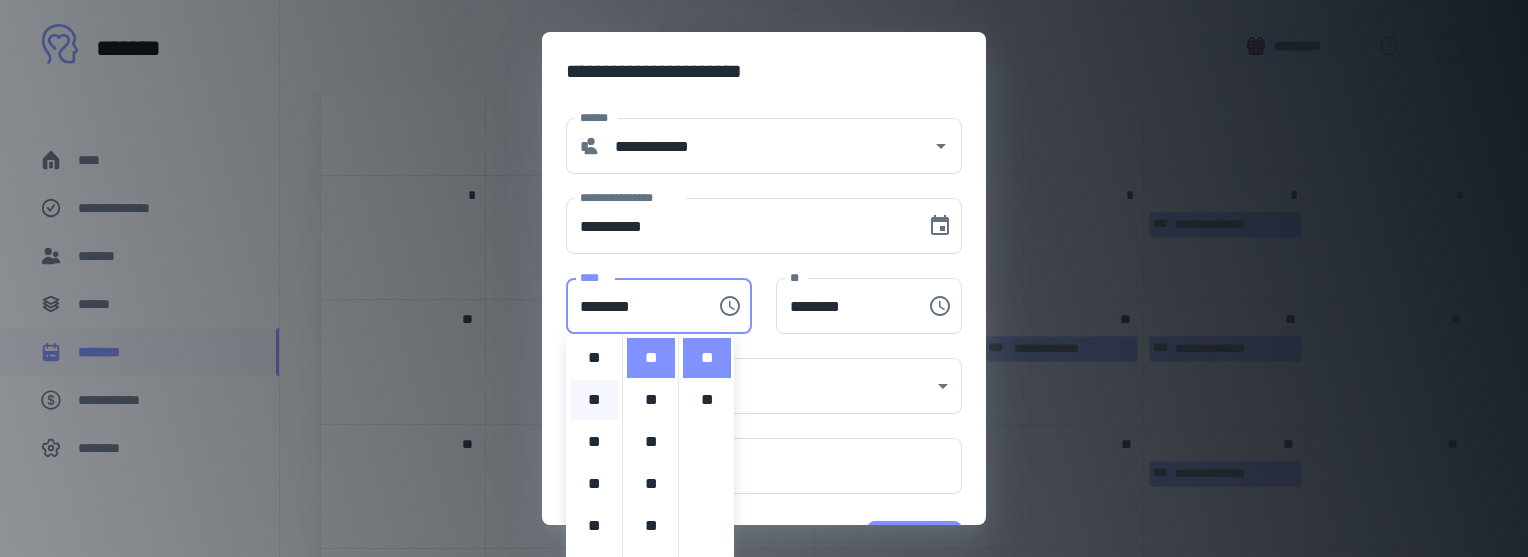 click on "**" at bounding box center [594, 400] 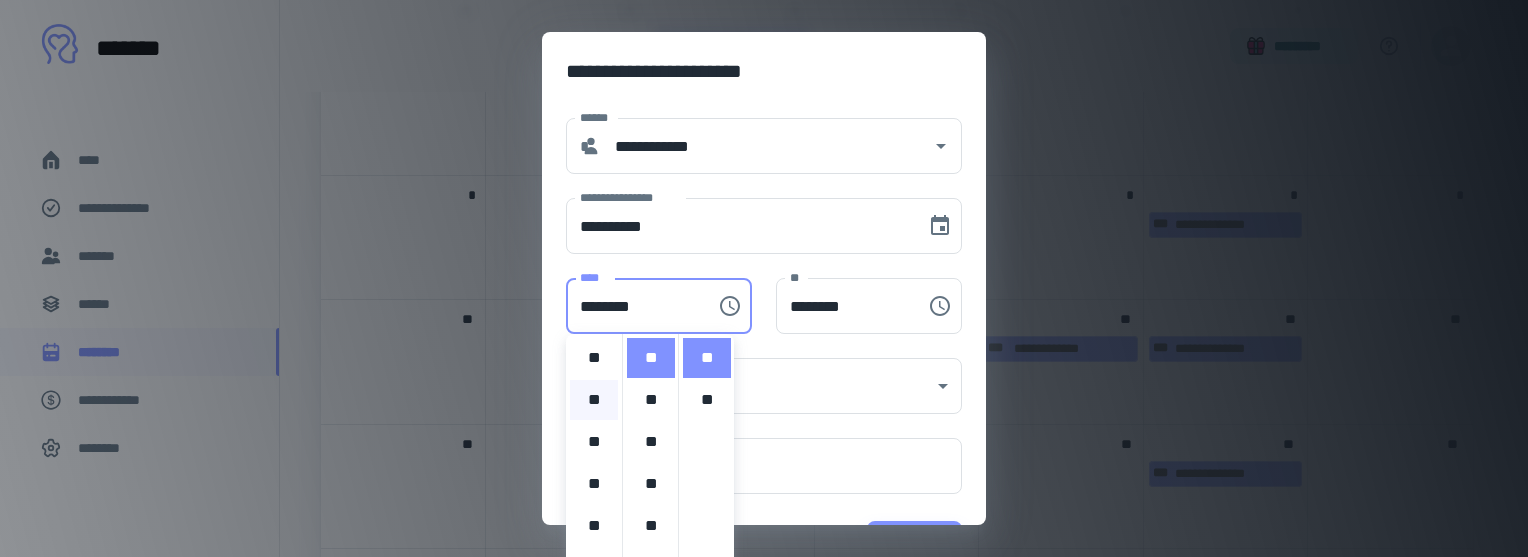 type on "********" 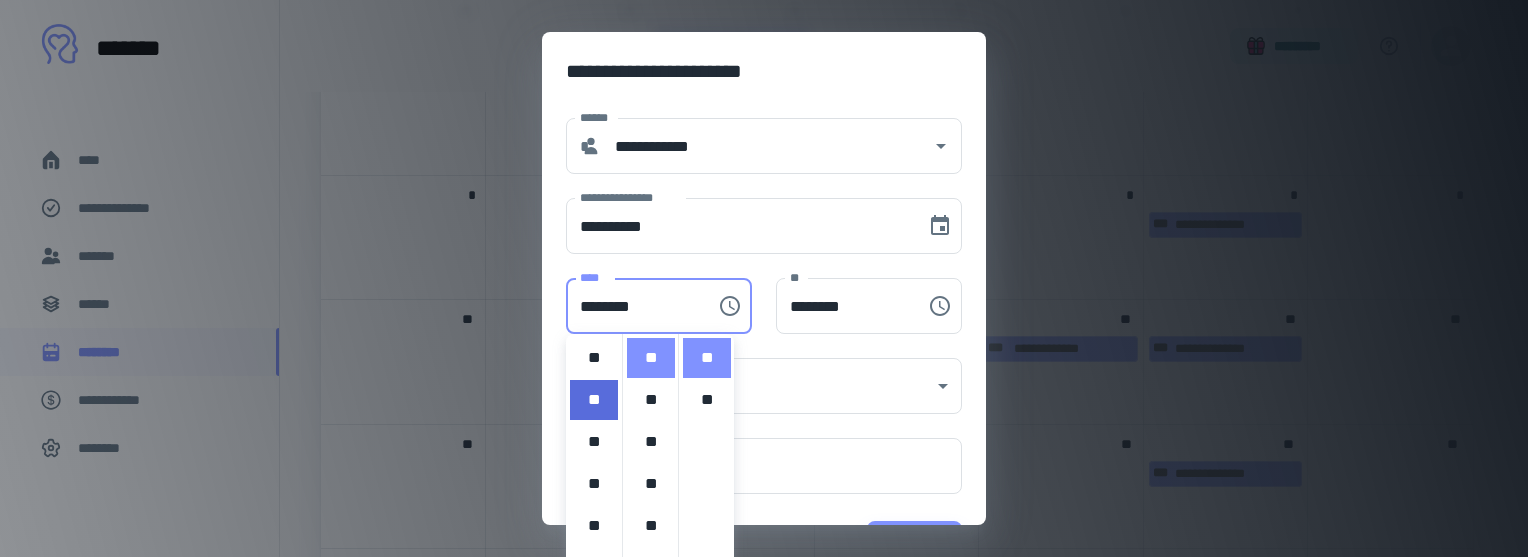 type on "********" 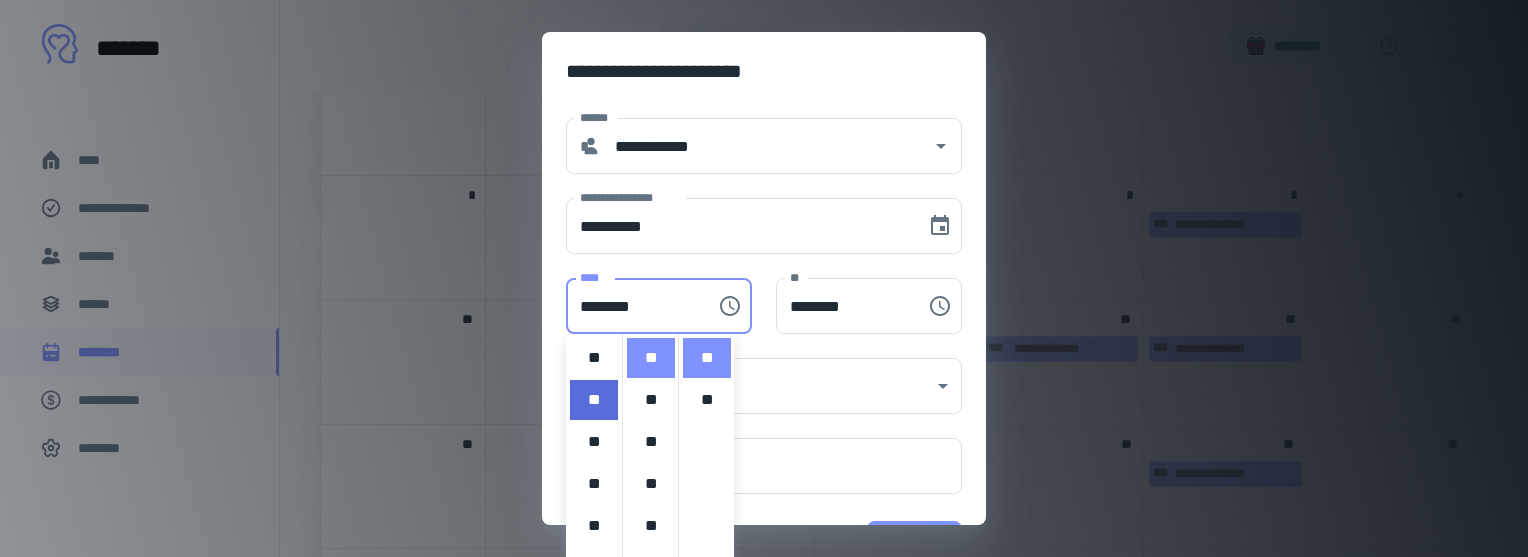 scroll, scrollTop: 42, scrollLeft: 0, axis: vertical 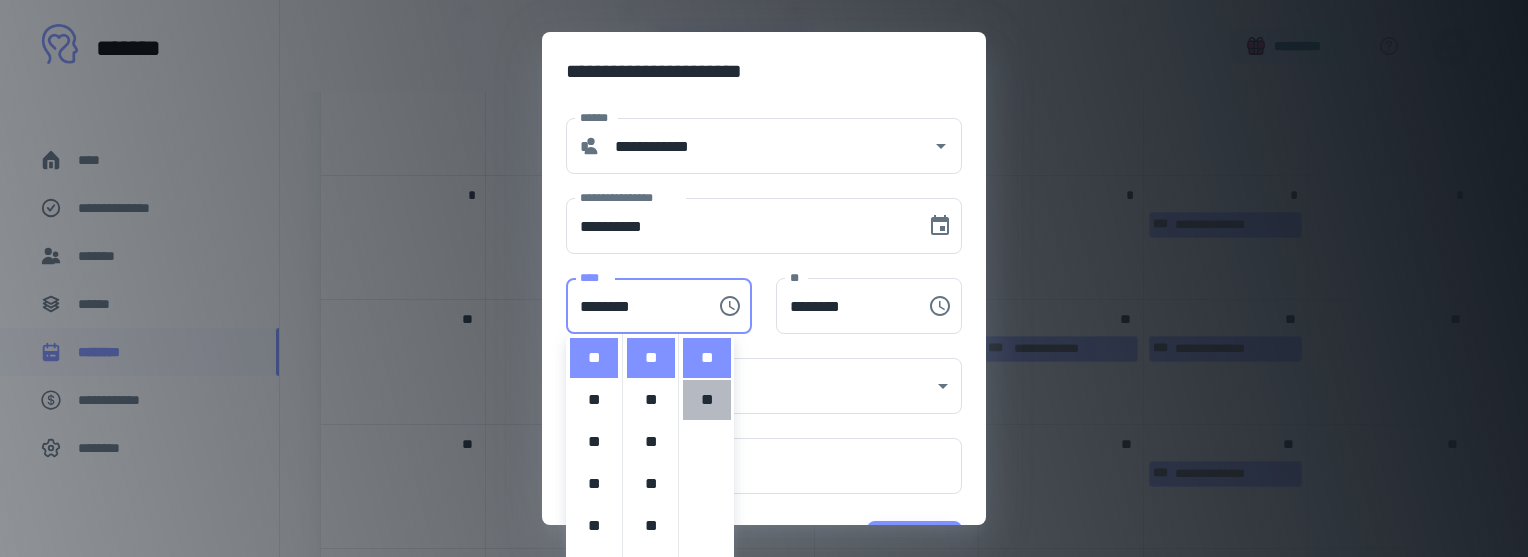click on "**" at bounding box center [707, 400] 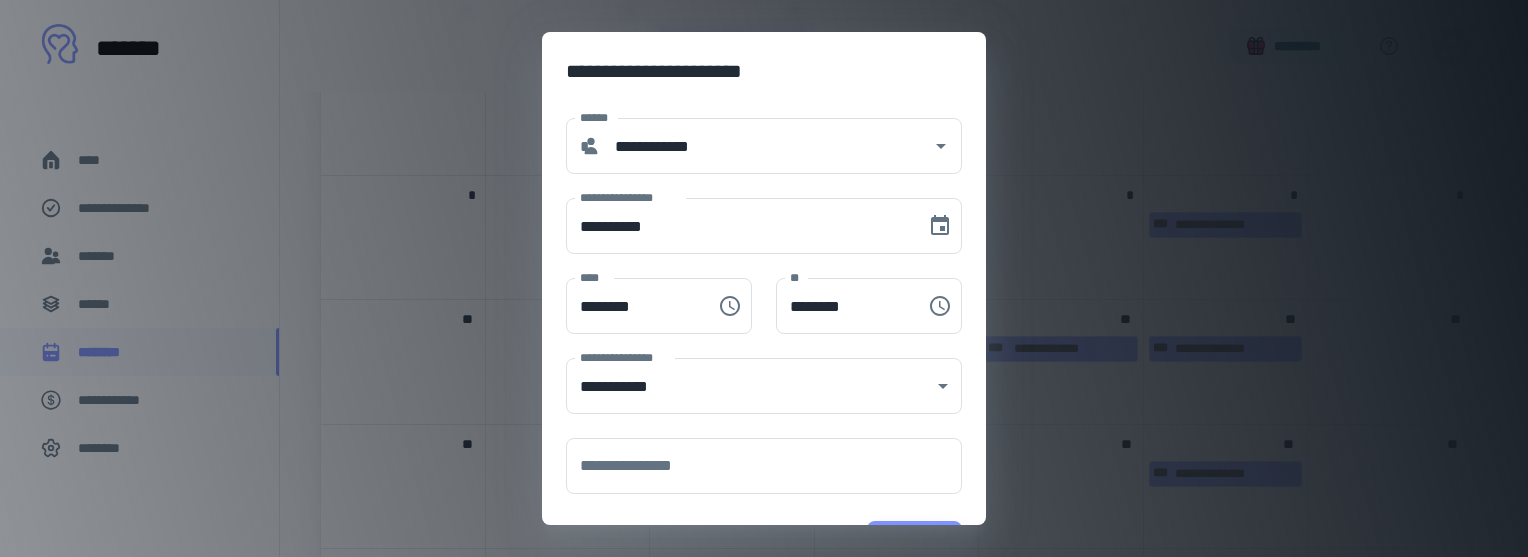 scroll, scrollTop: 42, scrollLeft: 0, axis: vertical 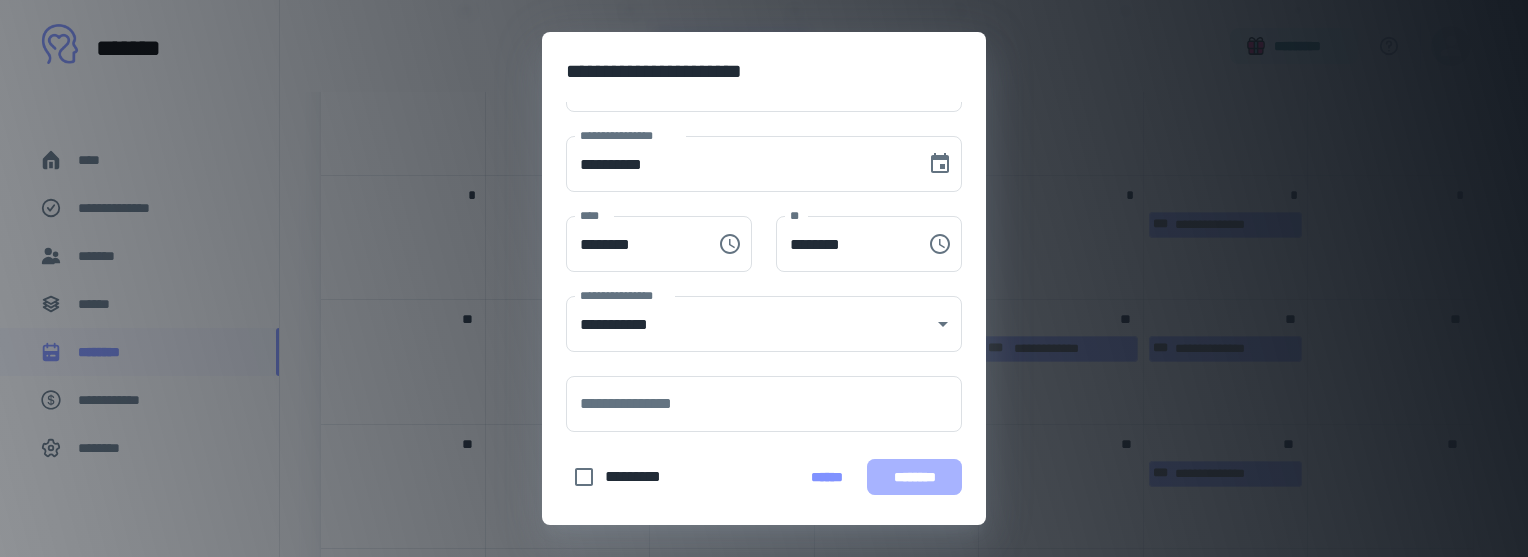 click on "********" at bounding box center (914, 477) 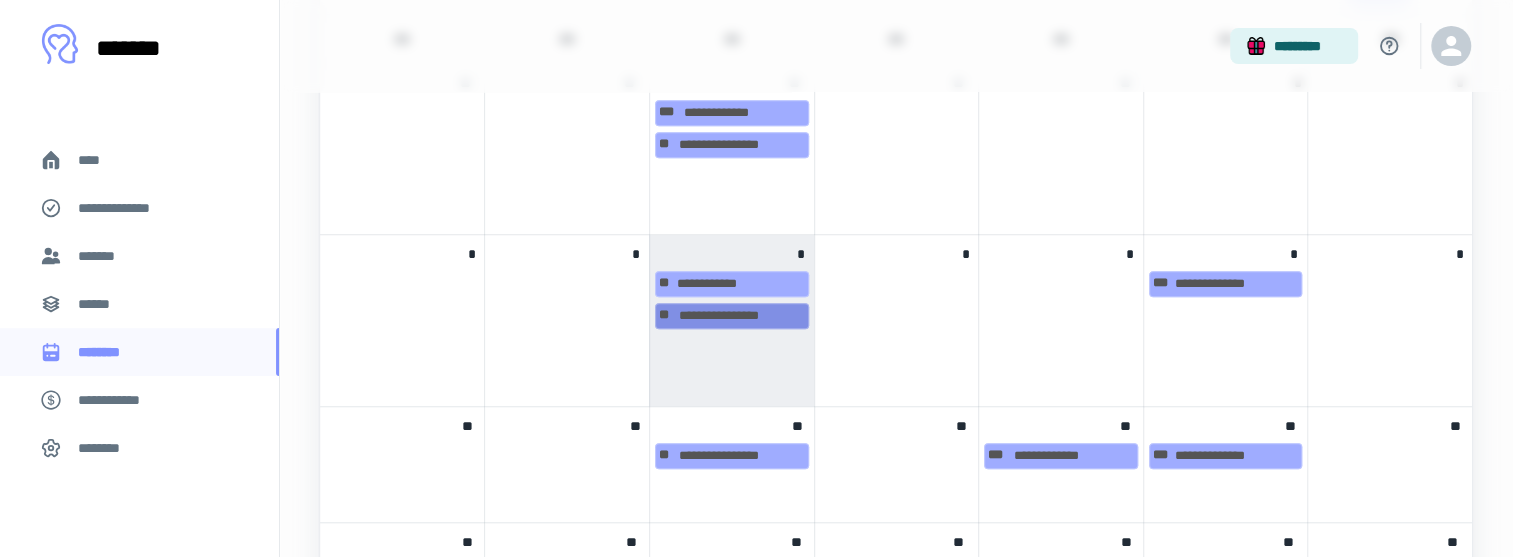 click on "[PHONE]" at bounding box center (732, 316) 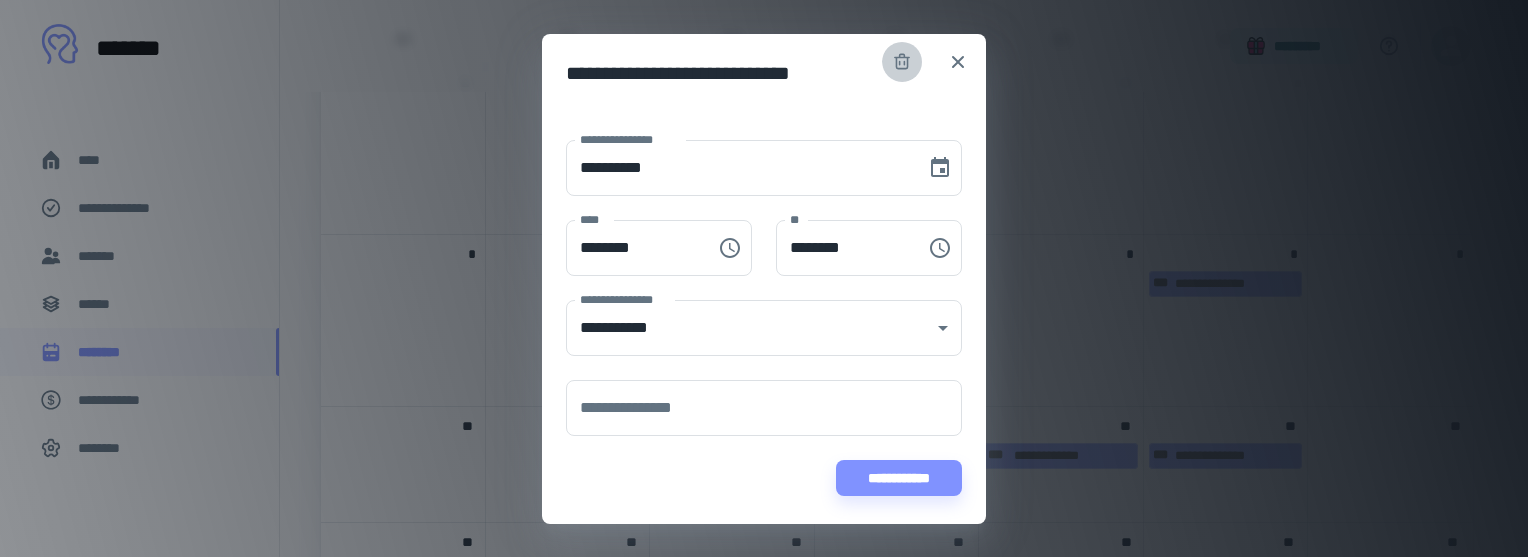 click 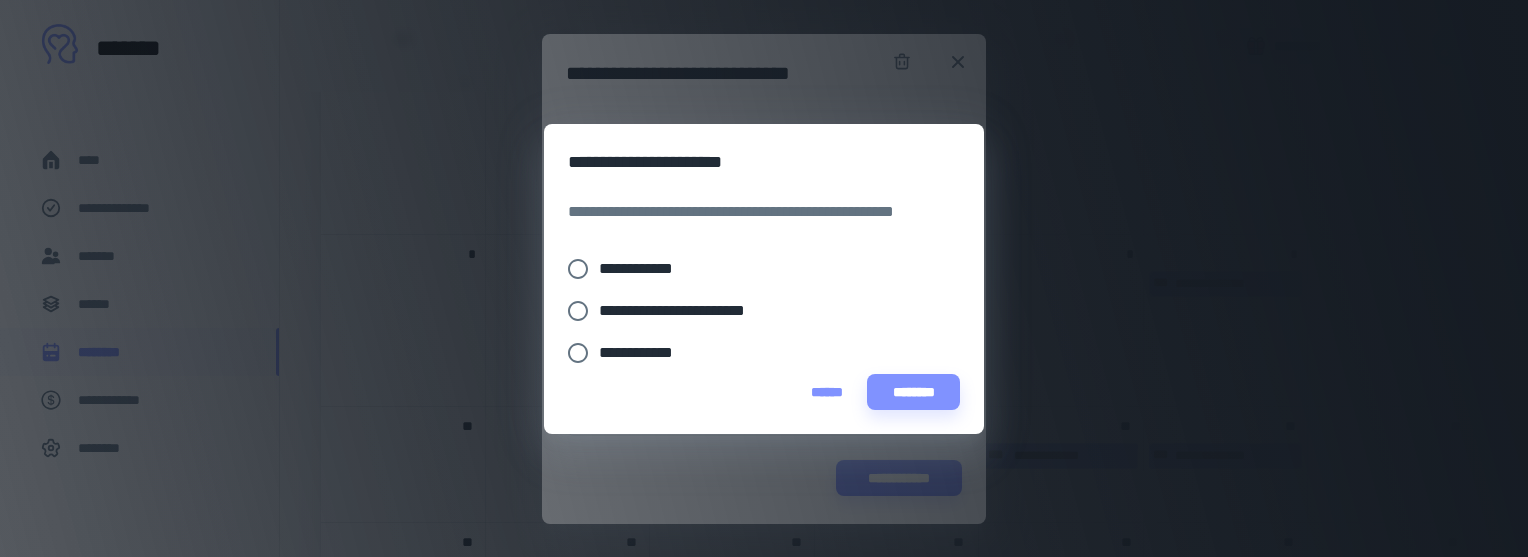 click on "**********" at bounding box center [644, 269] 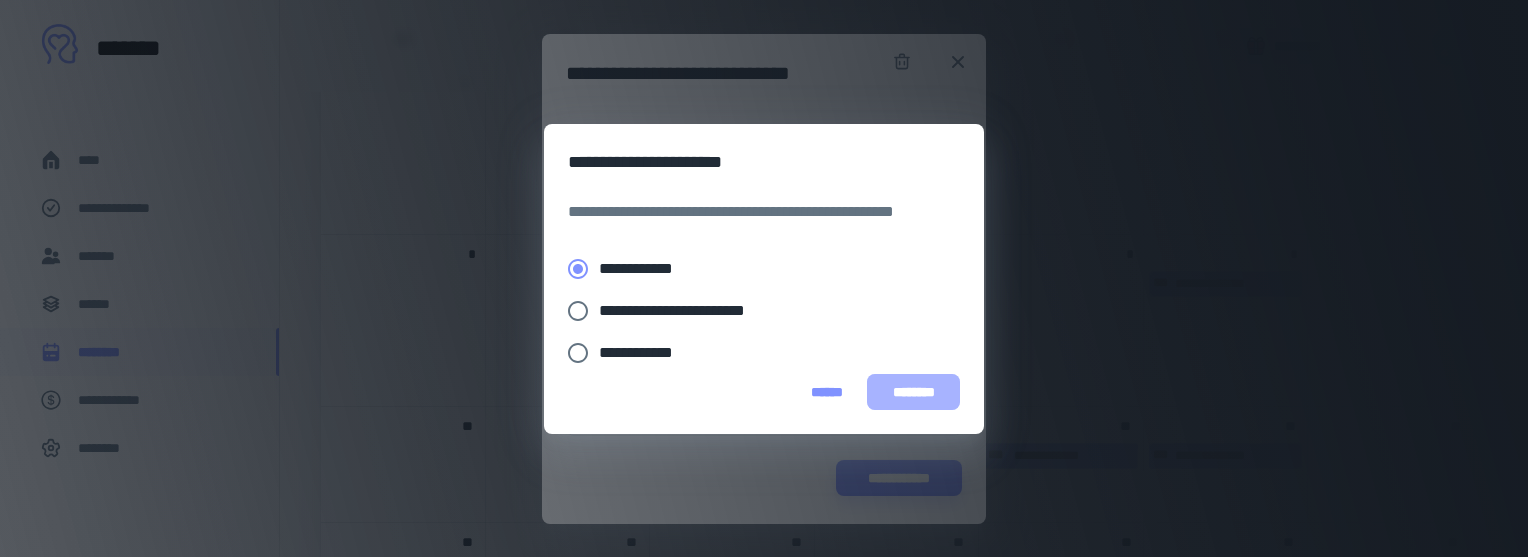 click on "********" at bounding box center [913, 392] 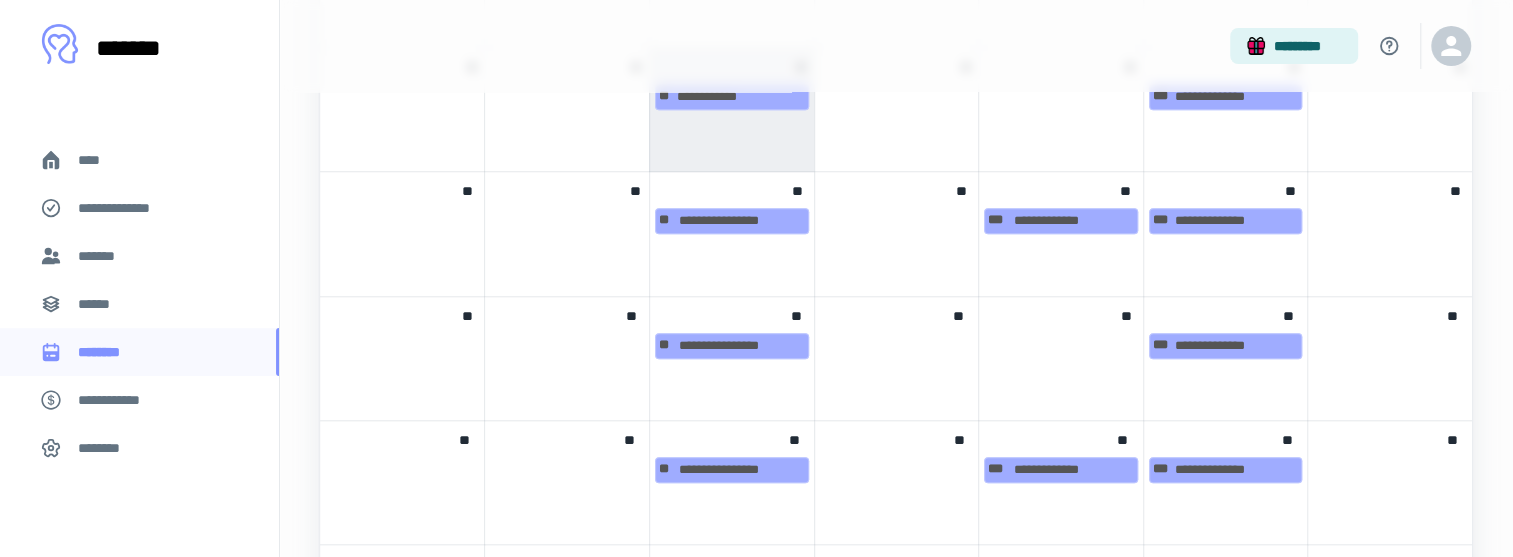 scroll, scrollTop: 900, scrollLeft: 0, axis: vertical 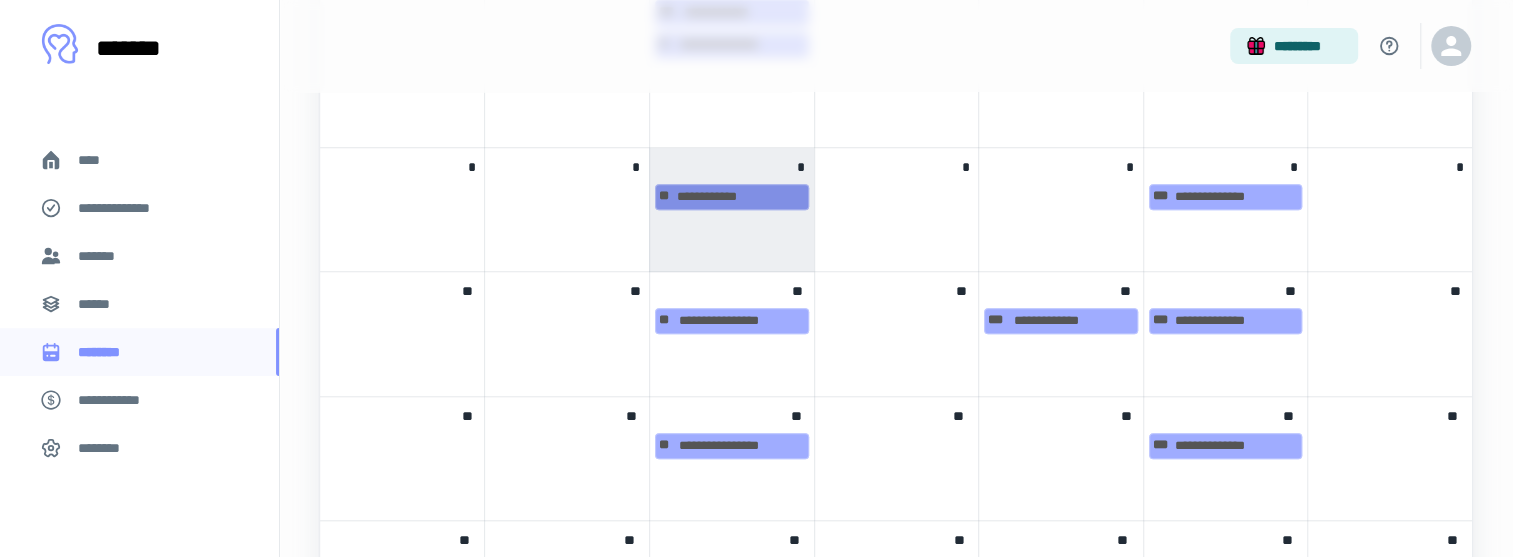 click on "**********" at bounding box center (732, 197) 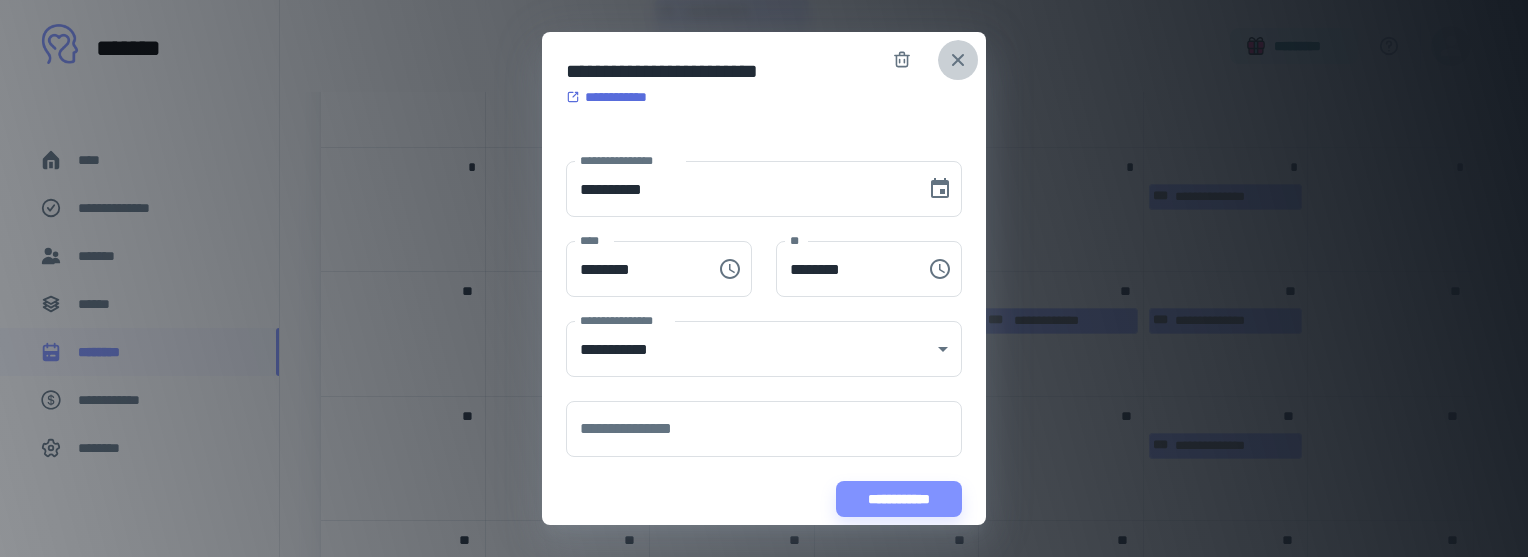 click 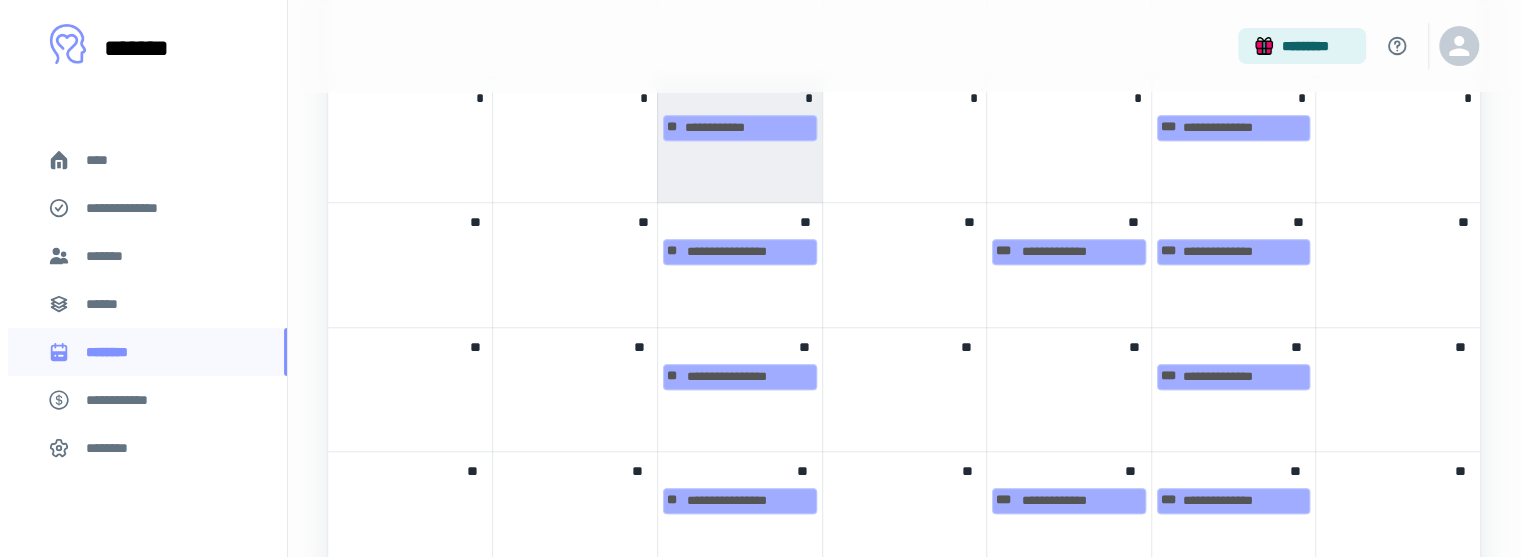 scroll, scrollTop: 1000, scrollLeft: 0, axis: vertical 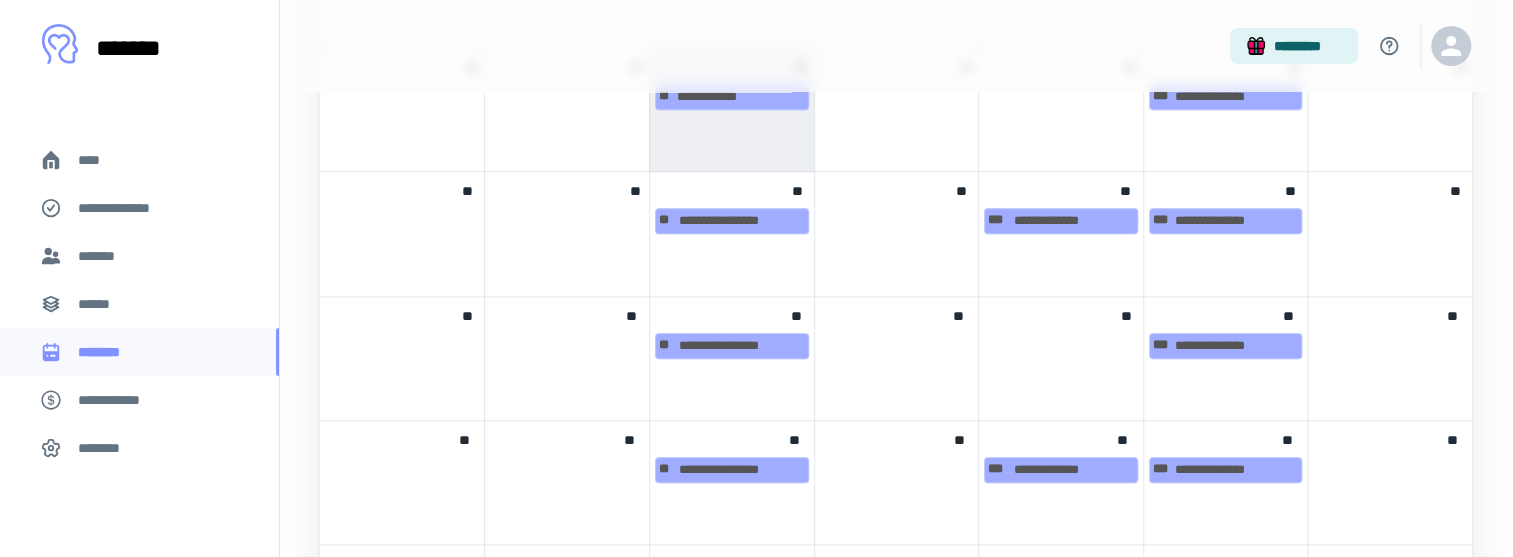 click on "[PHONE]" at bounding box center [732, 358] 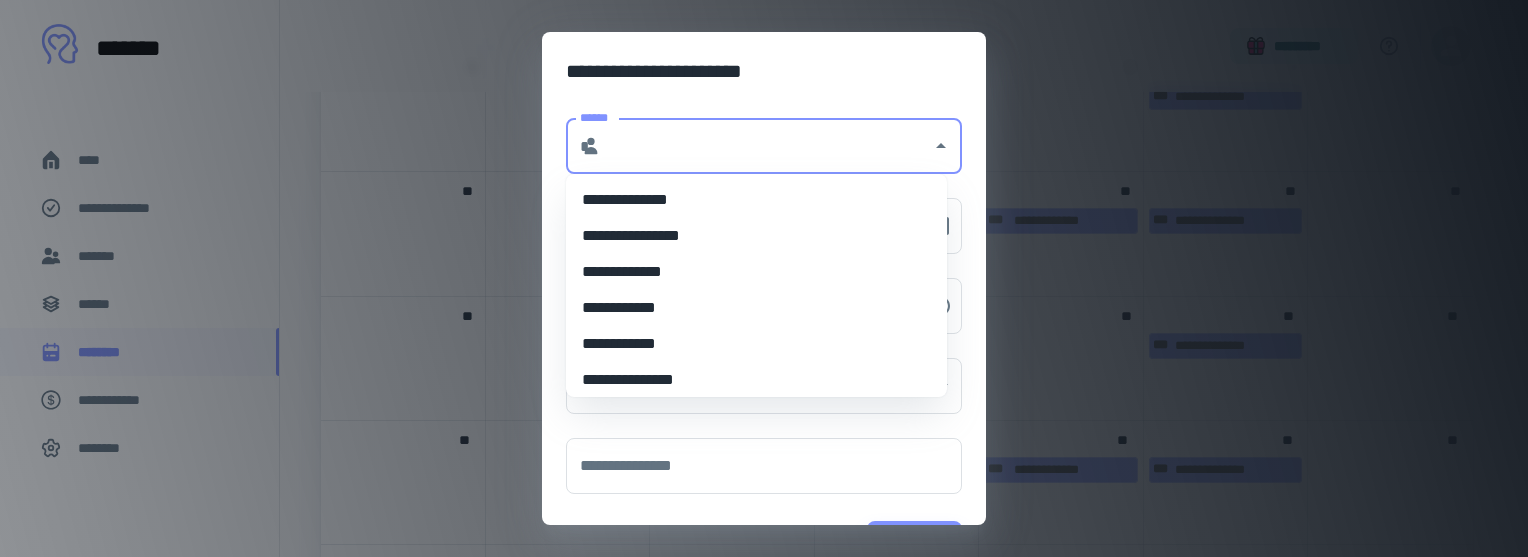 click on "******" at bounding box center [766, 146] 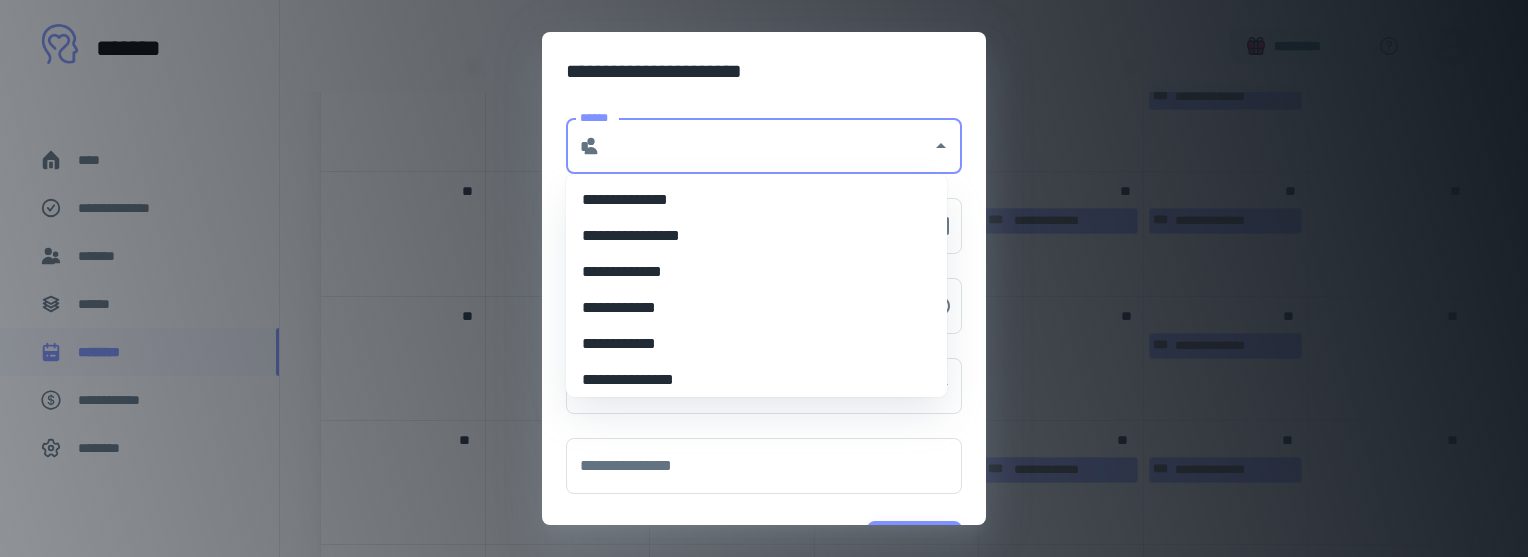 click on "**********" at bounding box center [749, 308] 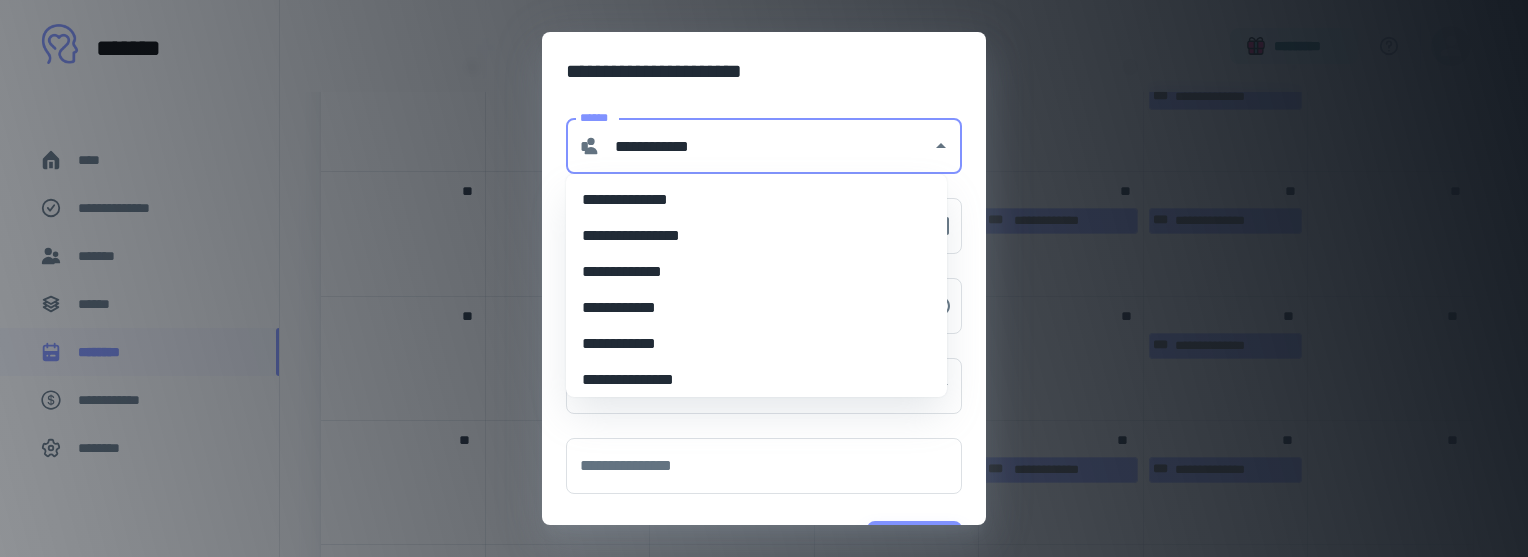 type on "********" 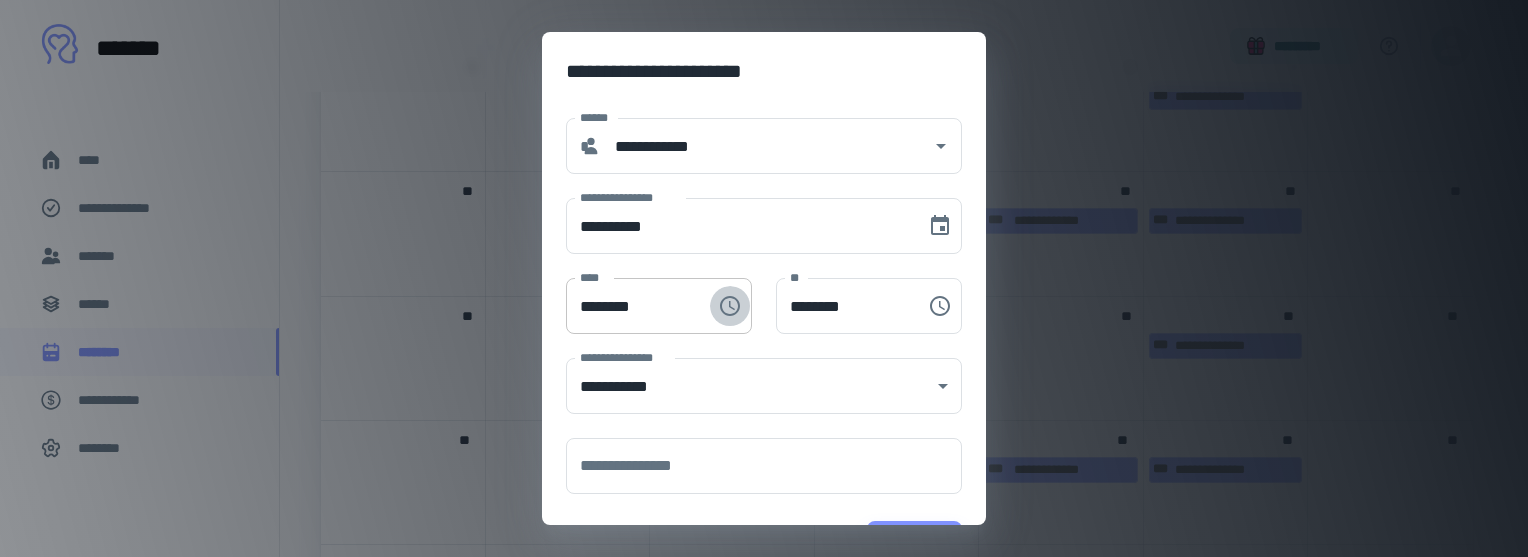 click 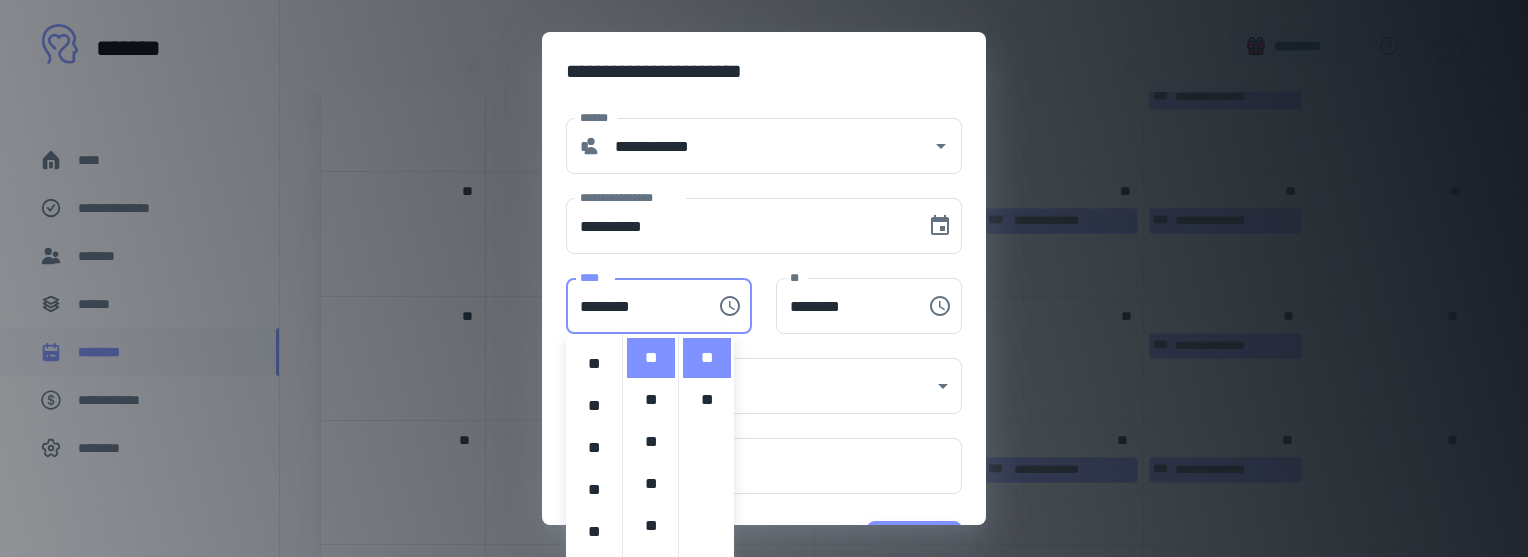 scroll, scrollTop: 0, scrollLeft: 0, axis: both 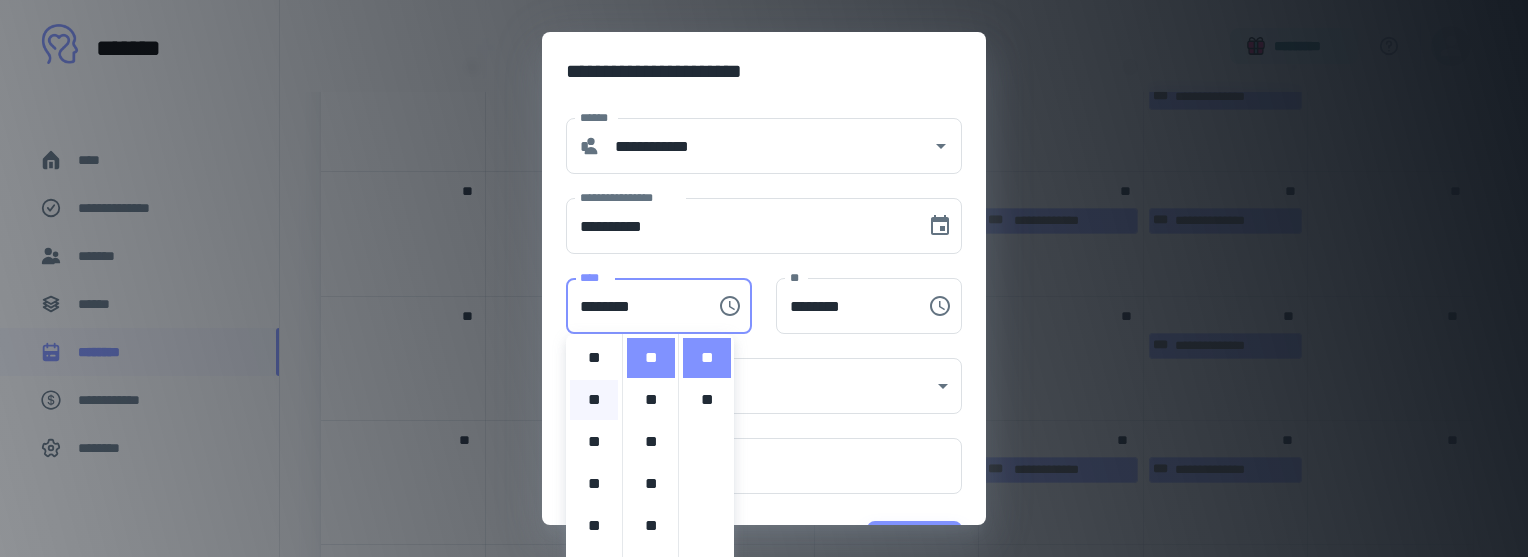 click on "**" at bounding box center [594, 400] 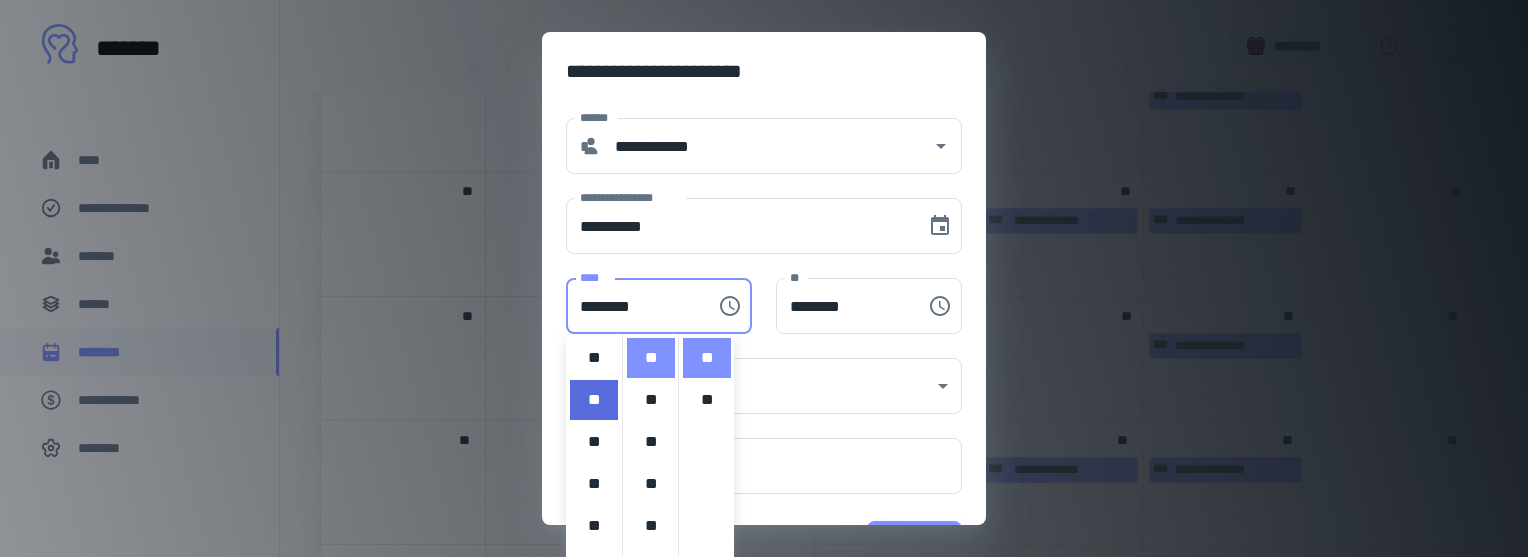 type on "********" 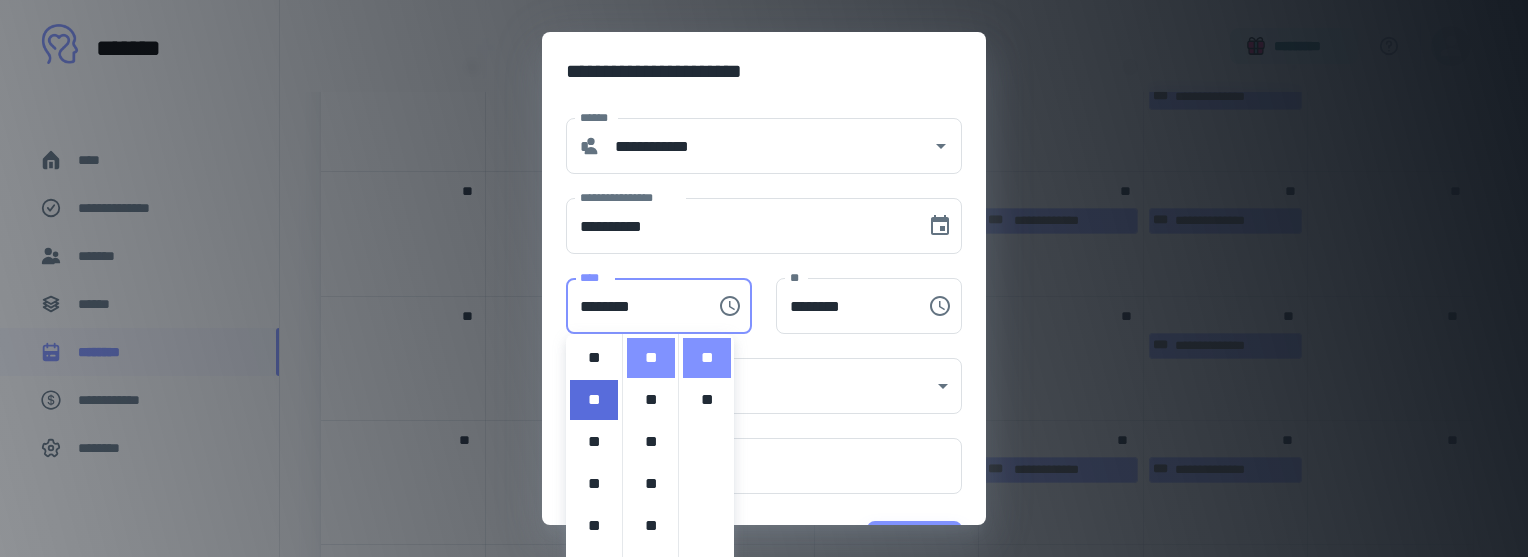 type on "********" 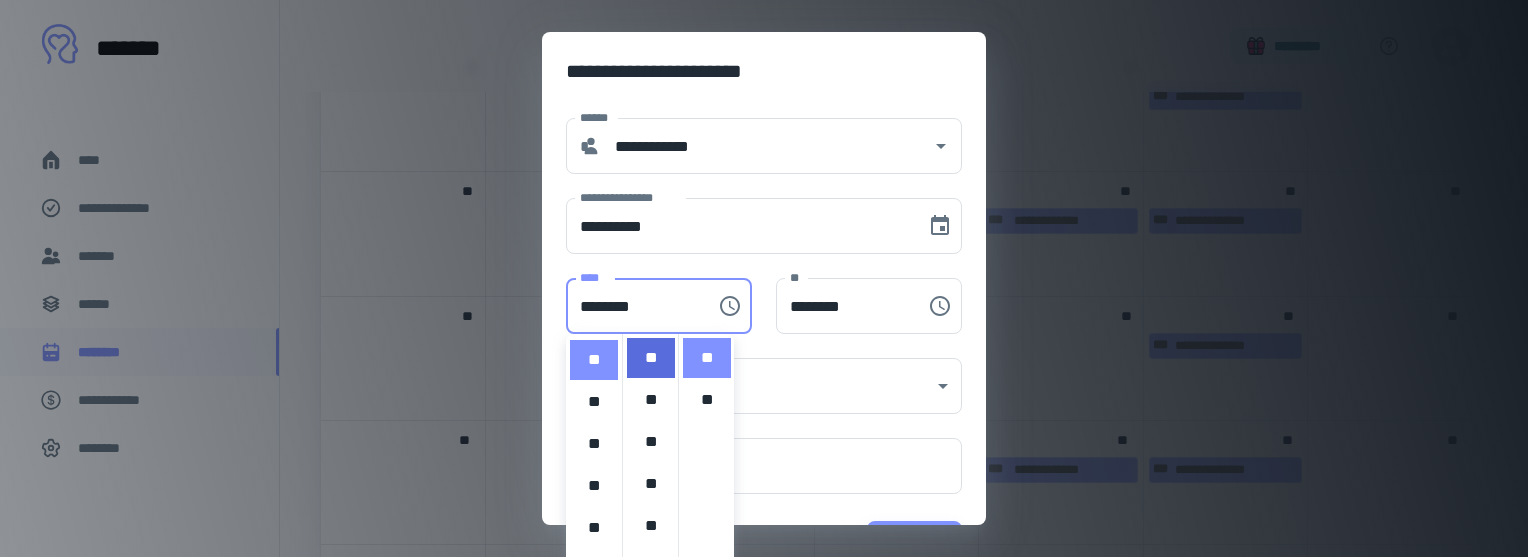 scroll, scrollTop: 42, scrollLeft: 0, axis: vertical 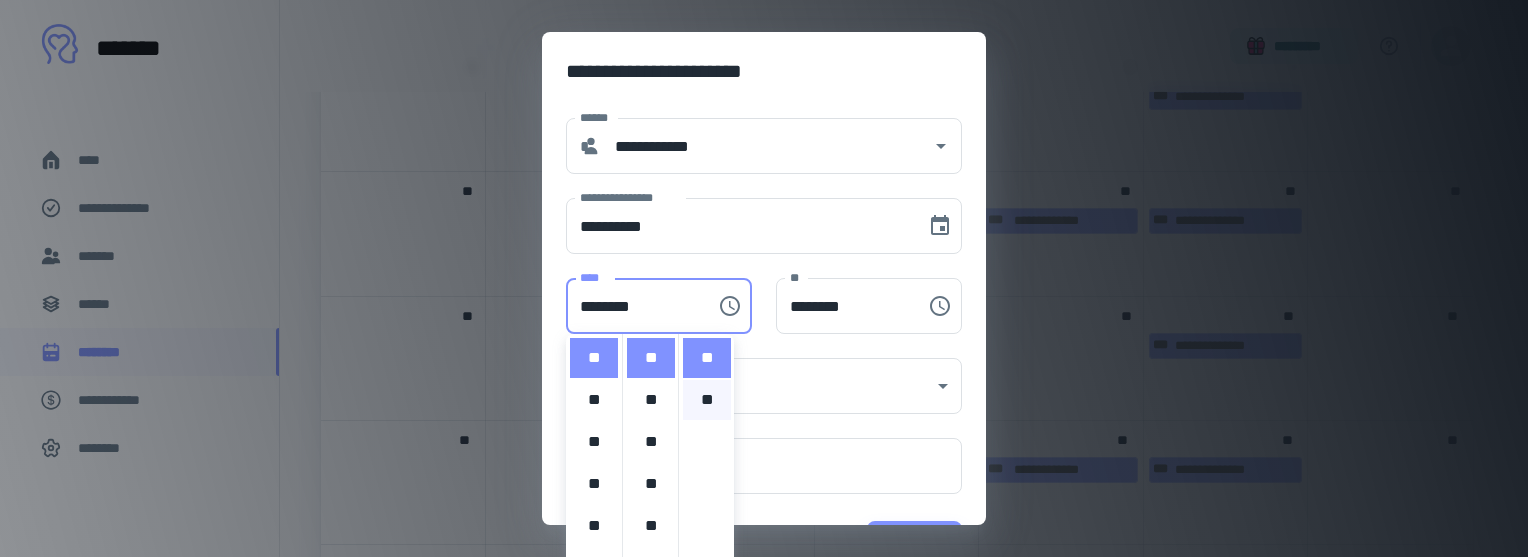 click on "**" at bounding box center (707, 400) 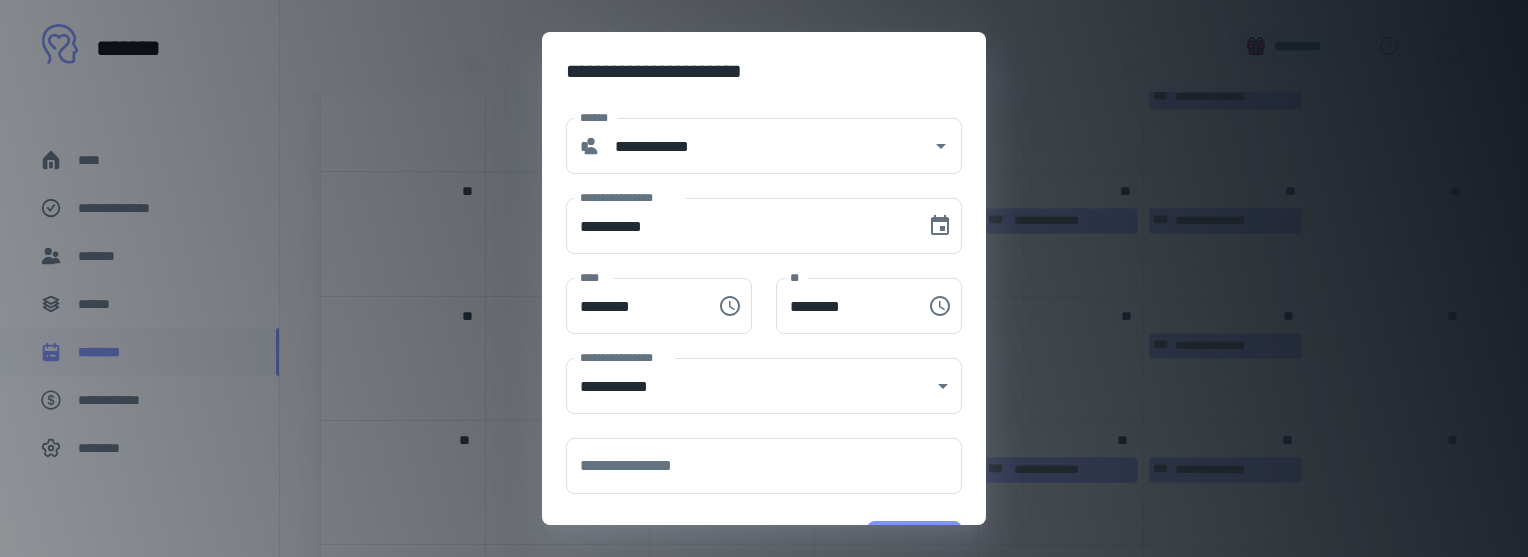 type on "********" 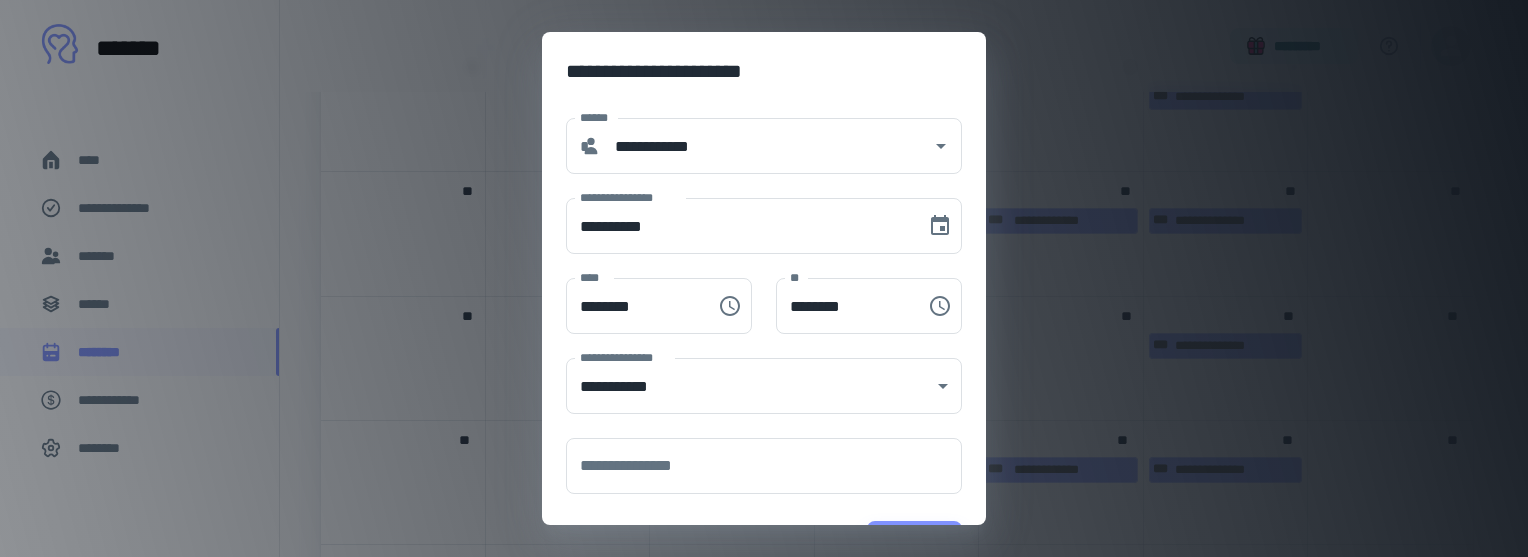 type on "********" 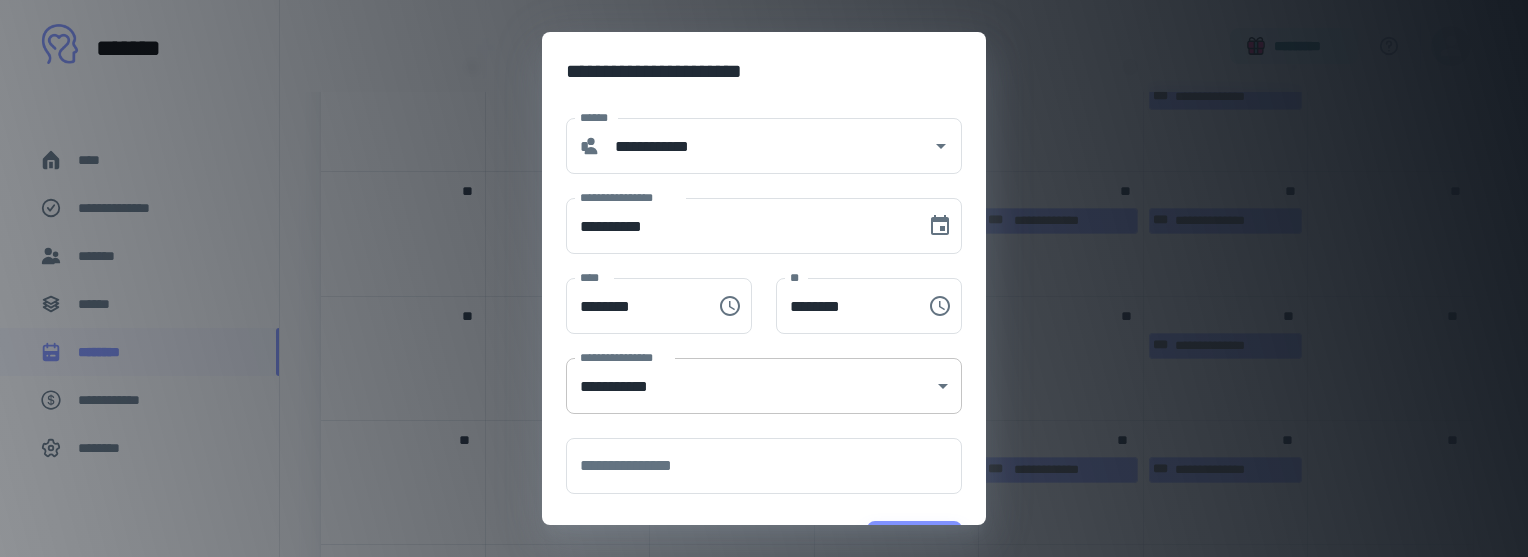 scroll, scrollTop: 62, scrollLeft: 0, axis: vertical 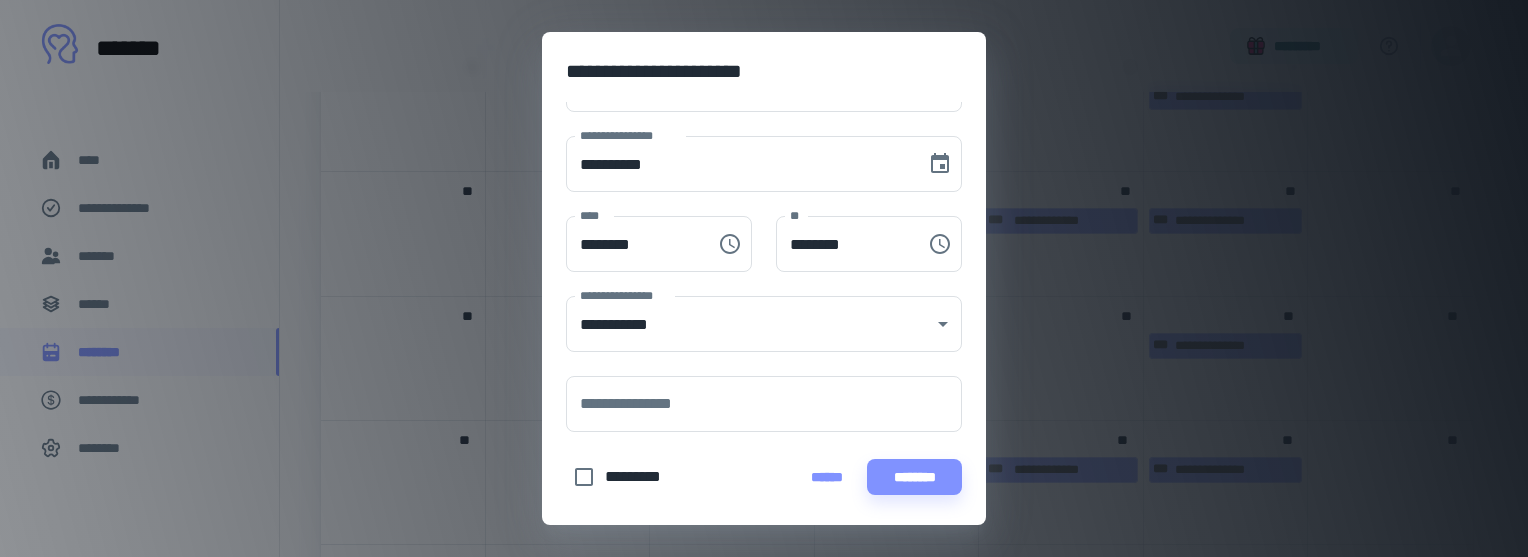 click on "*********" at bounding box center [641, 477] 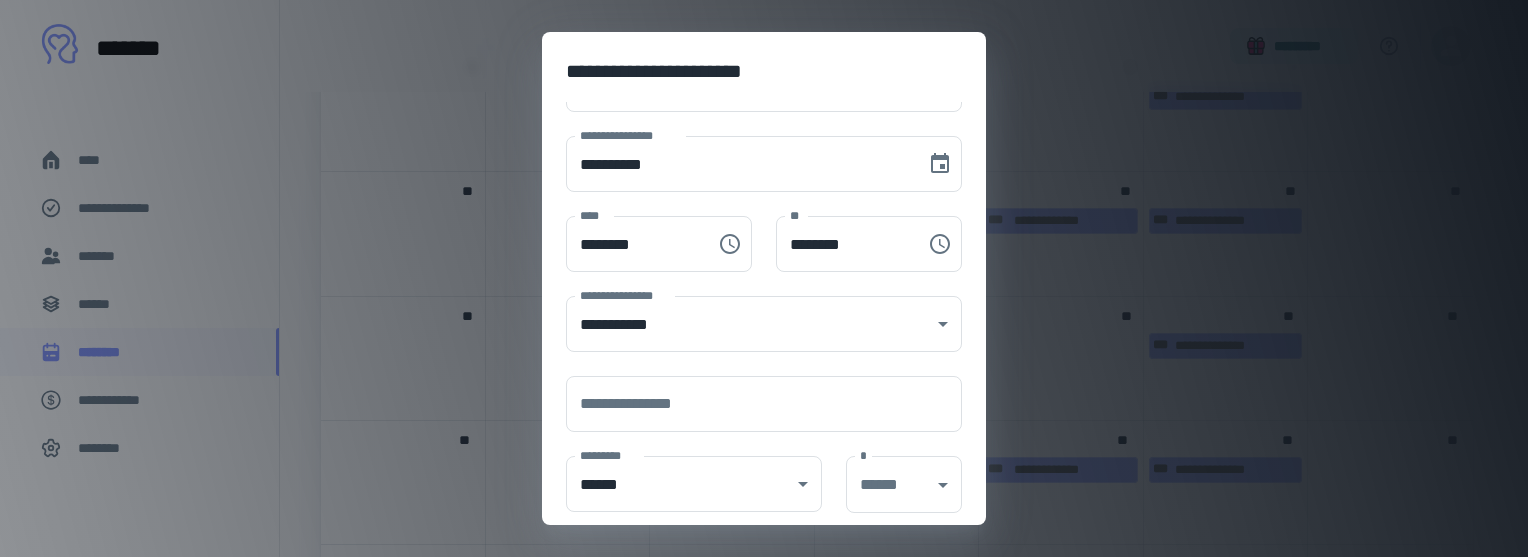 scroll, scrollTop: 144, scrollLeft: 0, axis: vertical 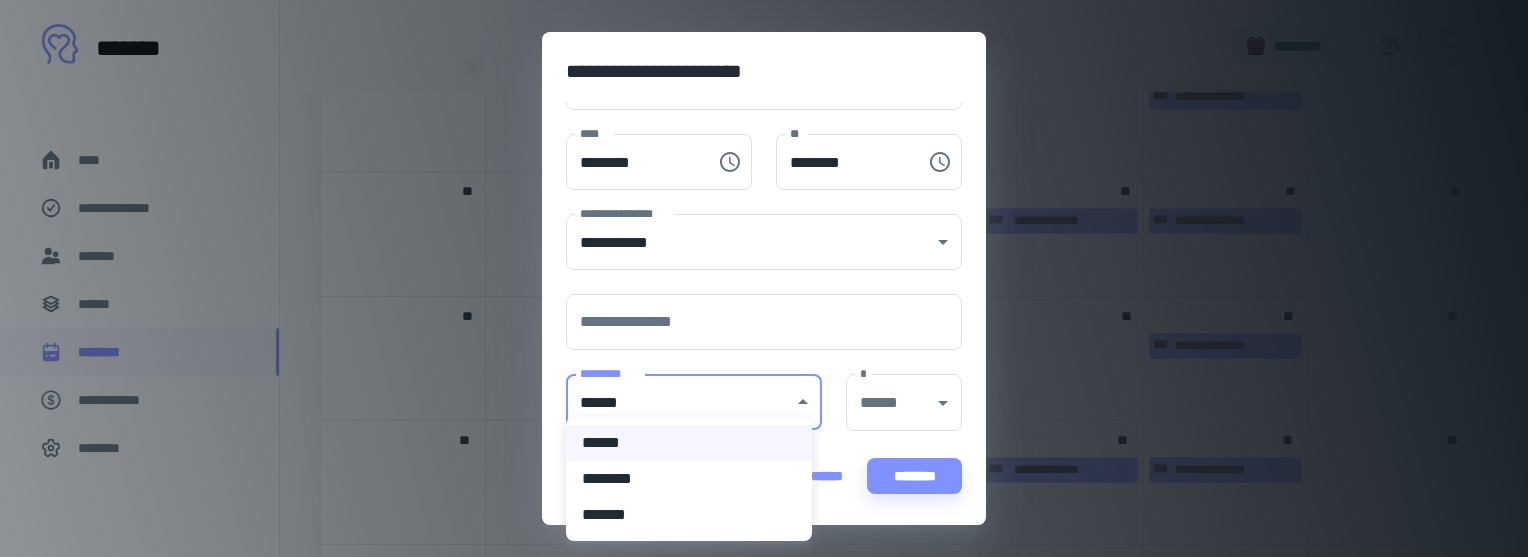 click on "[PHONE]" at bounding box center [764, -722] 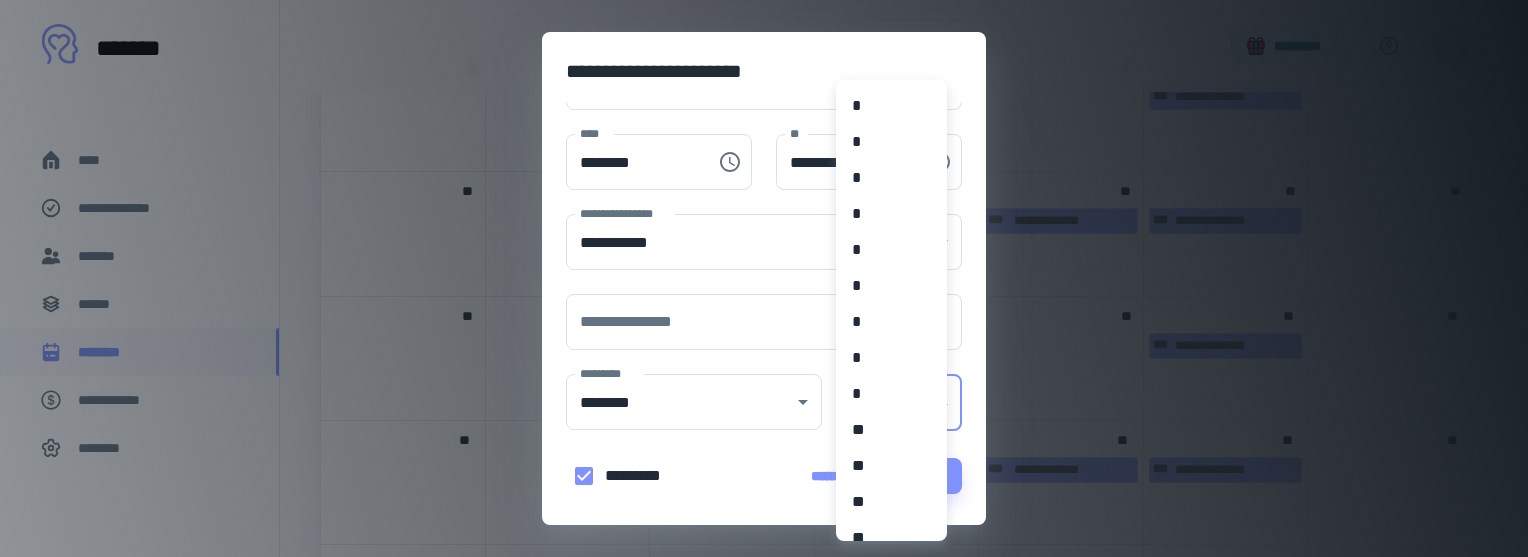 click on "[PHONE]" at bounding box center [764, -722] 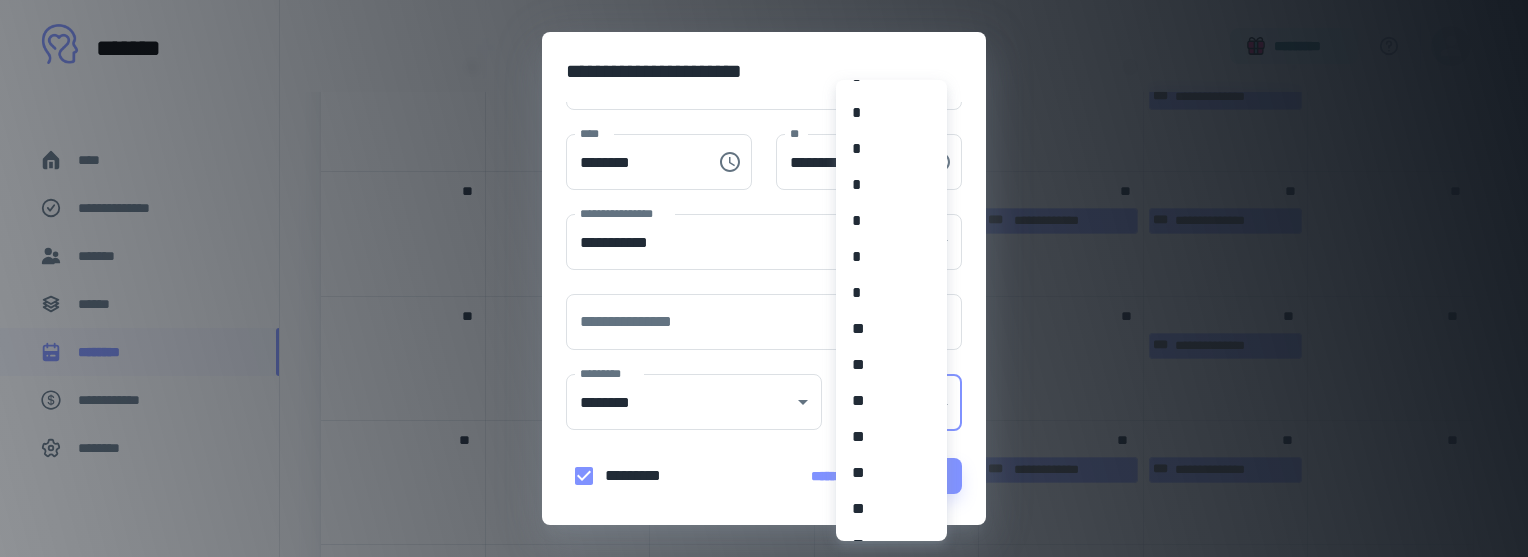 scroll, scrollTop: 100, scrollLeft: 0, axis: vertical 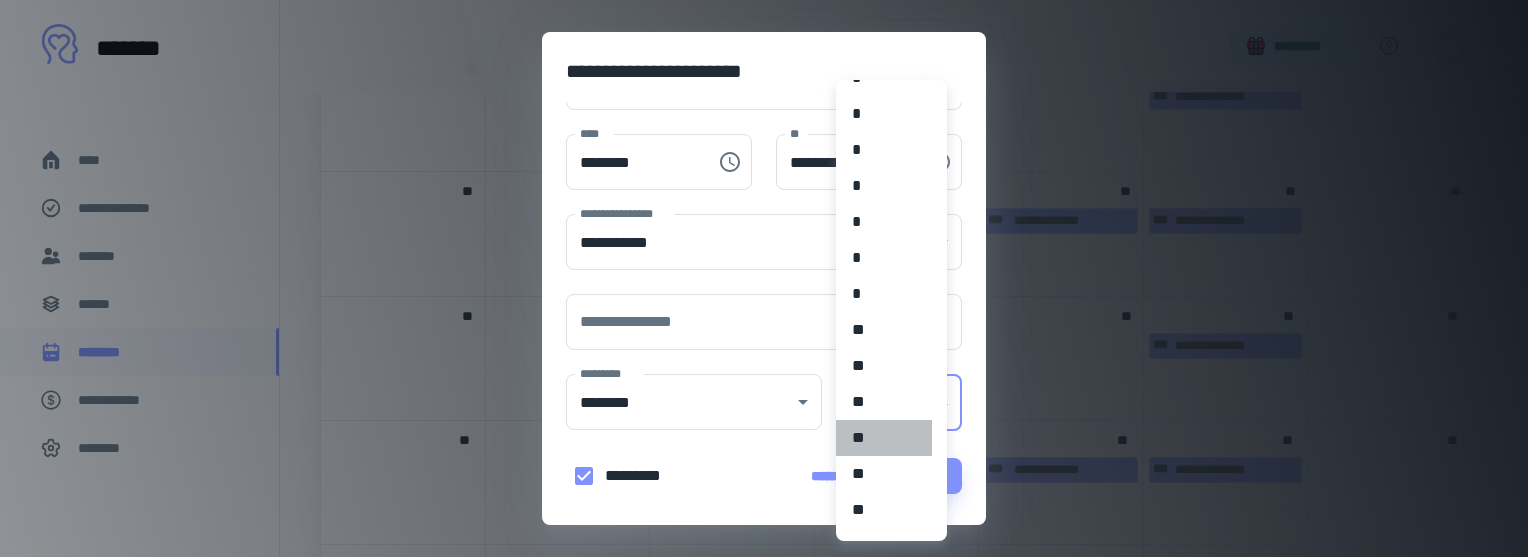 click on "**" at bounding box center [884, 438] 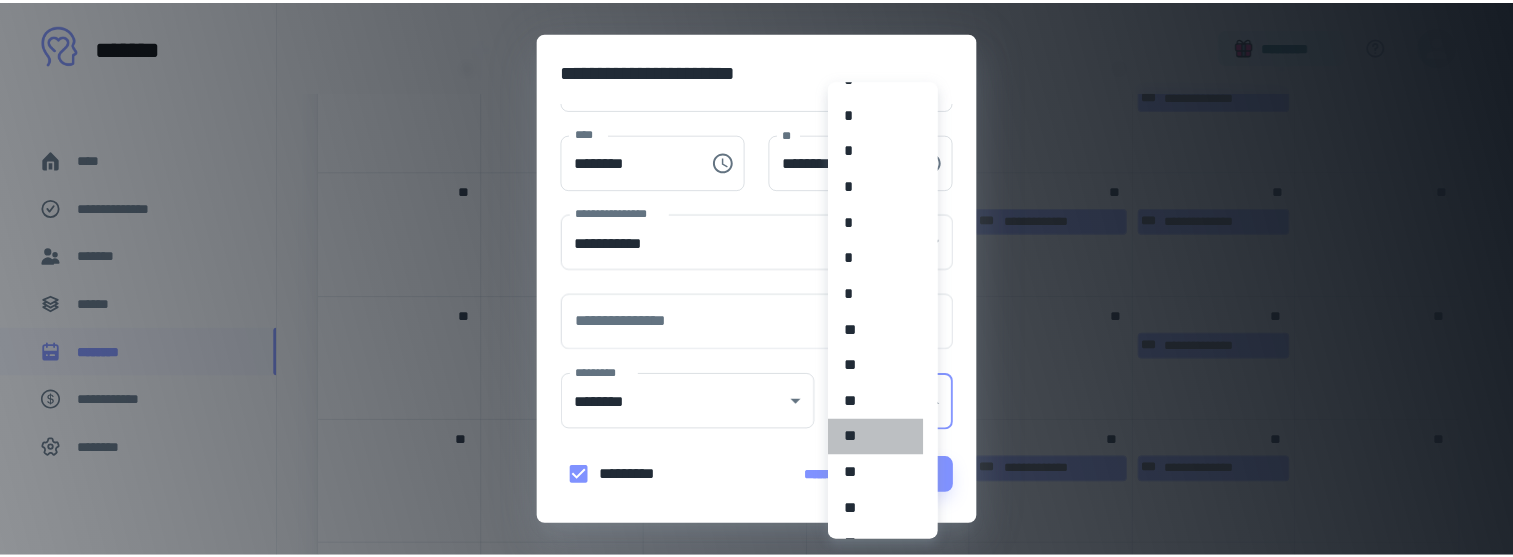 scroll, scrollTop: 142, scrollLeft: 0, axis: vertical 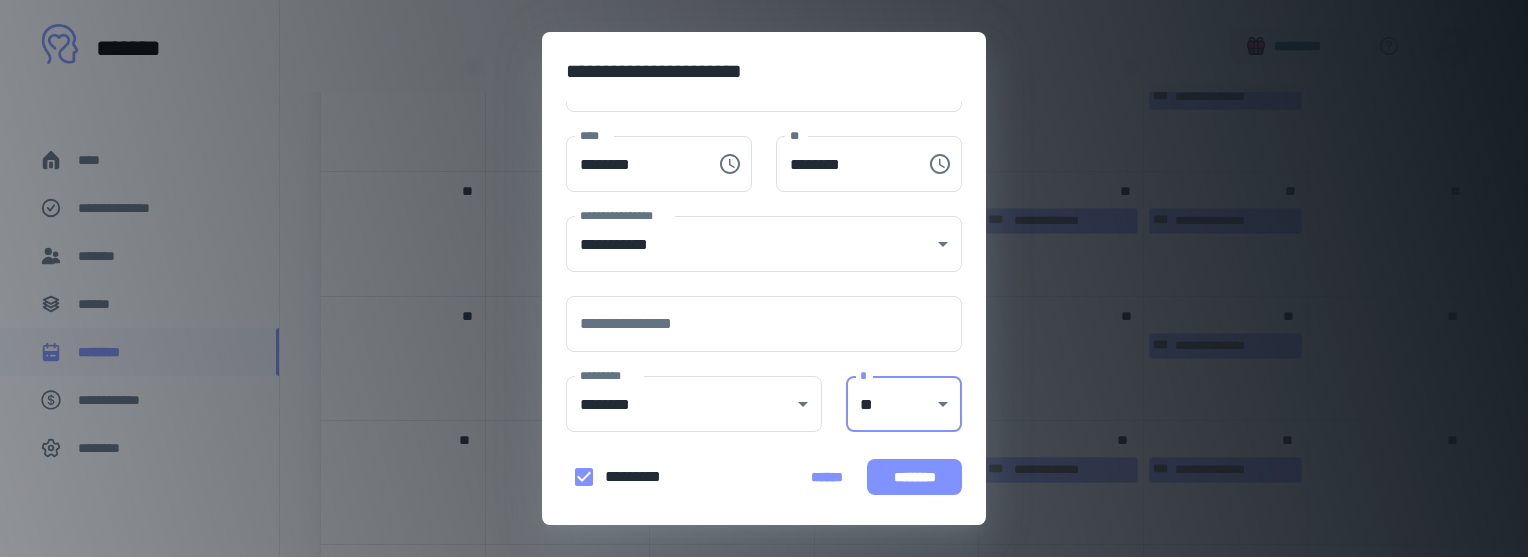 click on "********" at bounding box center [914, 477] 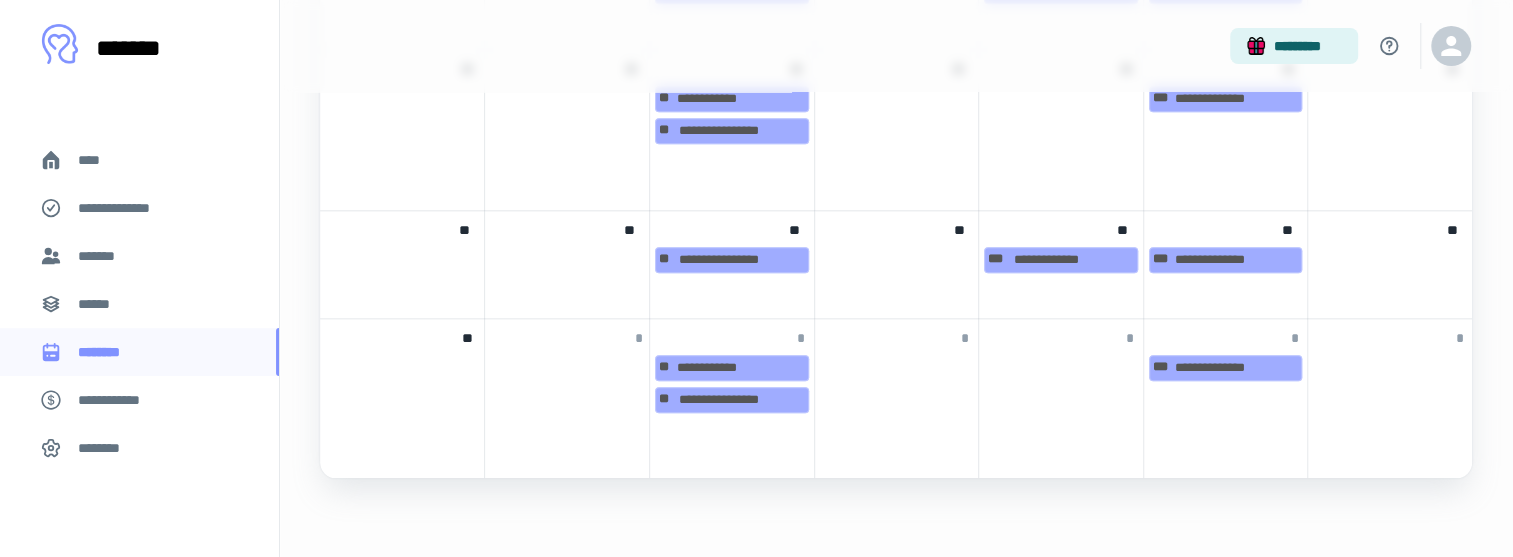scroll, scrollTop: 1090, scrollLeft: 0, axis: vertical 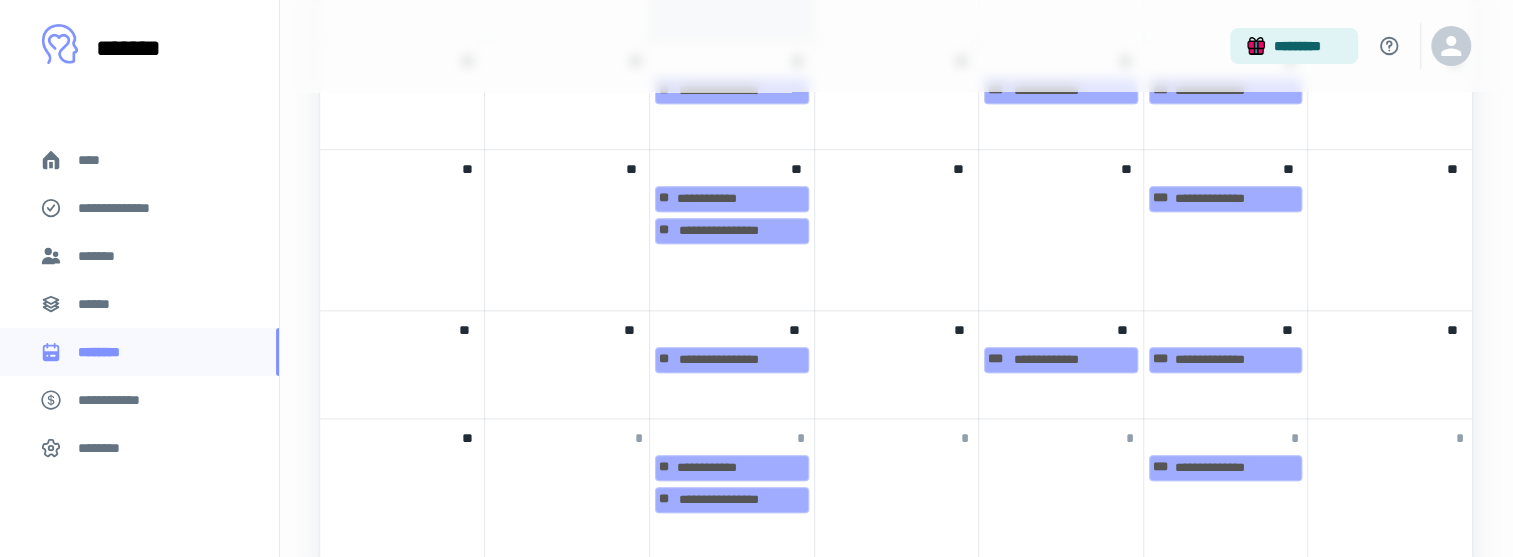 click on "[PHONE]" at bounding box center (732, 498) 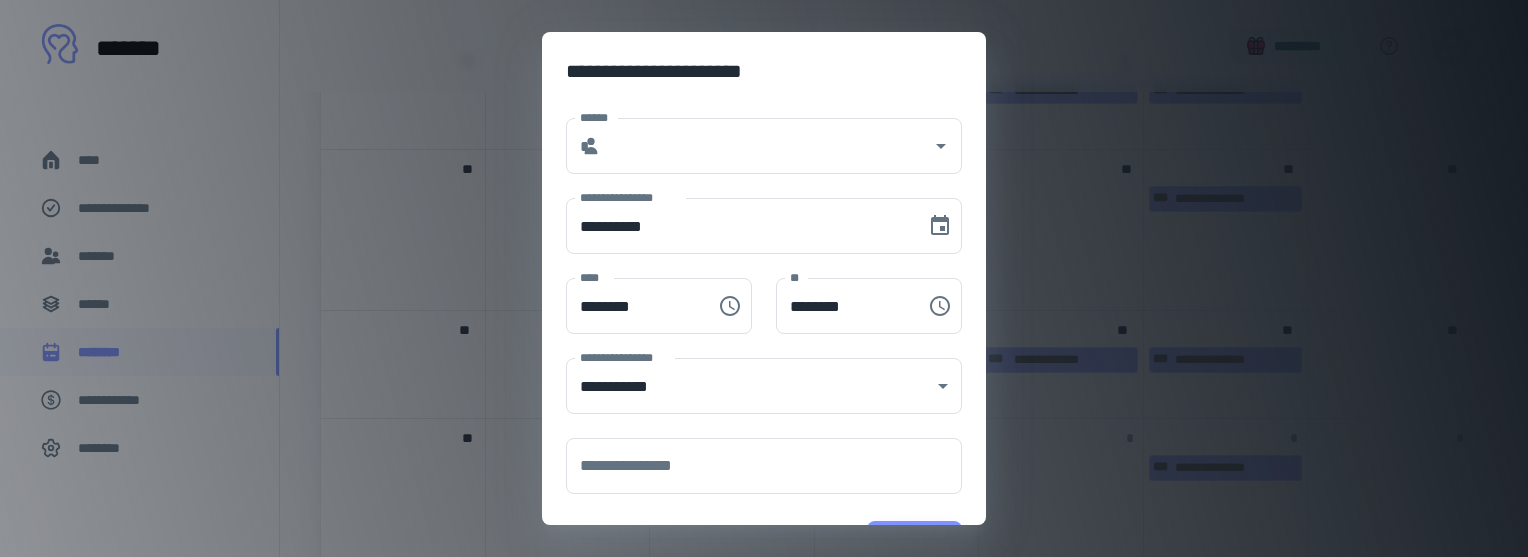 click on "**********" at bounding box center (764, 278) 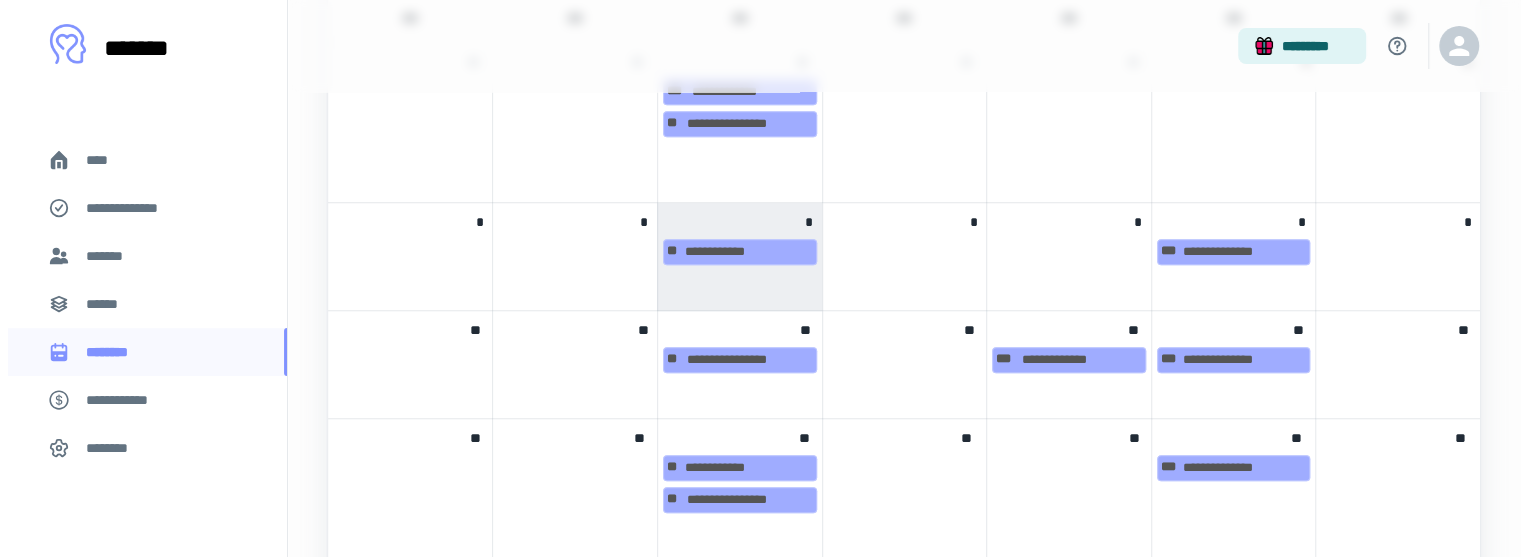 scroll, scrollTop: 790, scrollLeft: 0, axis: vertical 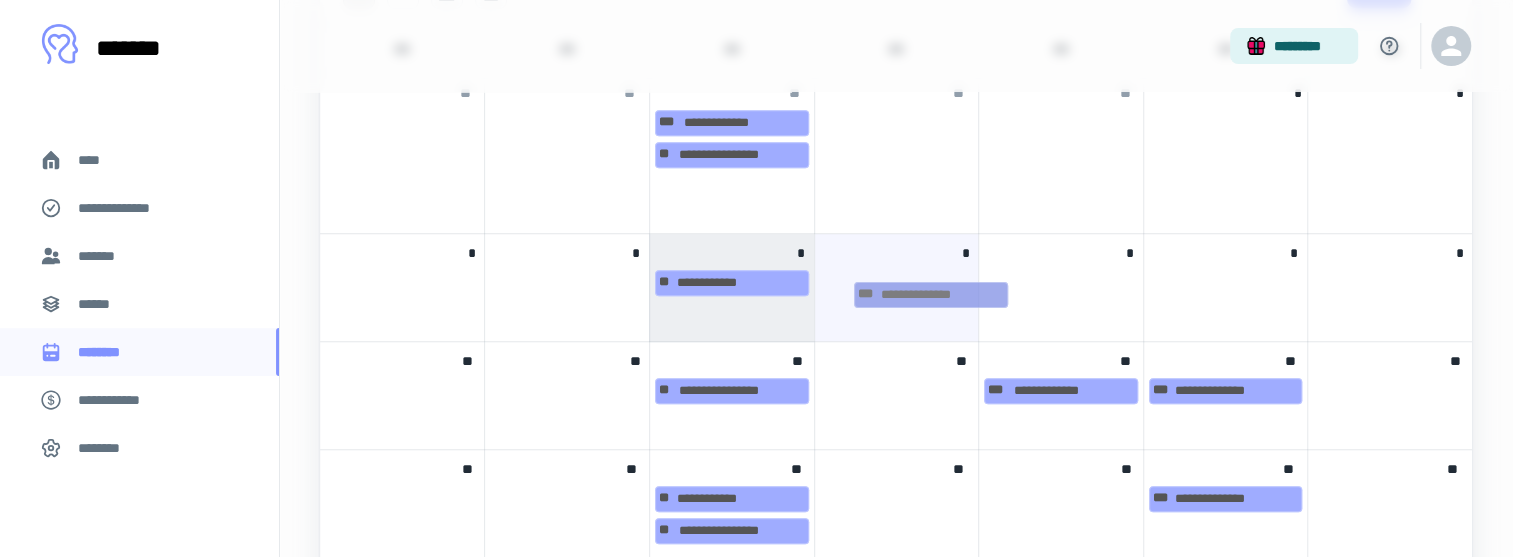 drag, startPoint x: 1232, startPoint y: 282, endPoint x: 938, endPoint y: 295, distance: 294.28726 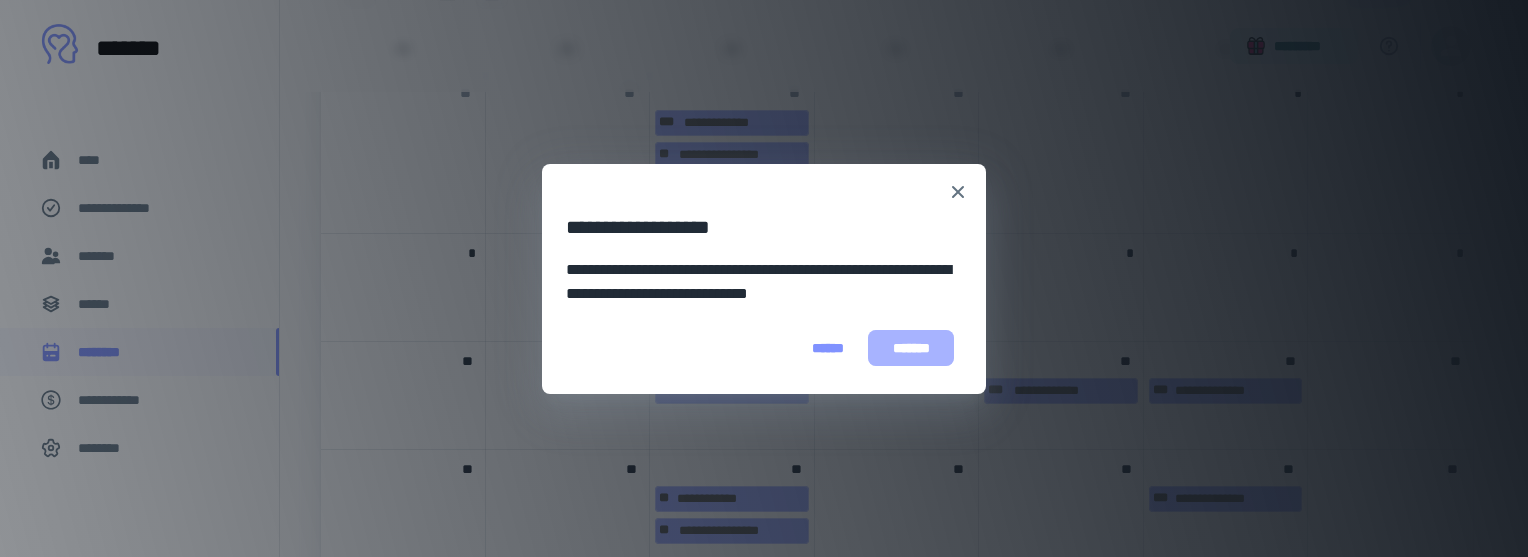 click on "*******" at bounding box center (911, 348) 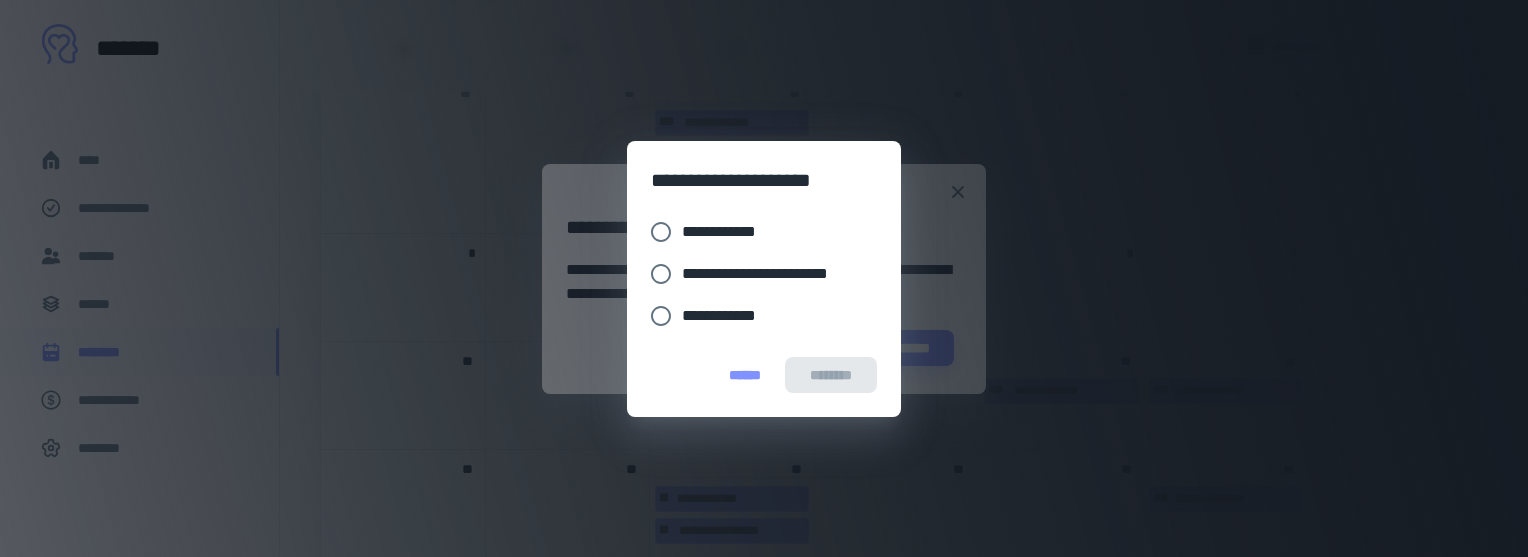 click on "**********" at bounding box center [727, 232] 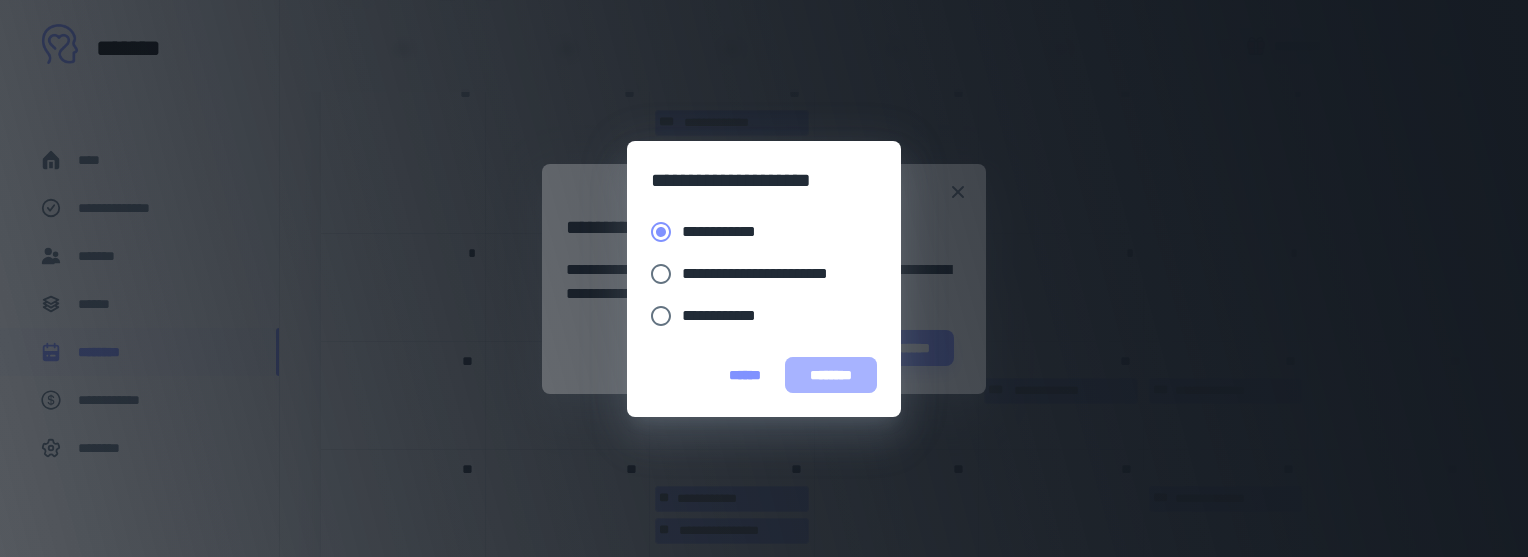click on "********" at bounding box center [831, 375] 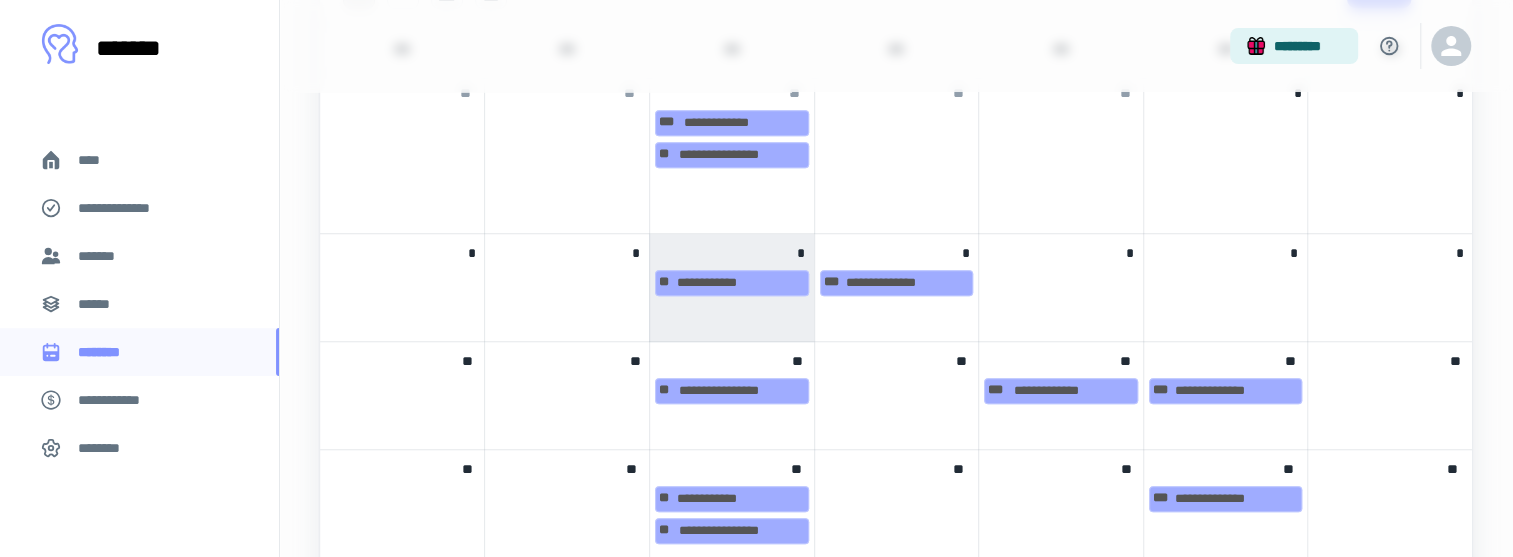 click on "**********" at bounding box center [897, 287] 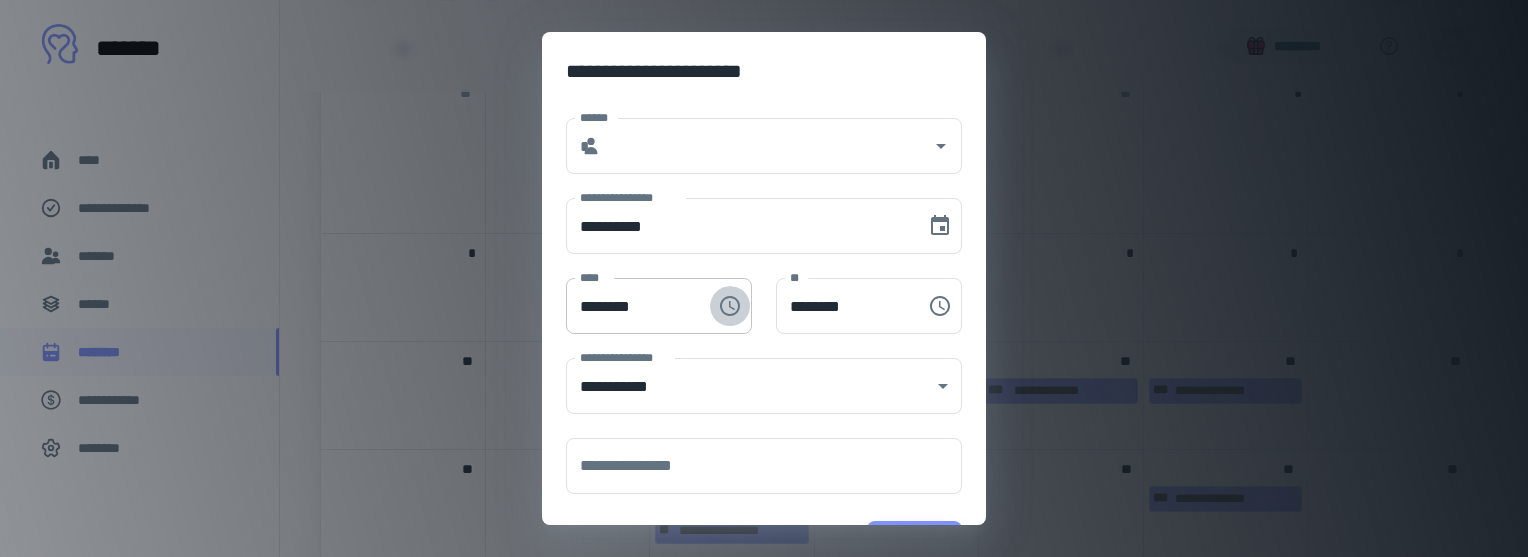click 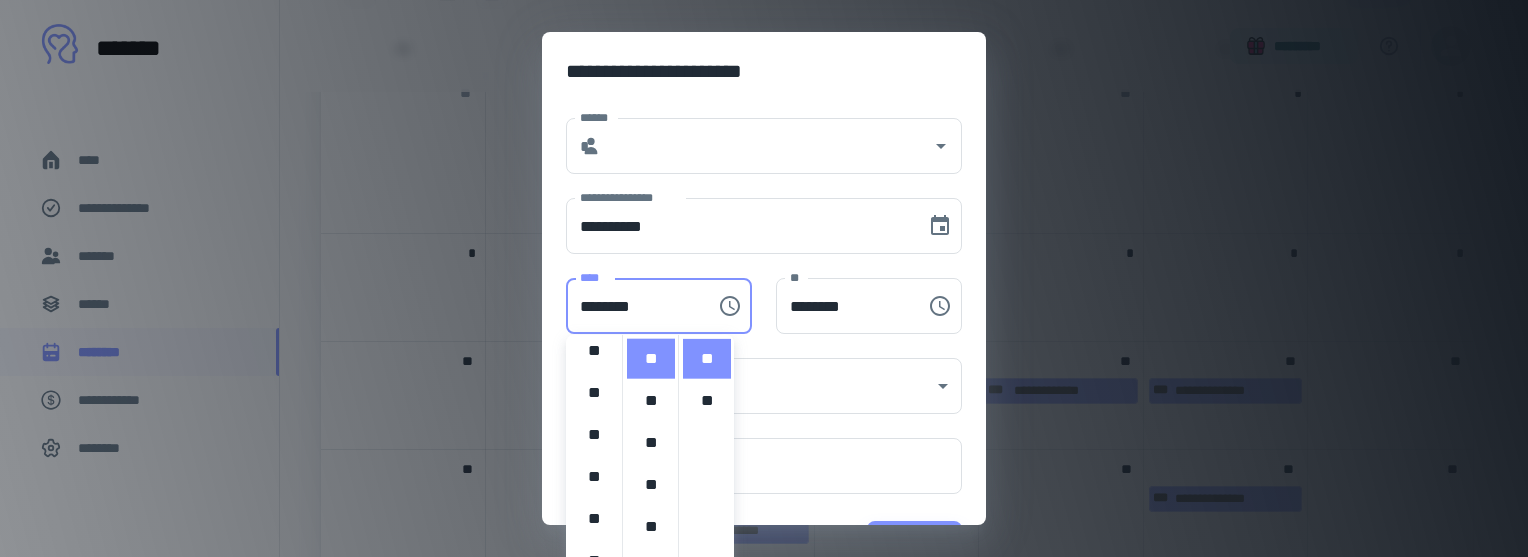 scroll, scrollTop: 20, scrollLeft: 0, axis: vertical 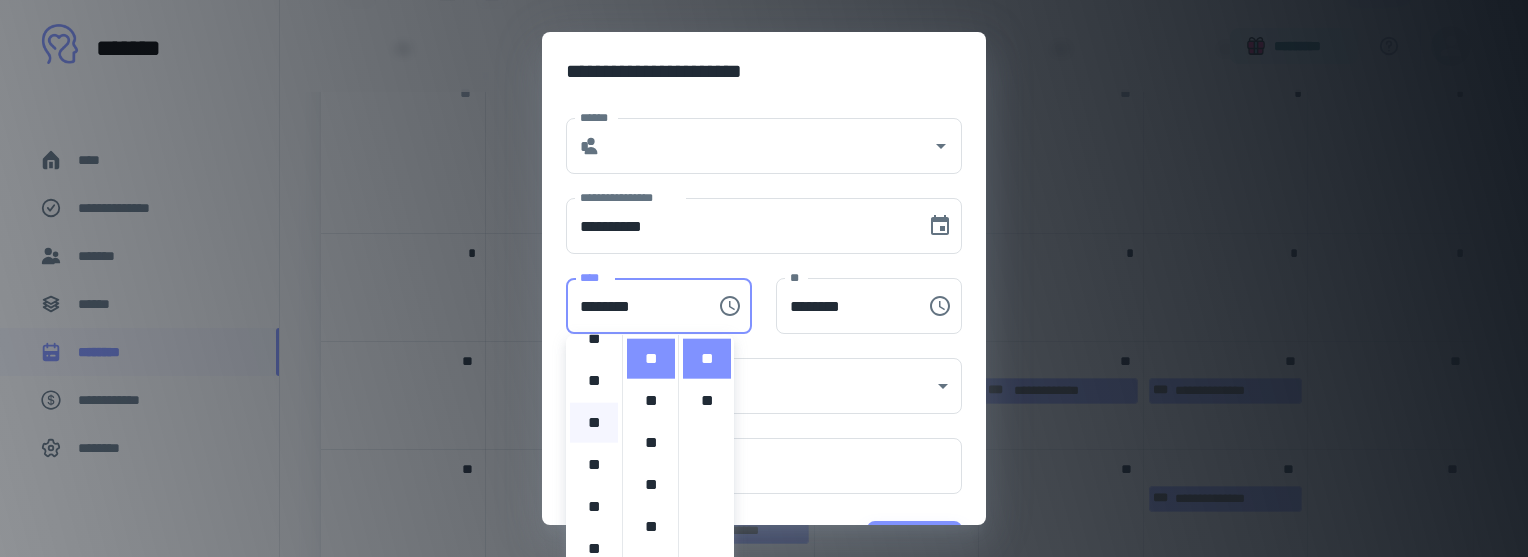 click on "**" at bounding box center (594, 423) 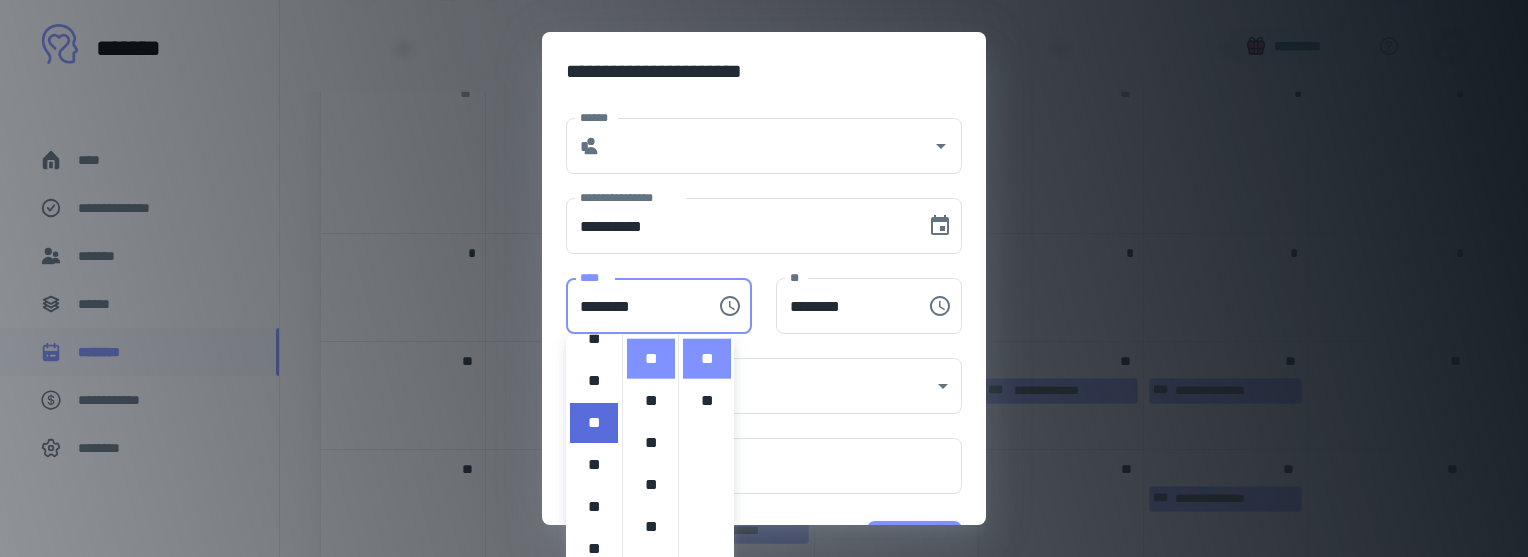 type on "********" 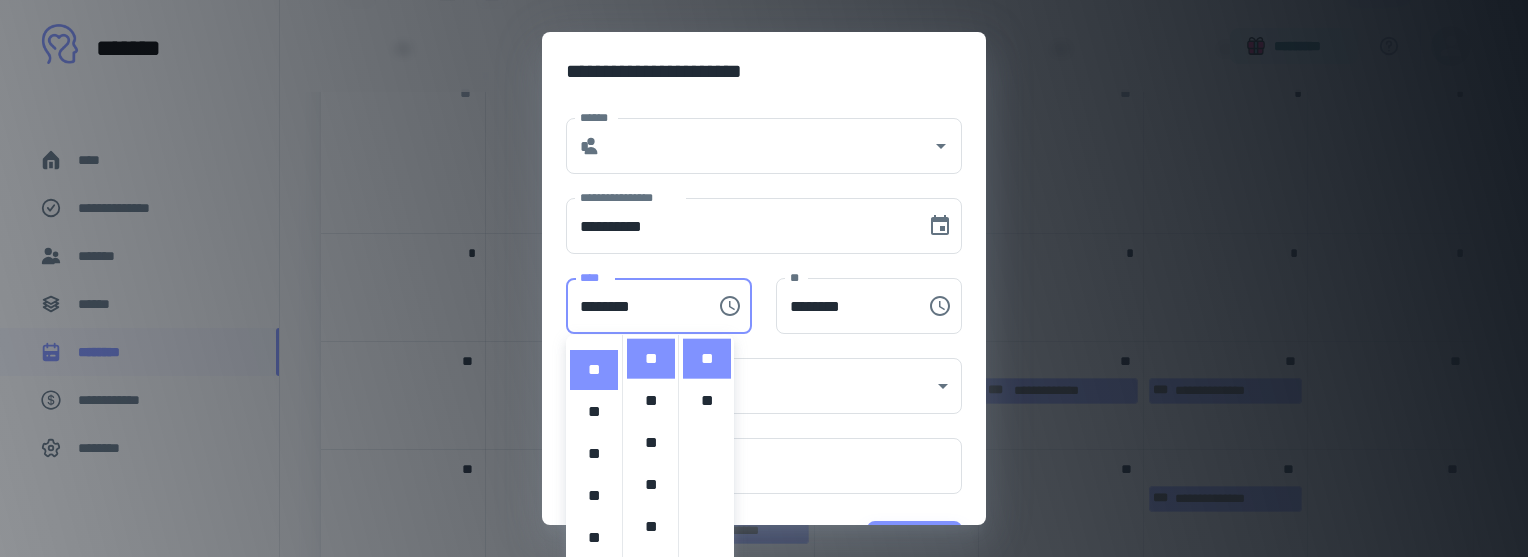 scroll, scrollTop: 84, scrollLeft: 0, axis: vertical 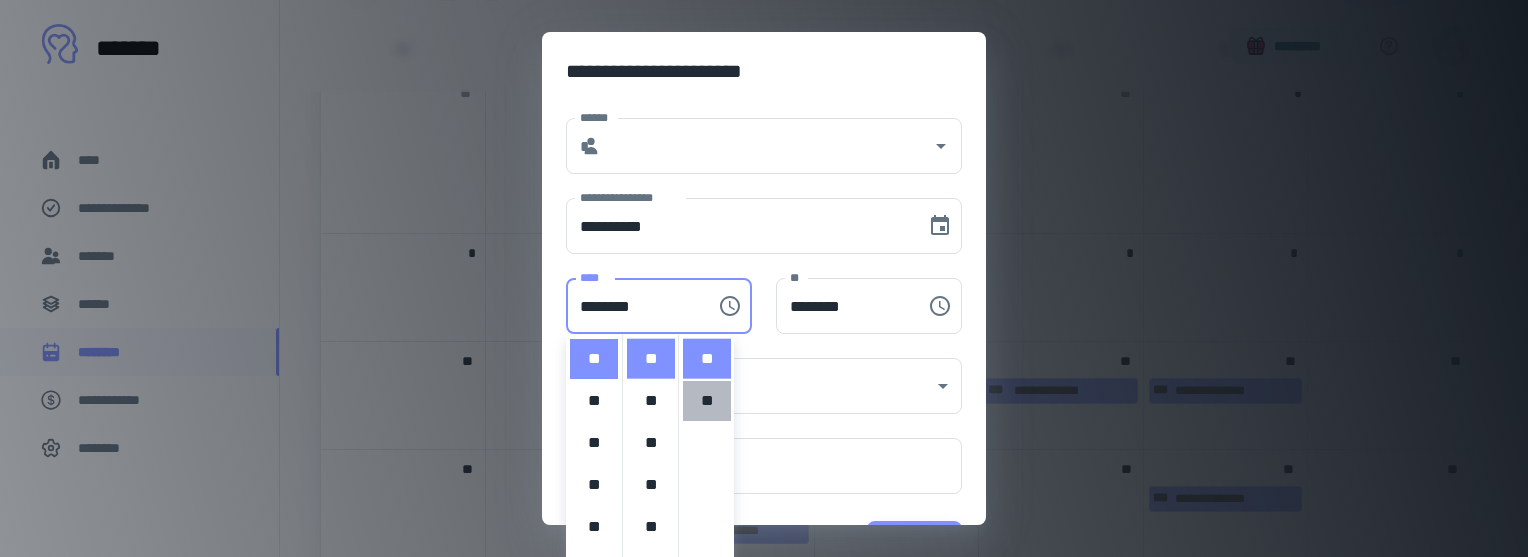 click on "**" at bounding box center [707, 401] 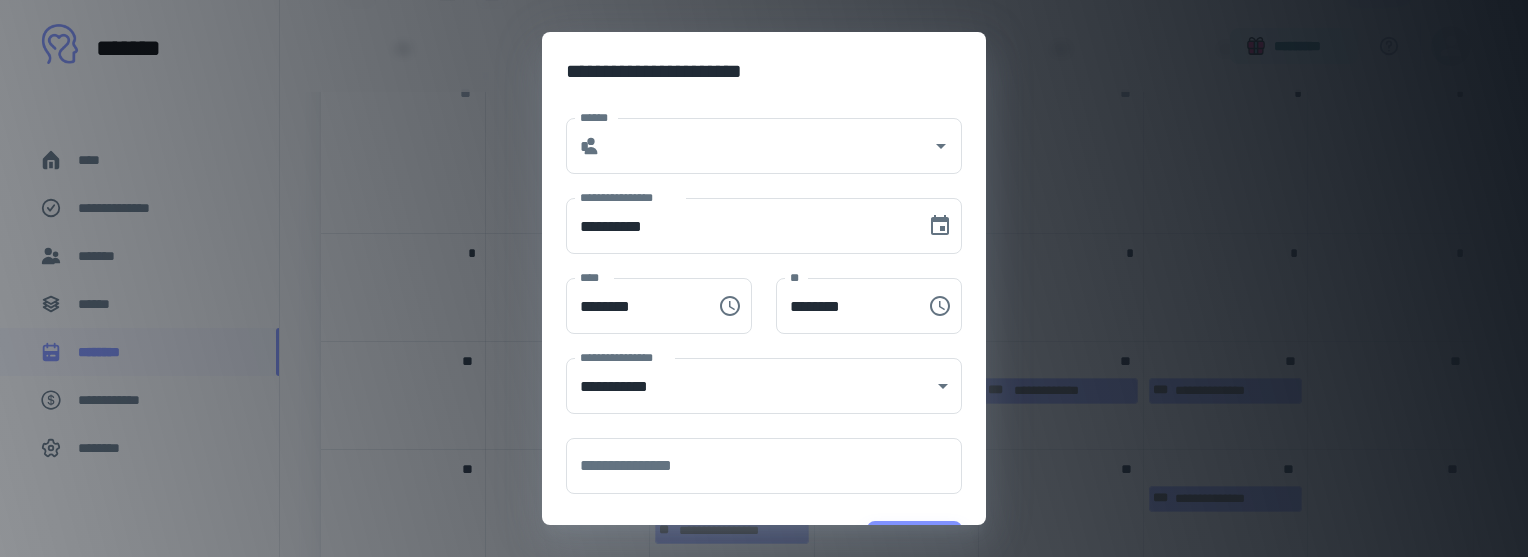 scroll, scrollTop: 42, scrollLeft: 0, axis: vertical 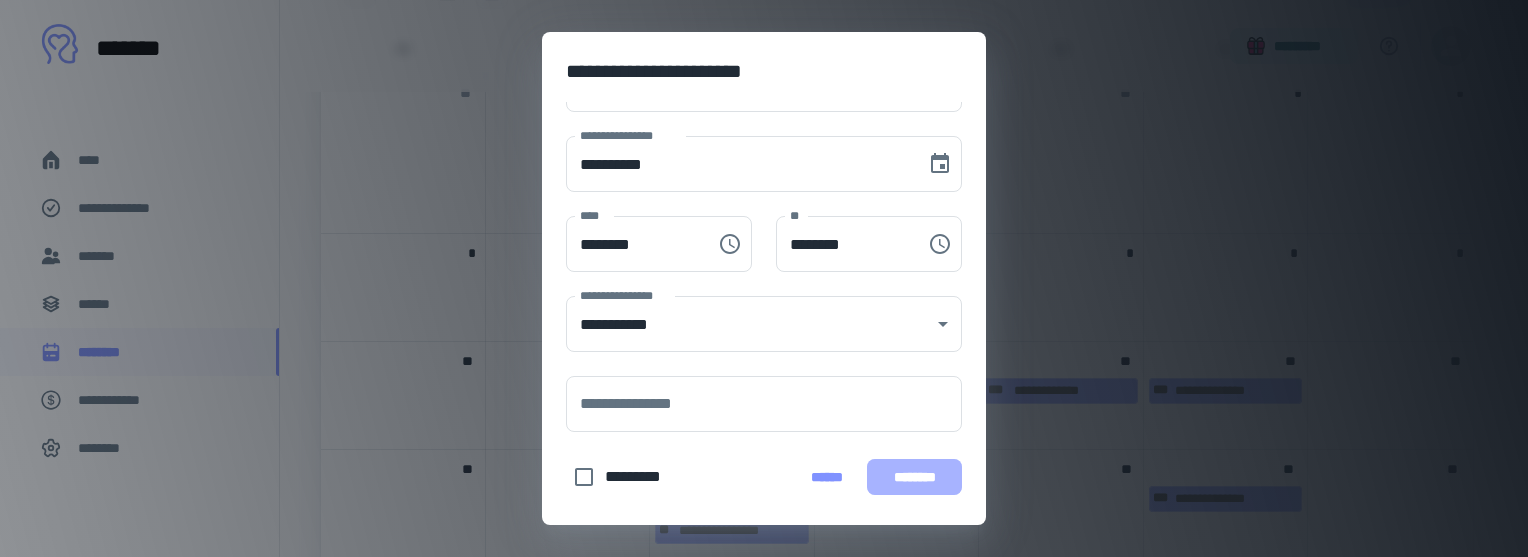 click on "********" at bounding box center [914, 477] 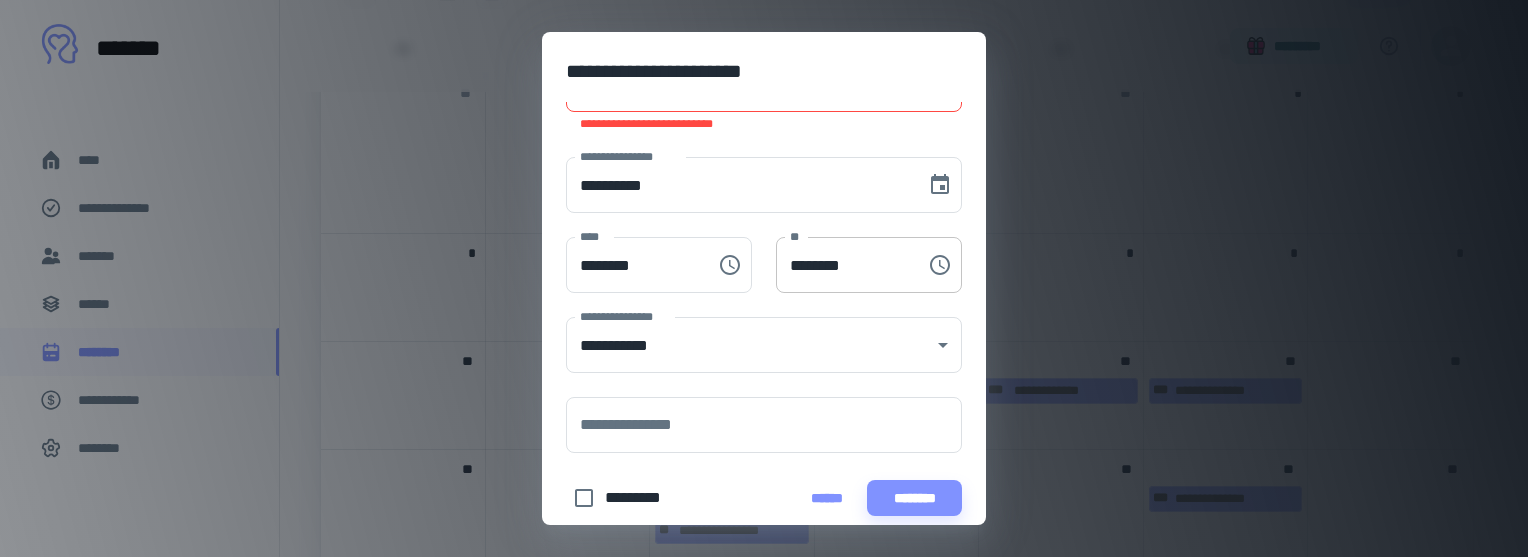 scroll, scrollTop: 0, scrollLeft: 0, axis: both 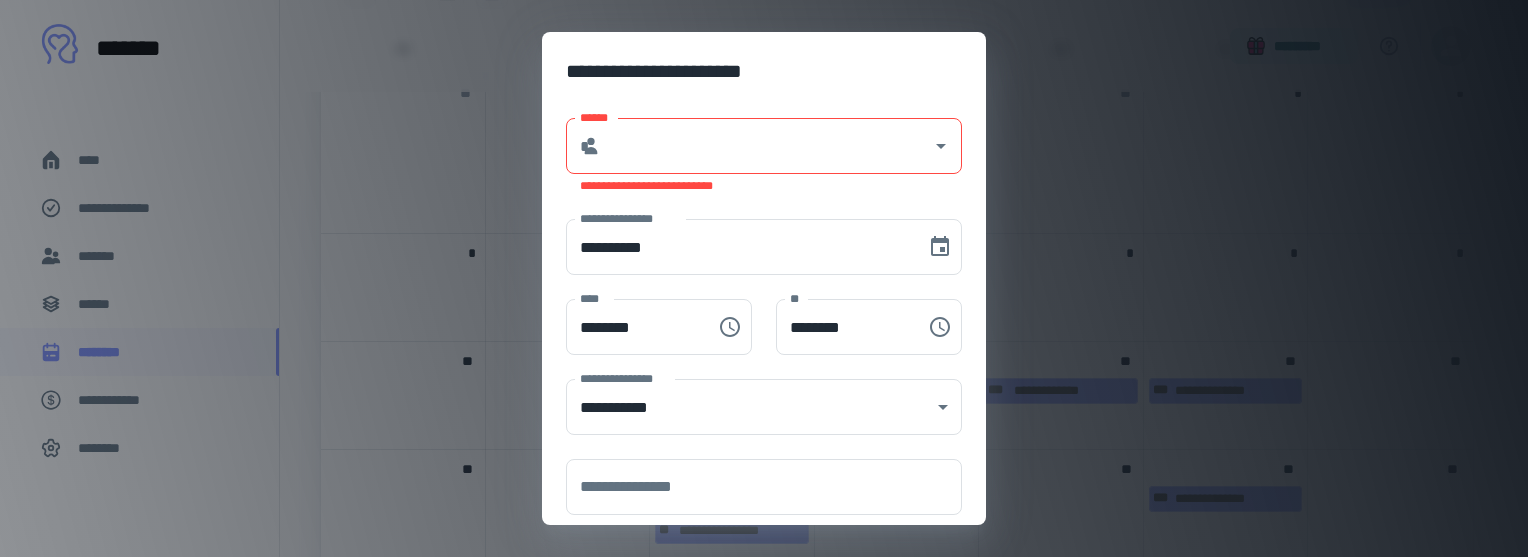 click on "[PHONE]" at bounding box center (764, 278) 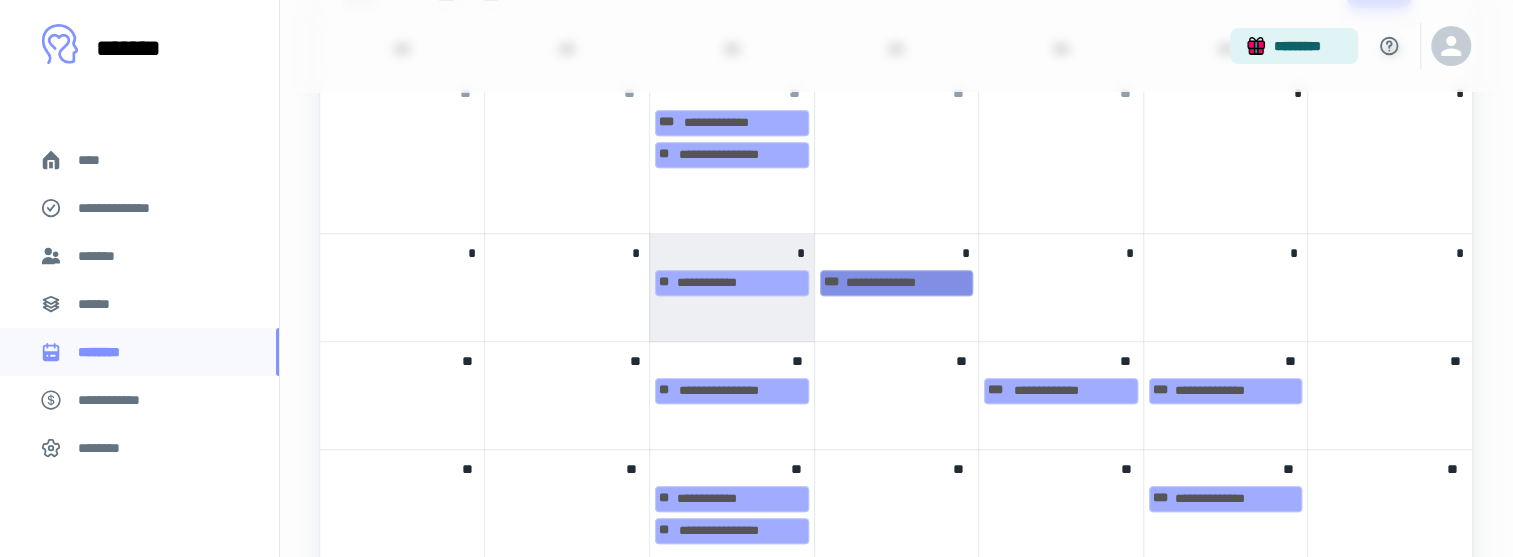 click on "[PHONE]" at bounding box center [897, 283] 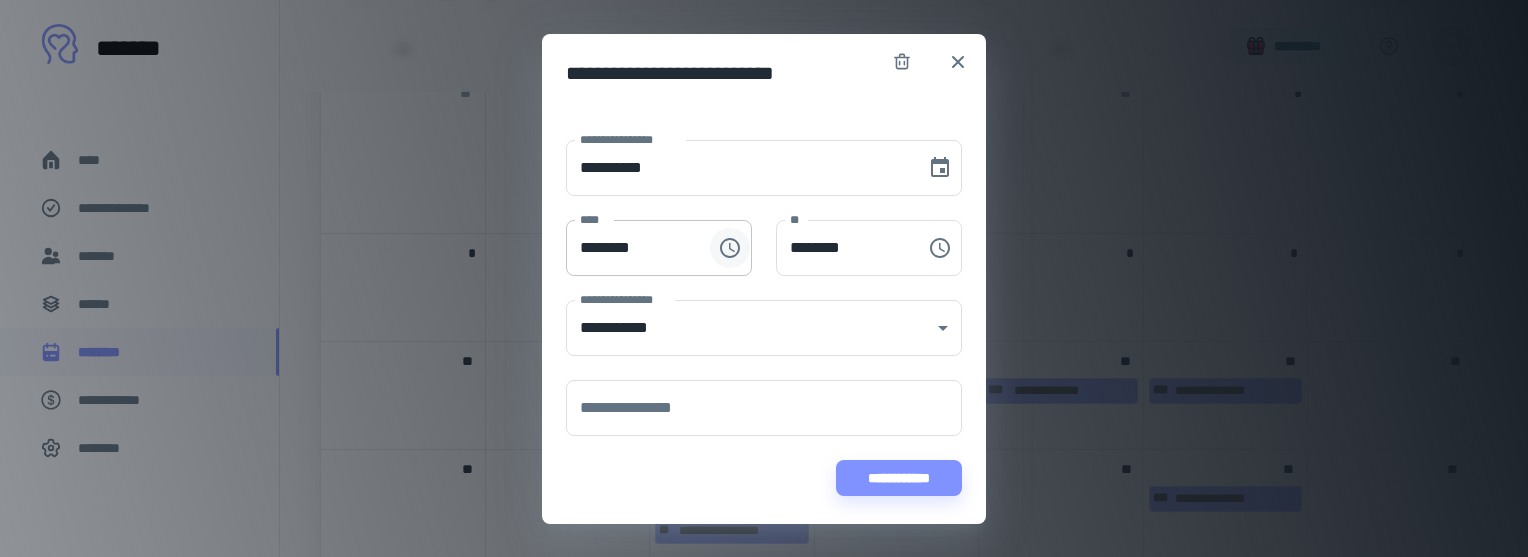 click 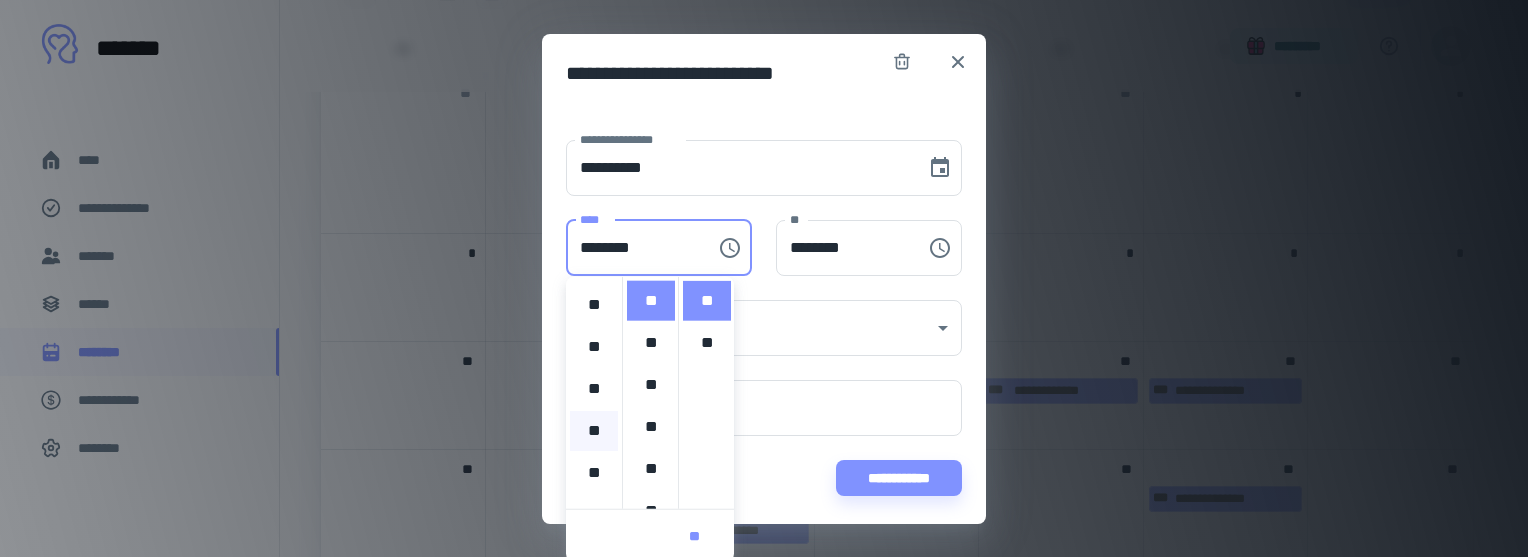scroll, scrollTop: 62, scrollLeft: 0, axis: vertical 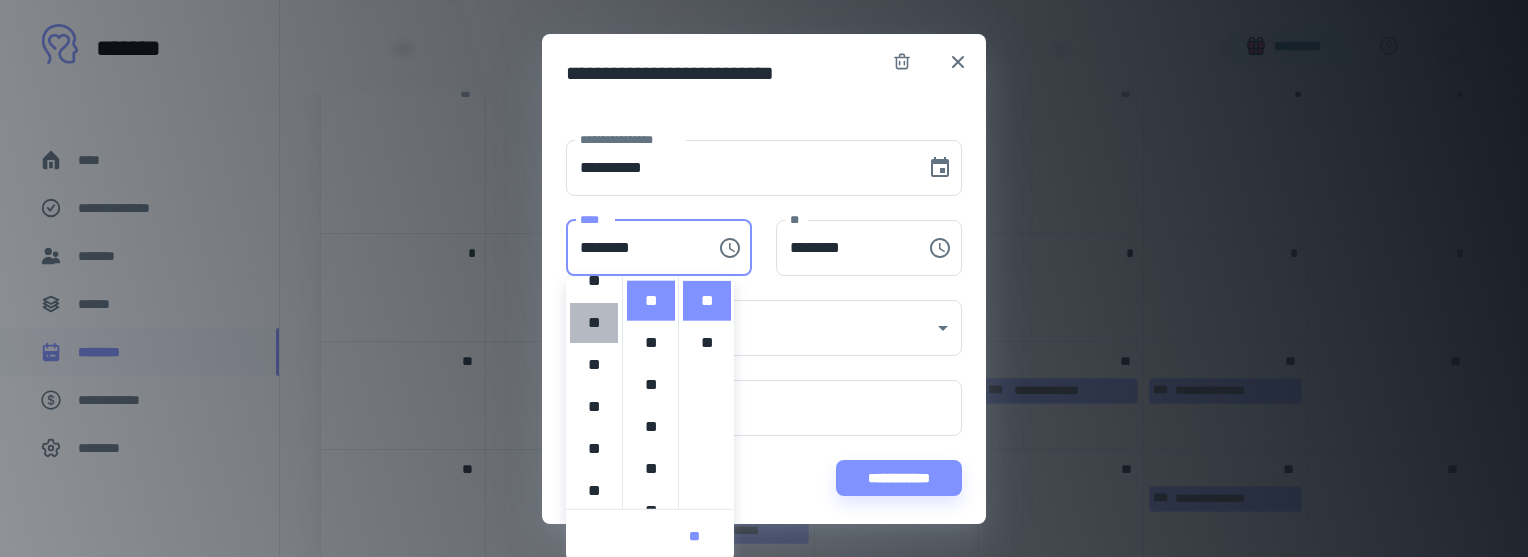 click on "**" at bounding box center [594, 323] 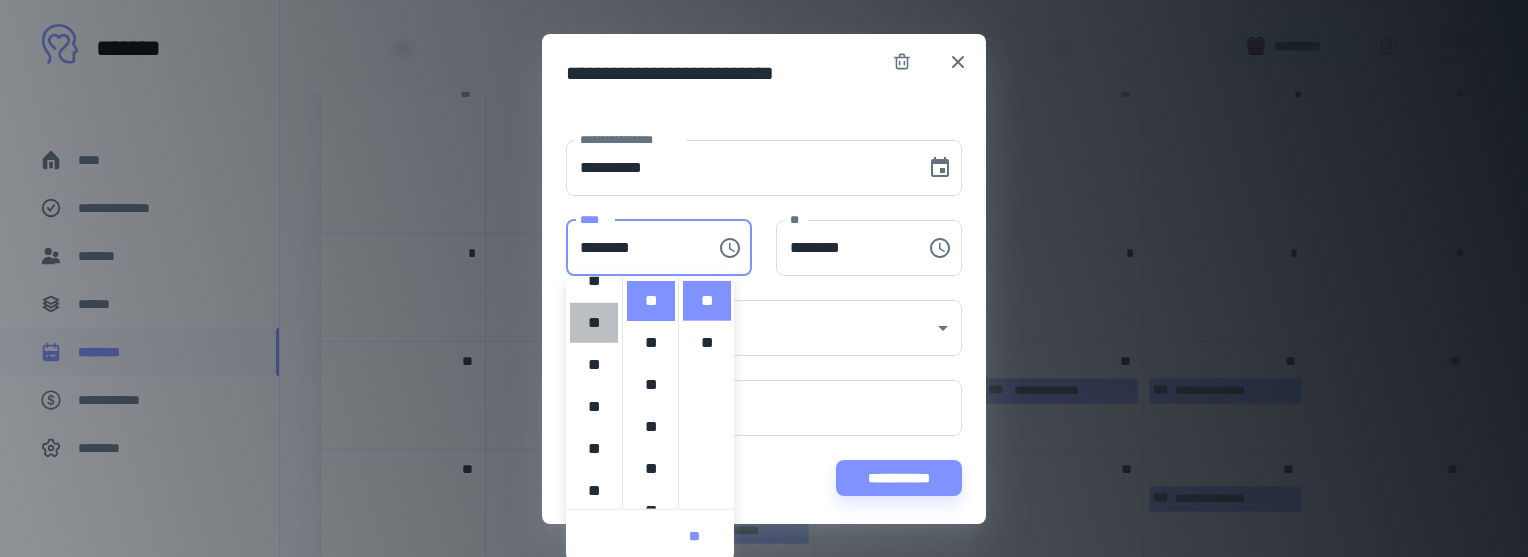 type on "********" 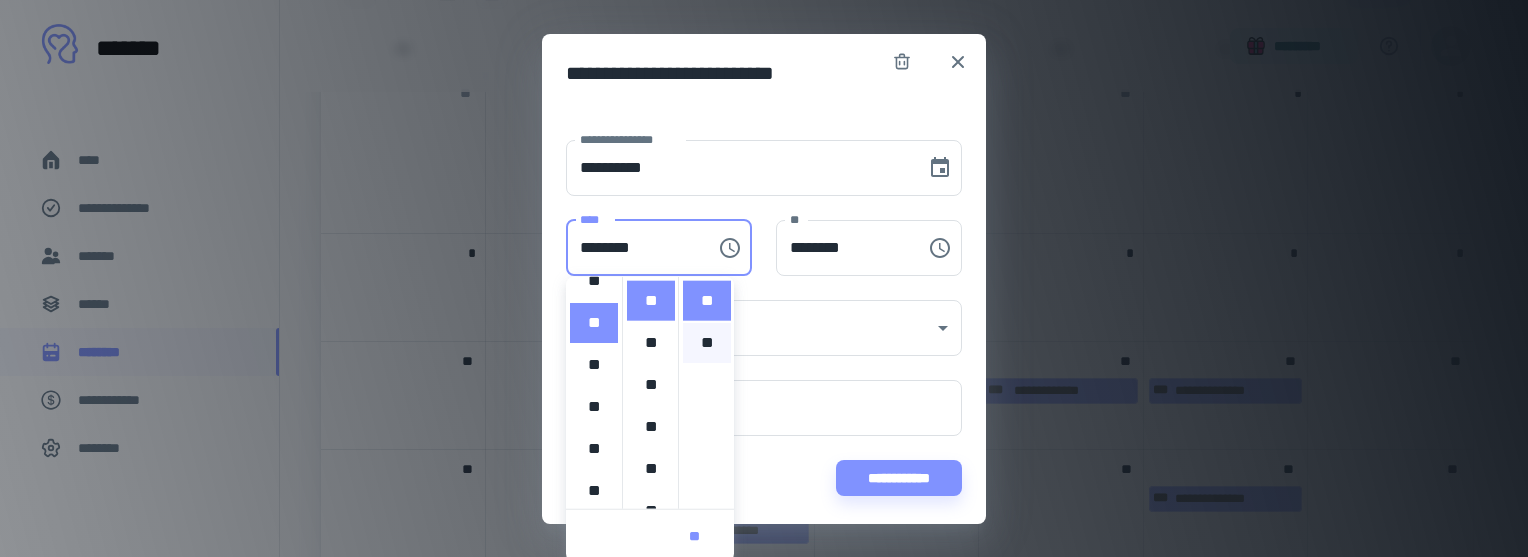 scroll, scrollTop: 84, scrollLeft: 0, axis: vertical 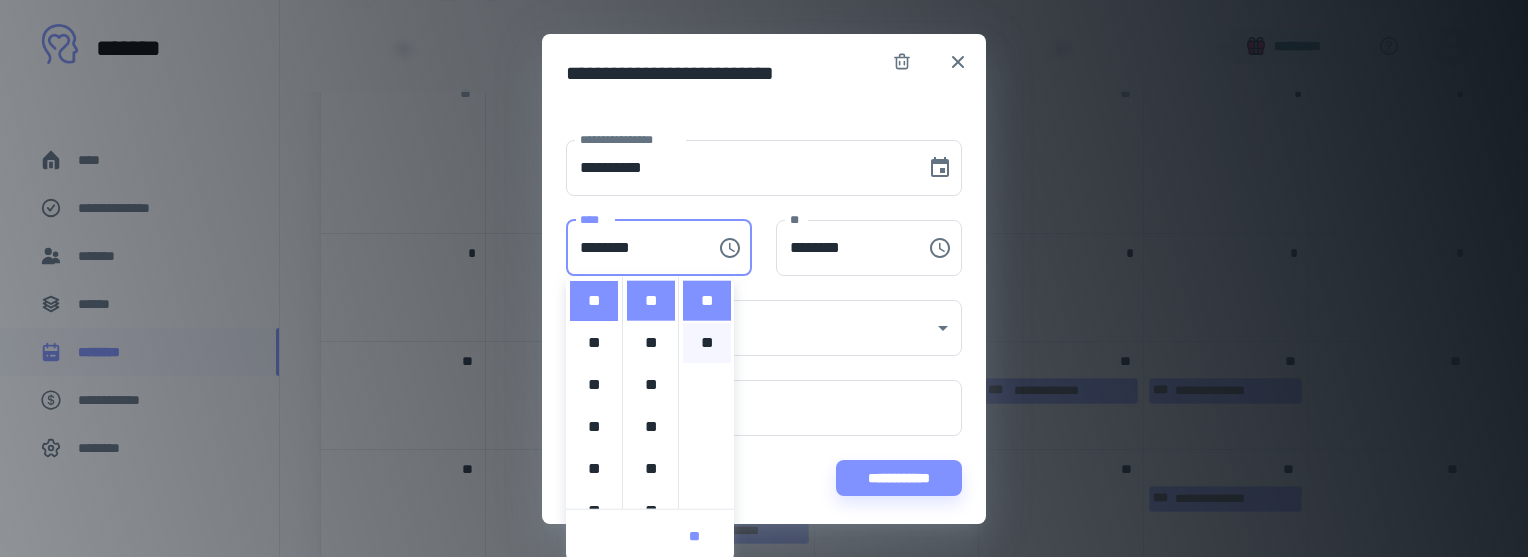 click on "**" at bounding box center (707, 343) 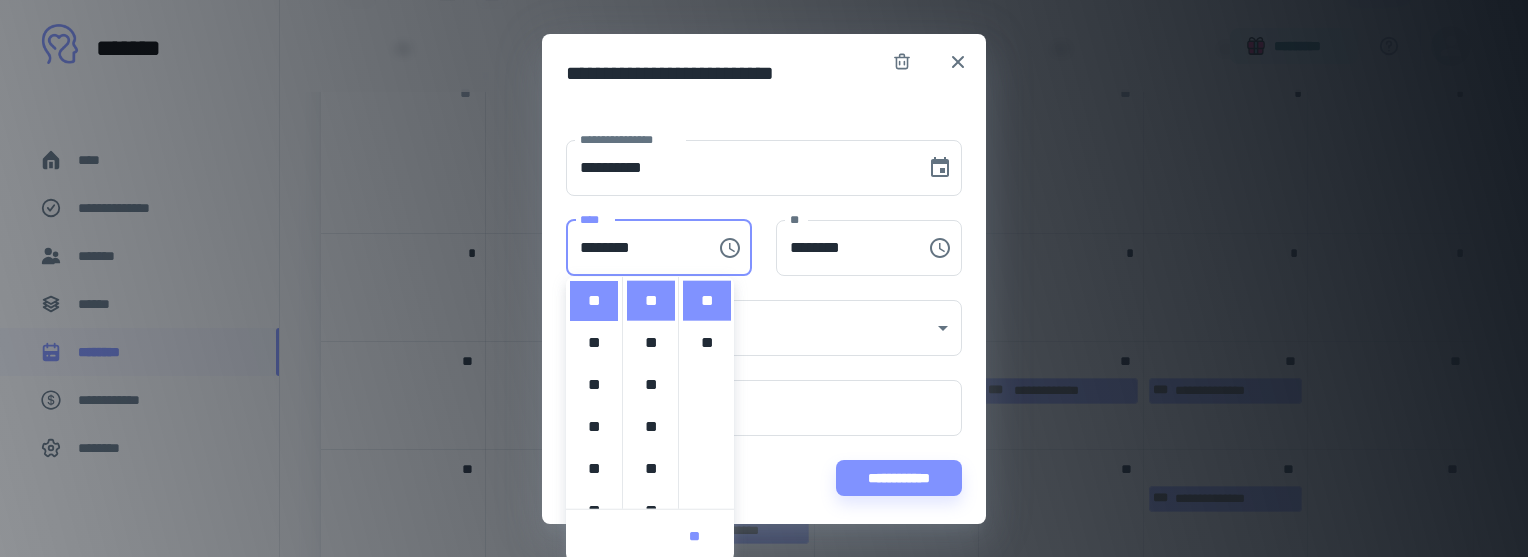 type on "********" 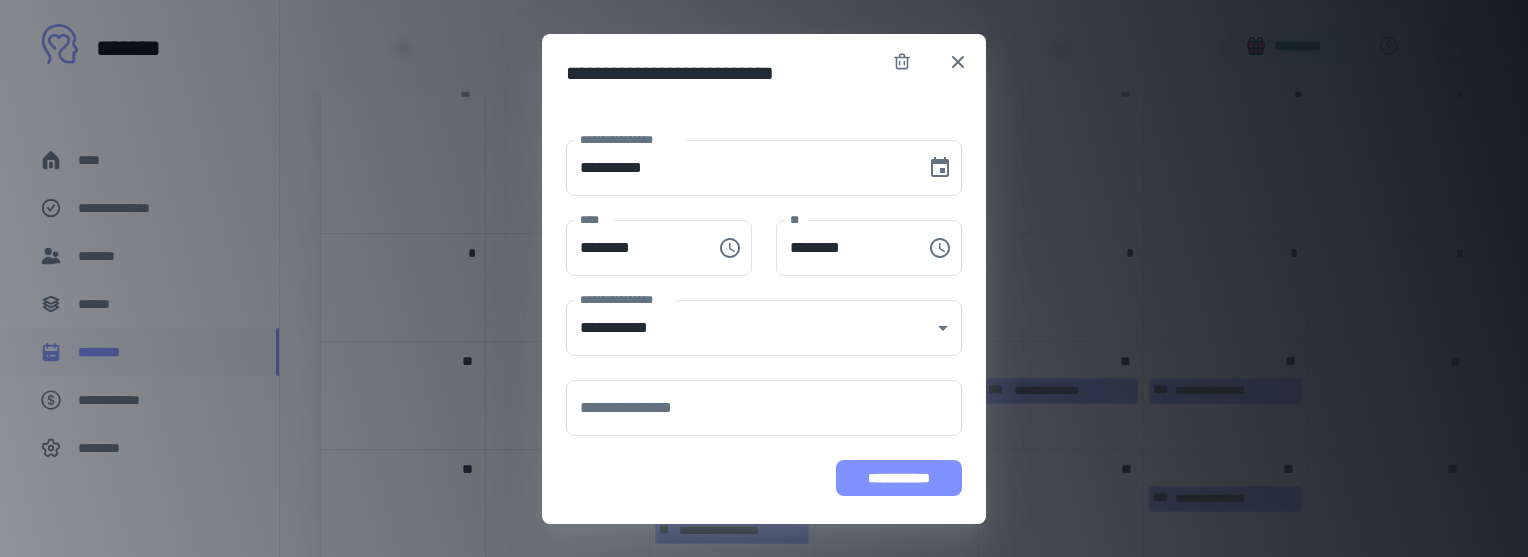 scroll, scrollTop: 42, scrollLeft: 0, axis: vertical 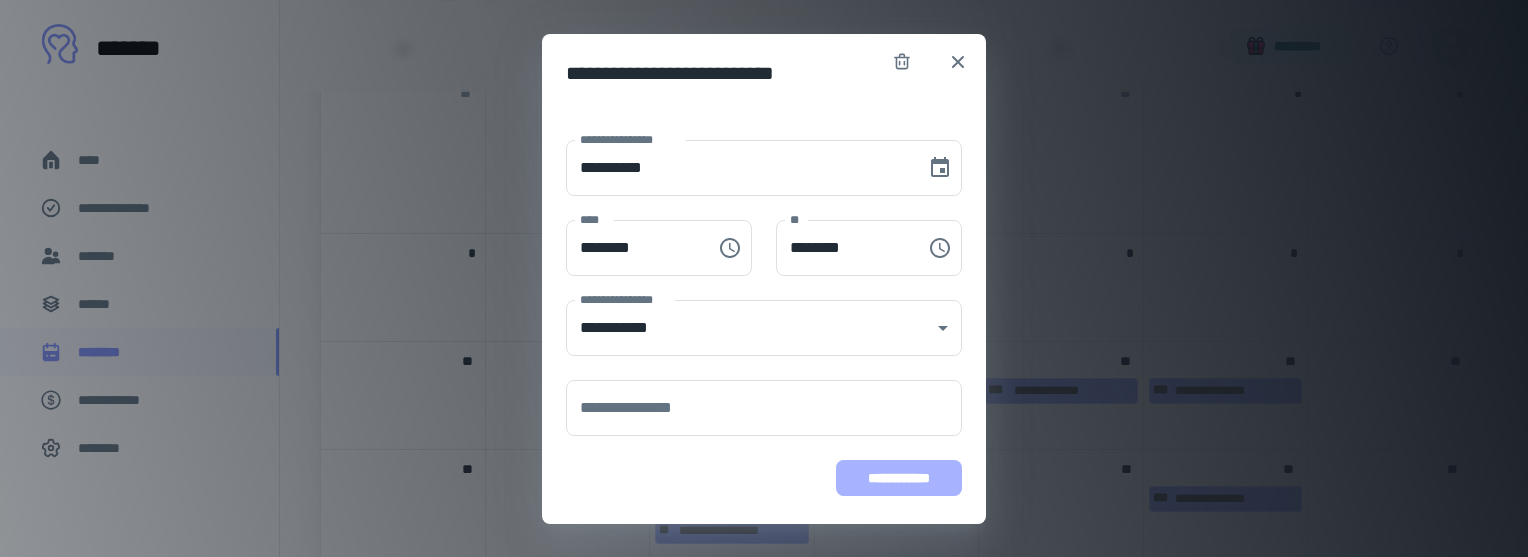 click on "**********" at bounding box center [899, 478] 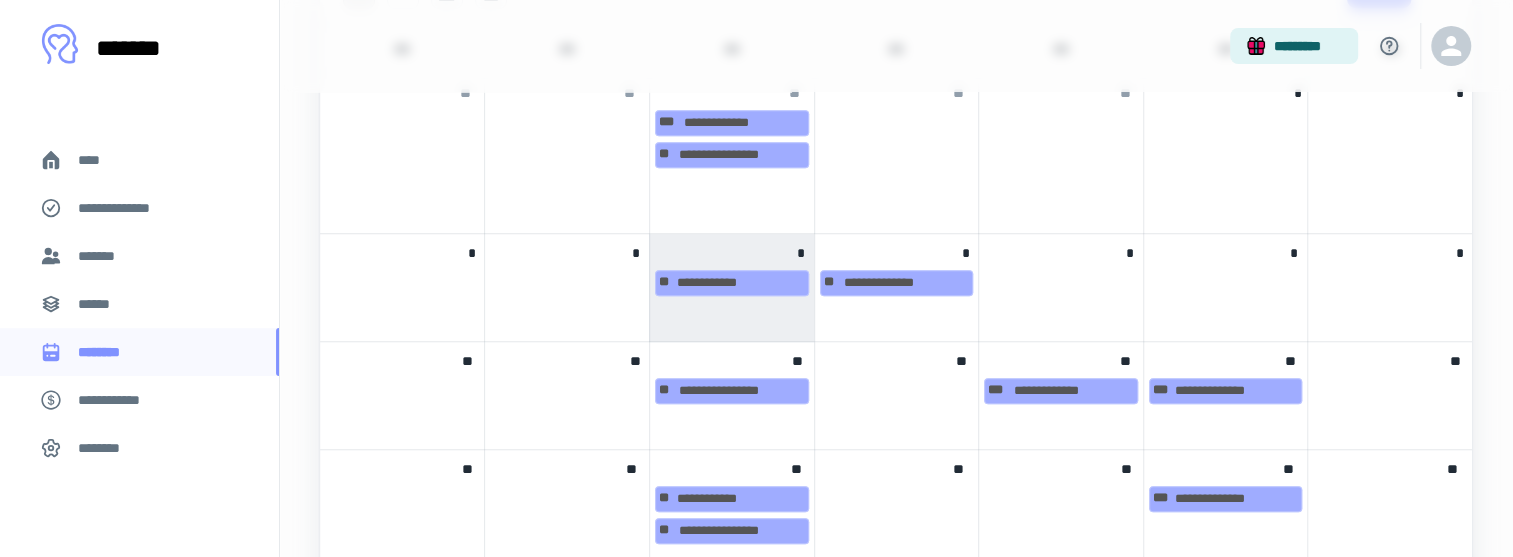 click at bounding box center (1390, 497) 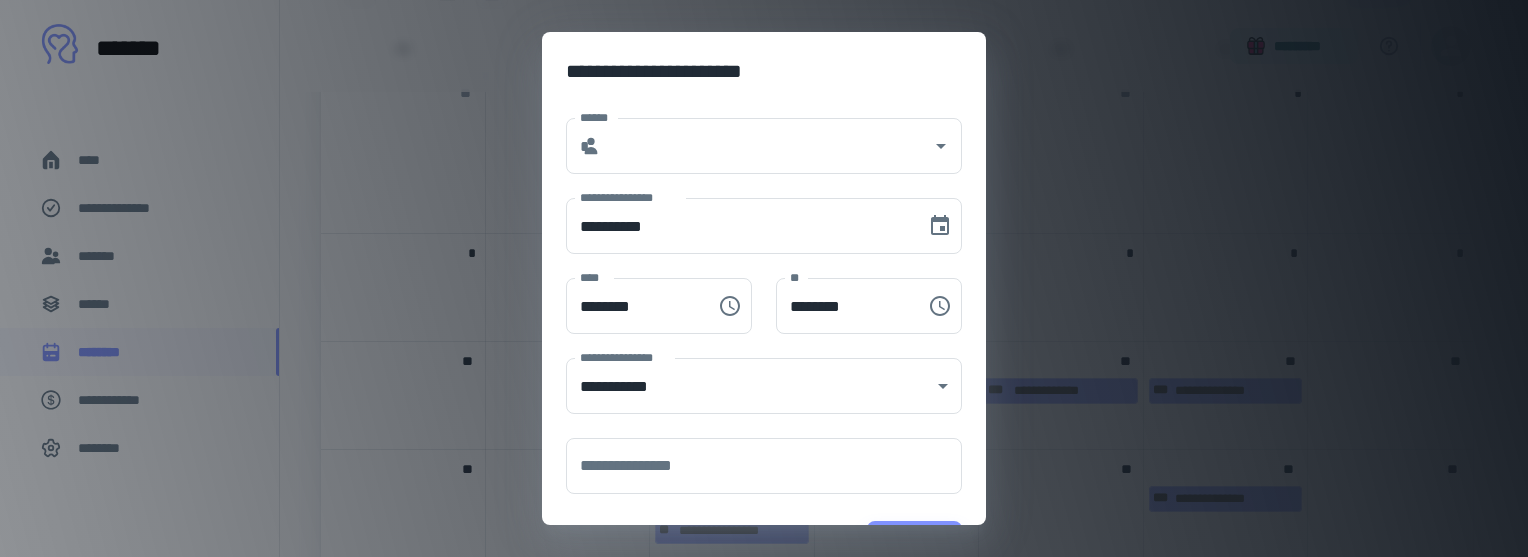 click on "**********" at bounding box center (764, 278) 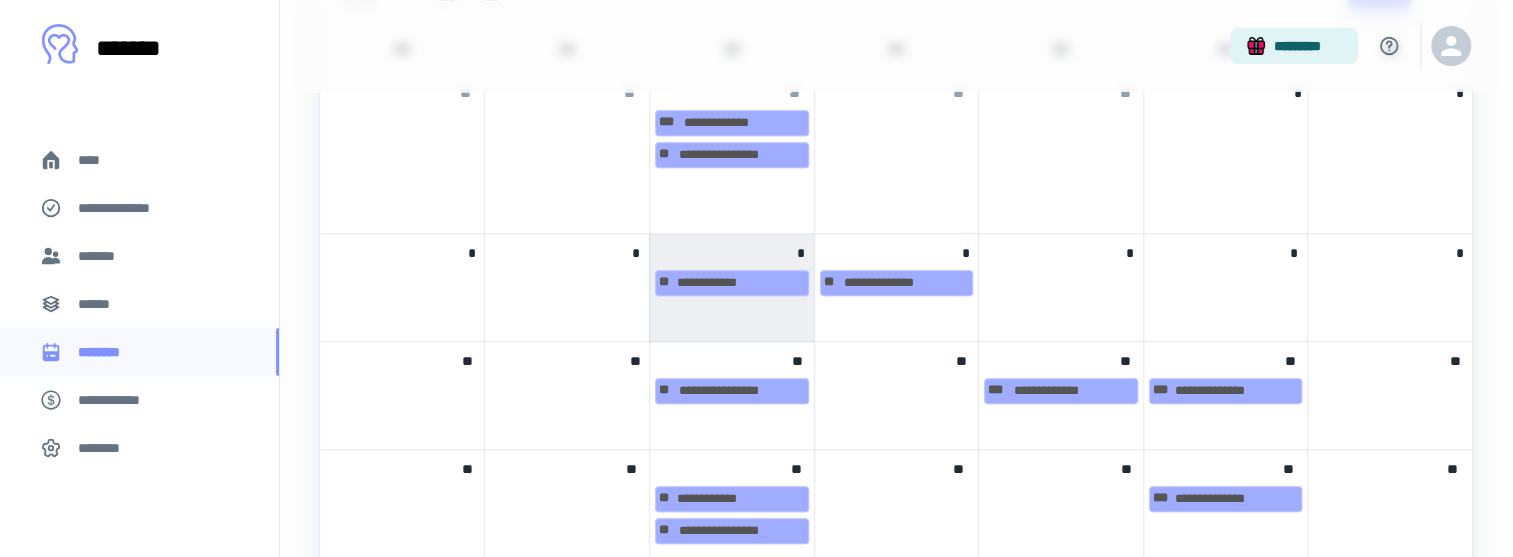 click at bounding box center [1061, 281] 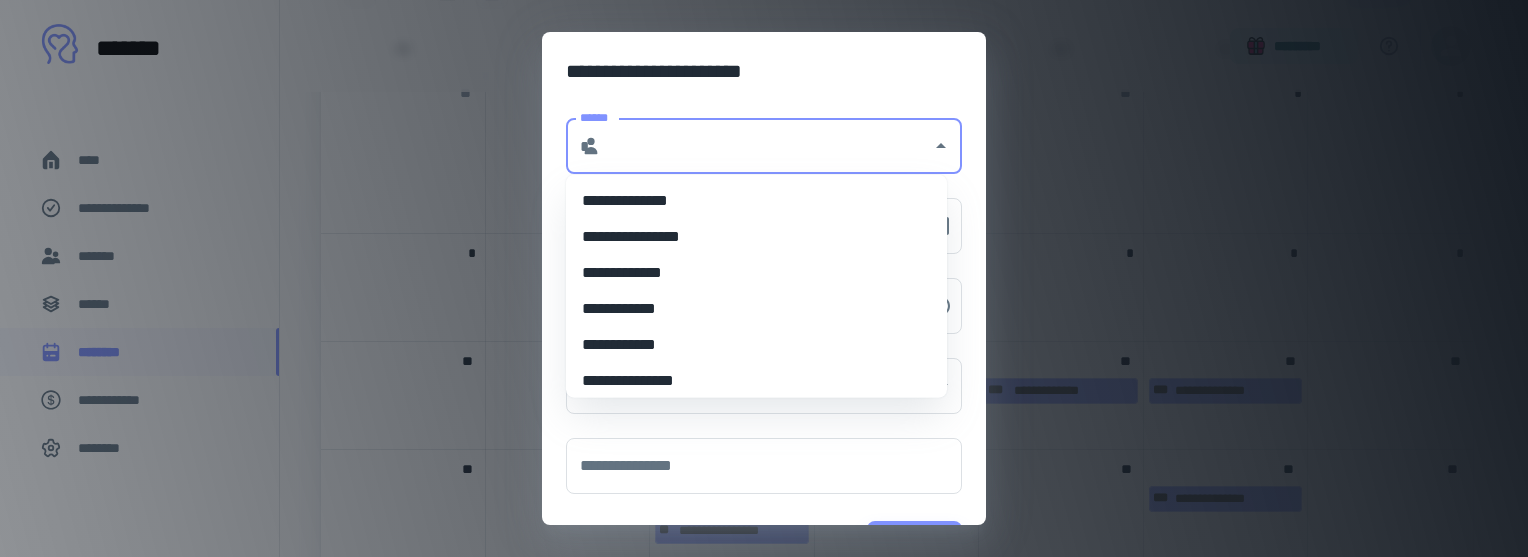 click on "******" at bounding box center [766, 146] 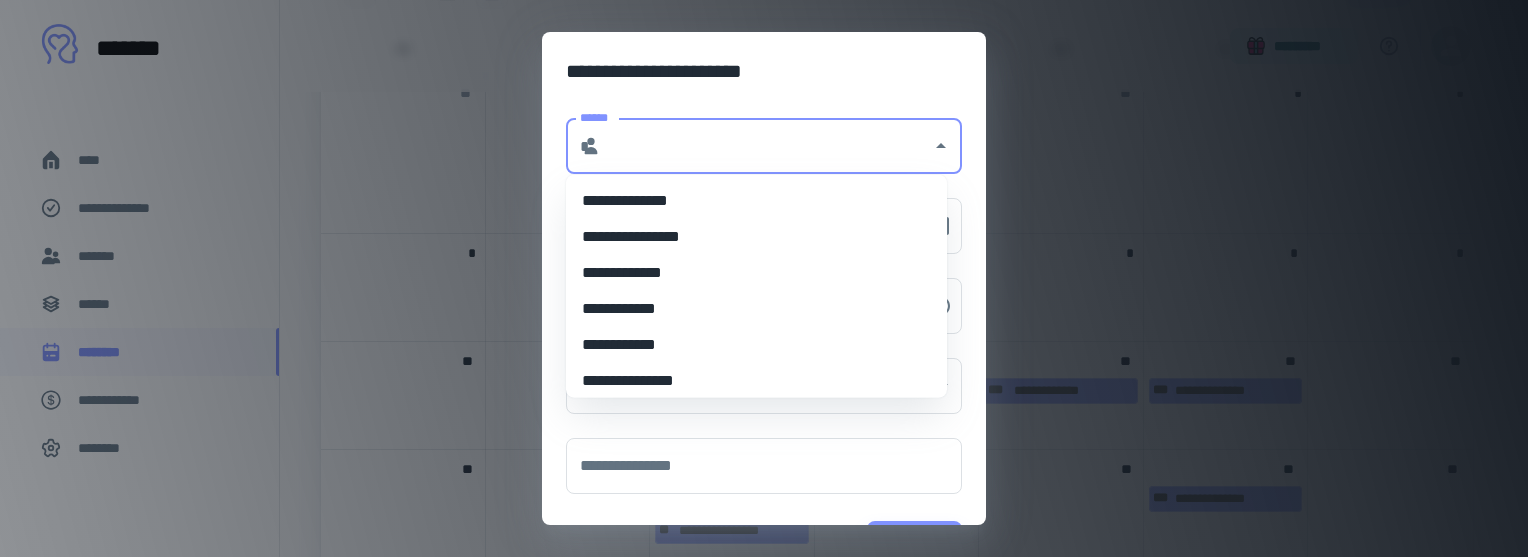 click on "**********" at bounding box center [749, 237] 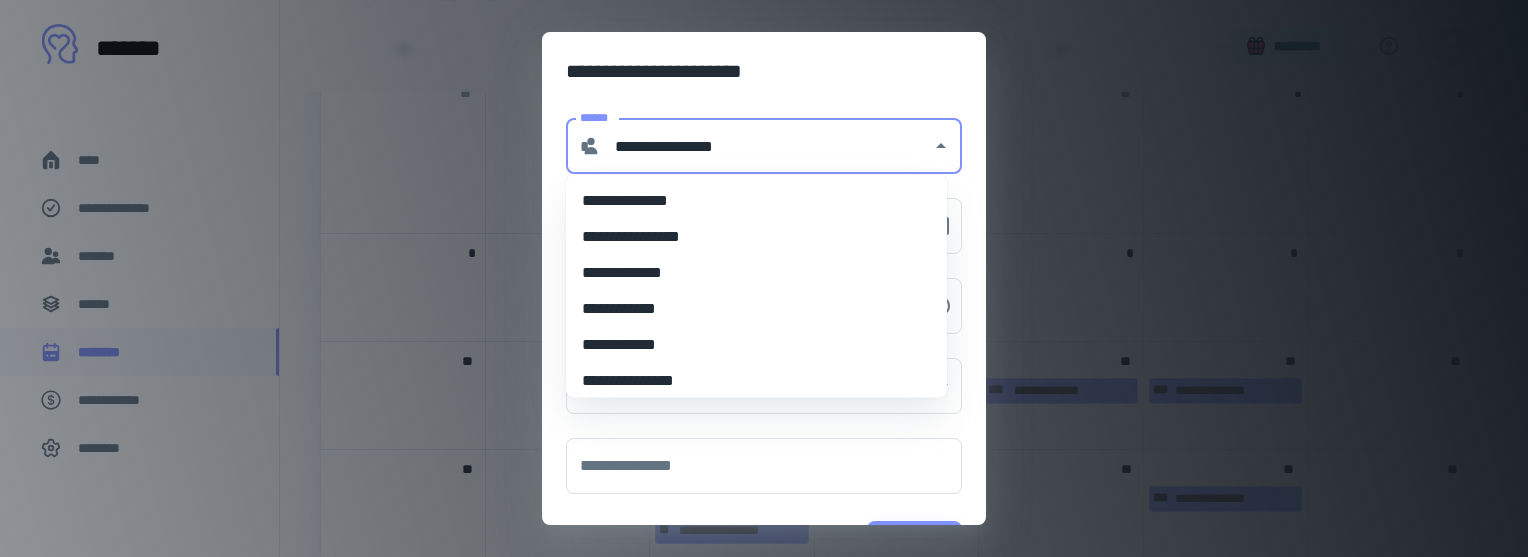 type on "********" 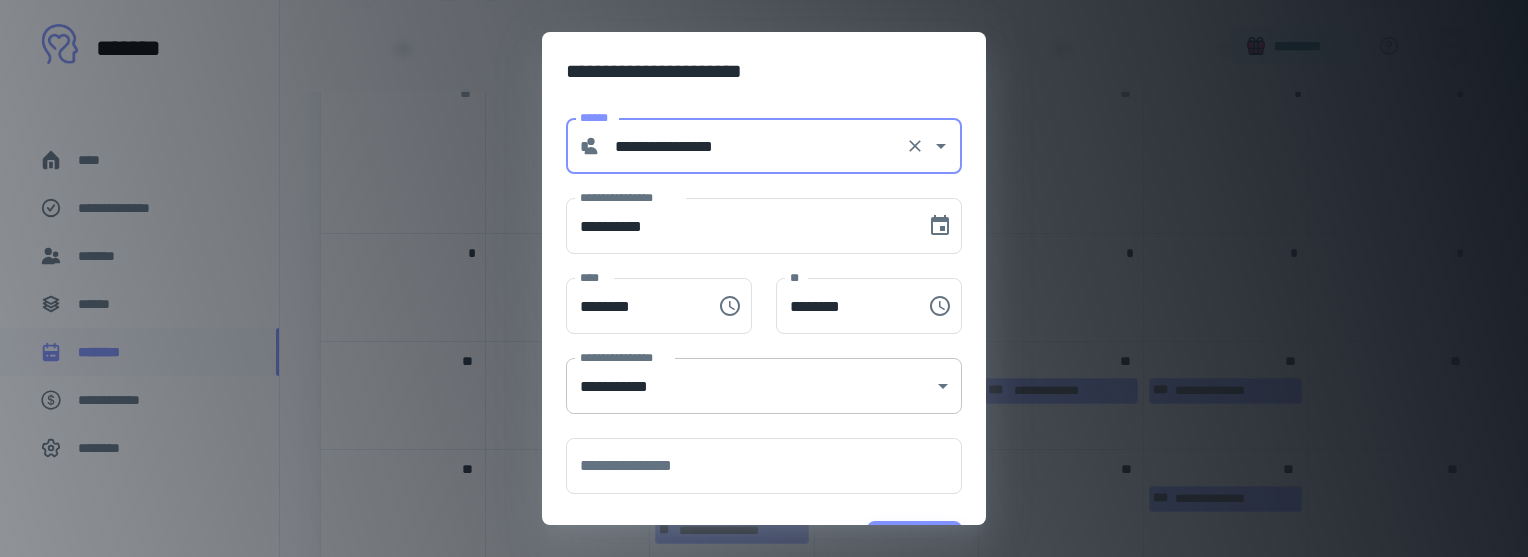 scroll, scrollTop: 62, scrollLeft: 0, axis: vertical 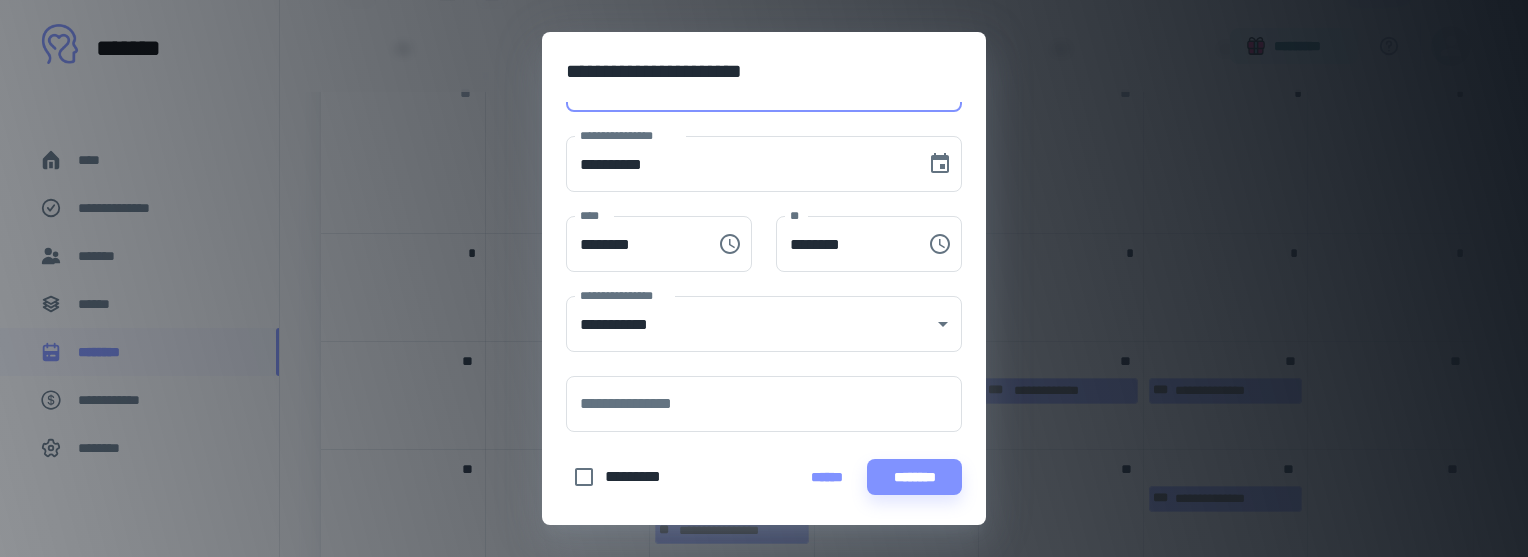 click on "********" at bounding box center (914, 477) 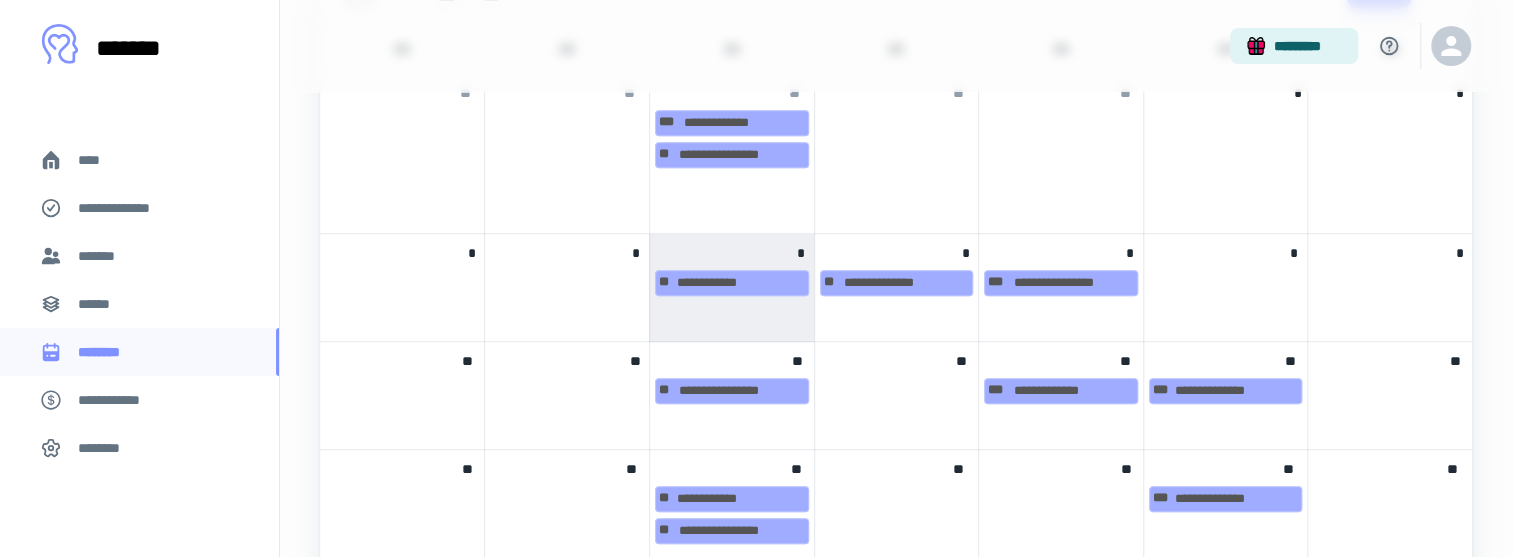 click on "[PHONE]" at bounding box center (896, 84) 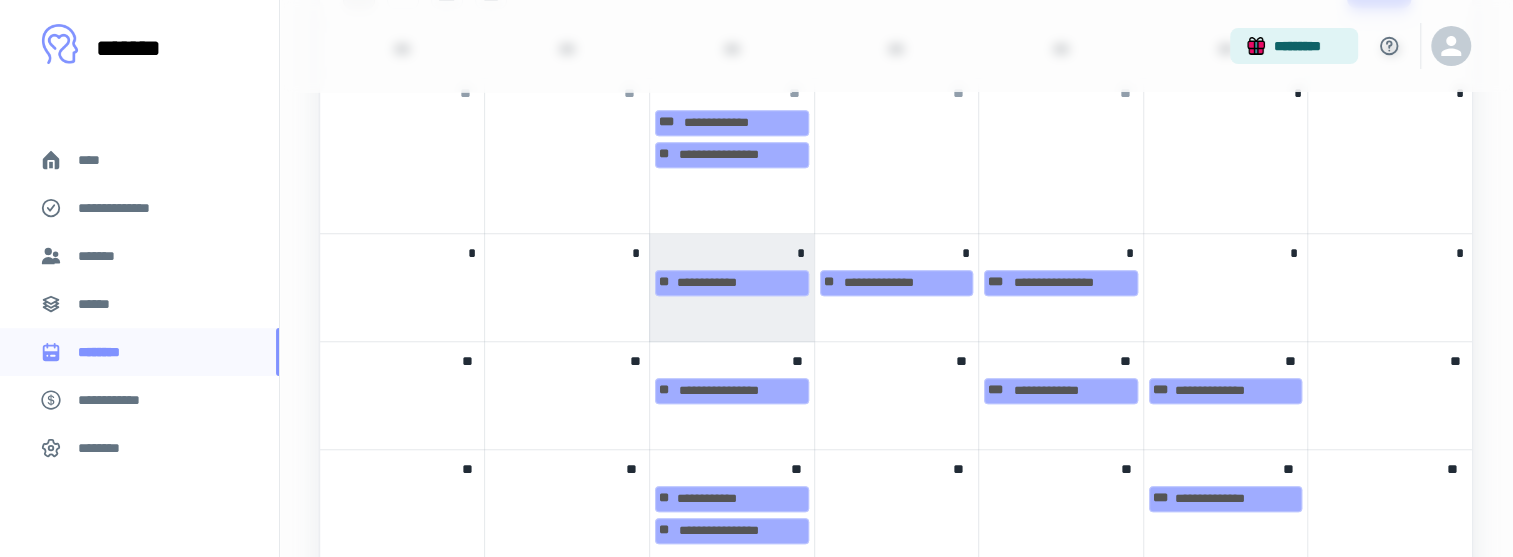 click at bounding box center [567, 389] 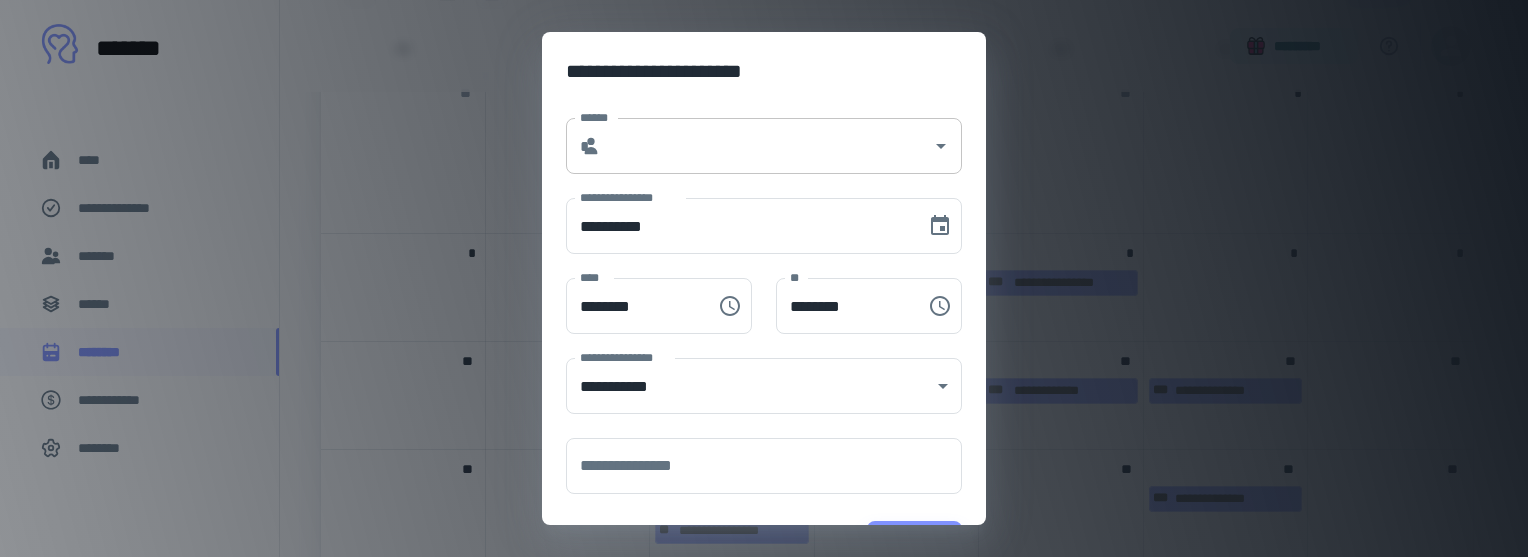 click on "* ******" at bounding box center [764, 146] 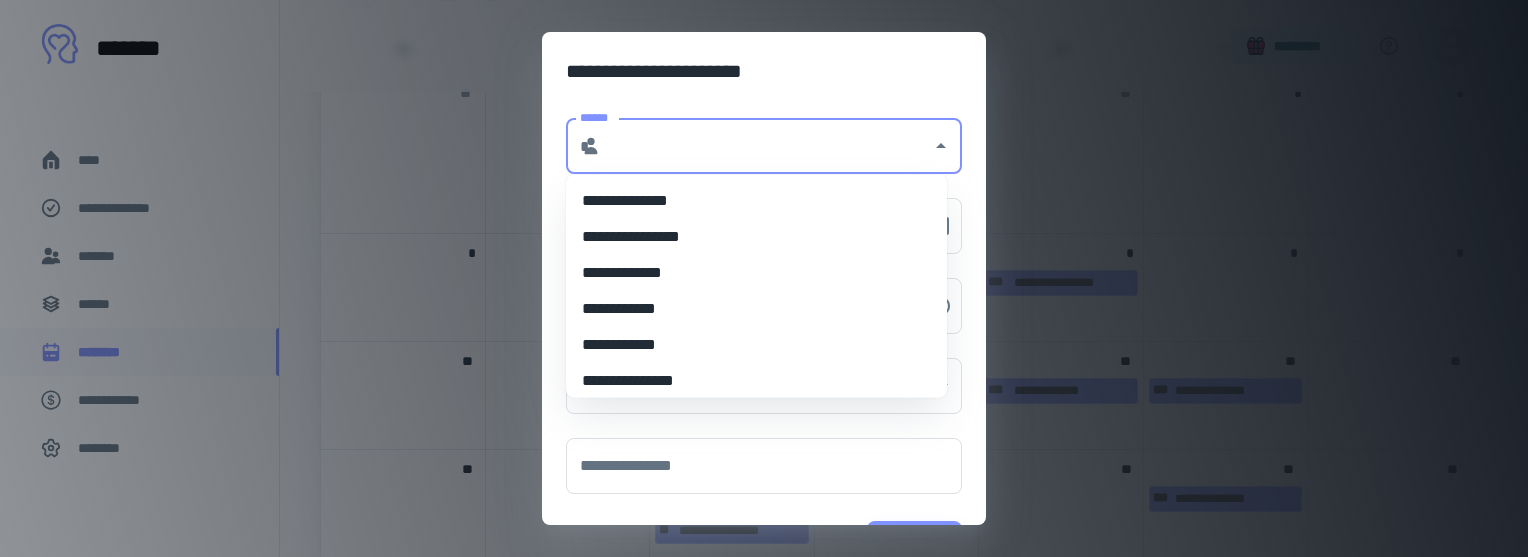 click on "**********" at bounding box center [749, 345] 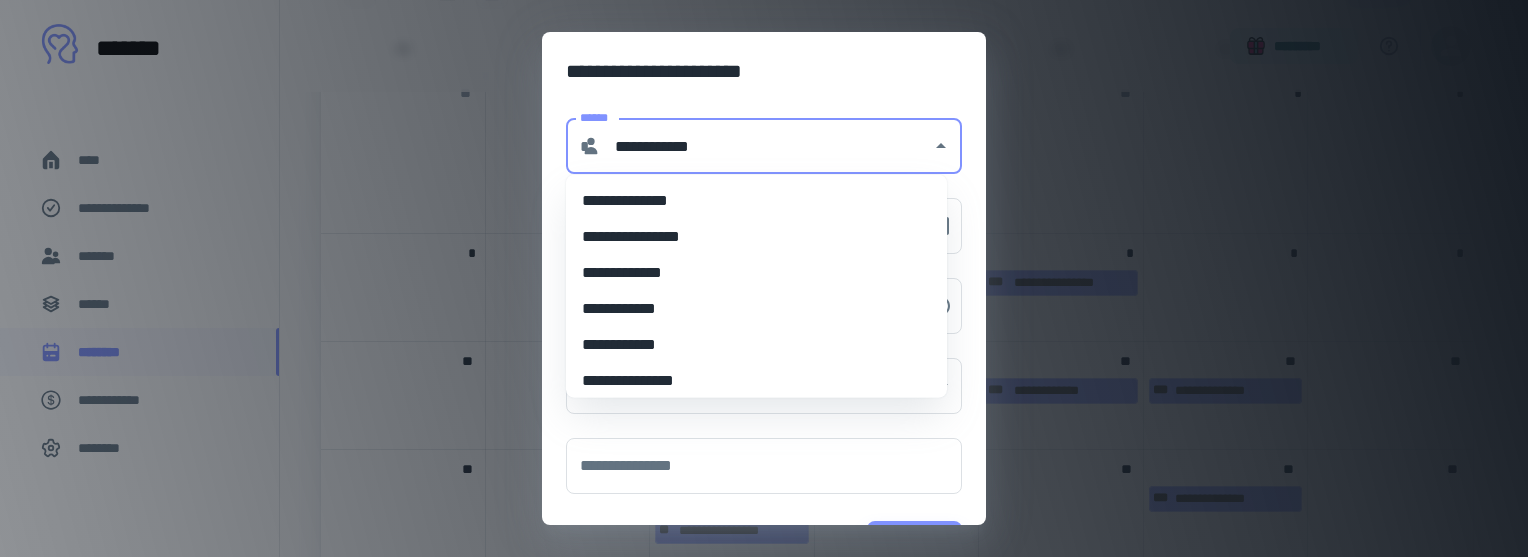 type on "********" 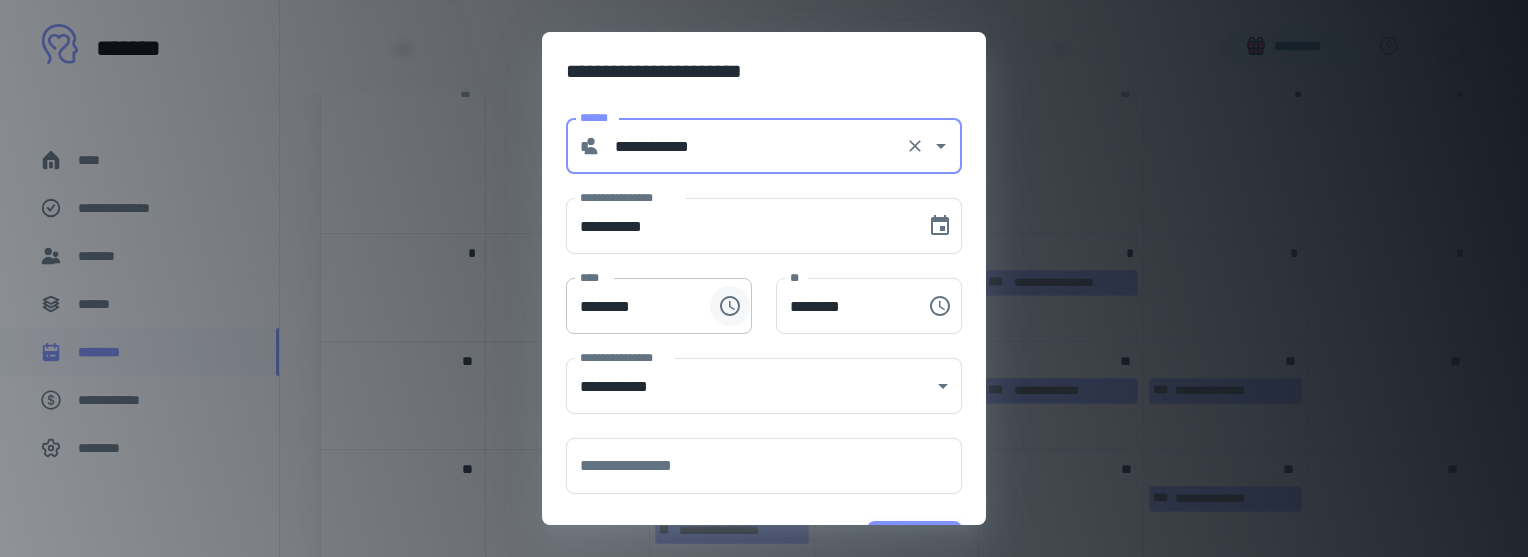 click 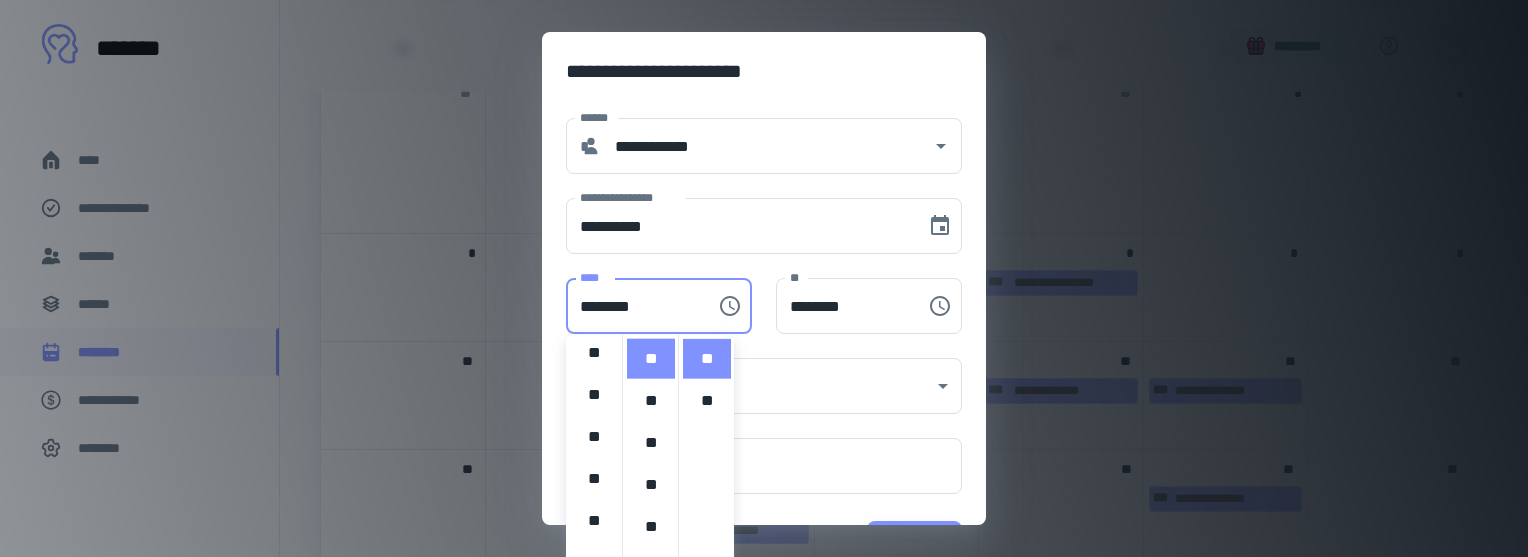 scroll, scrollTop: 20, scrollLeft: 0, axis: vertical 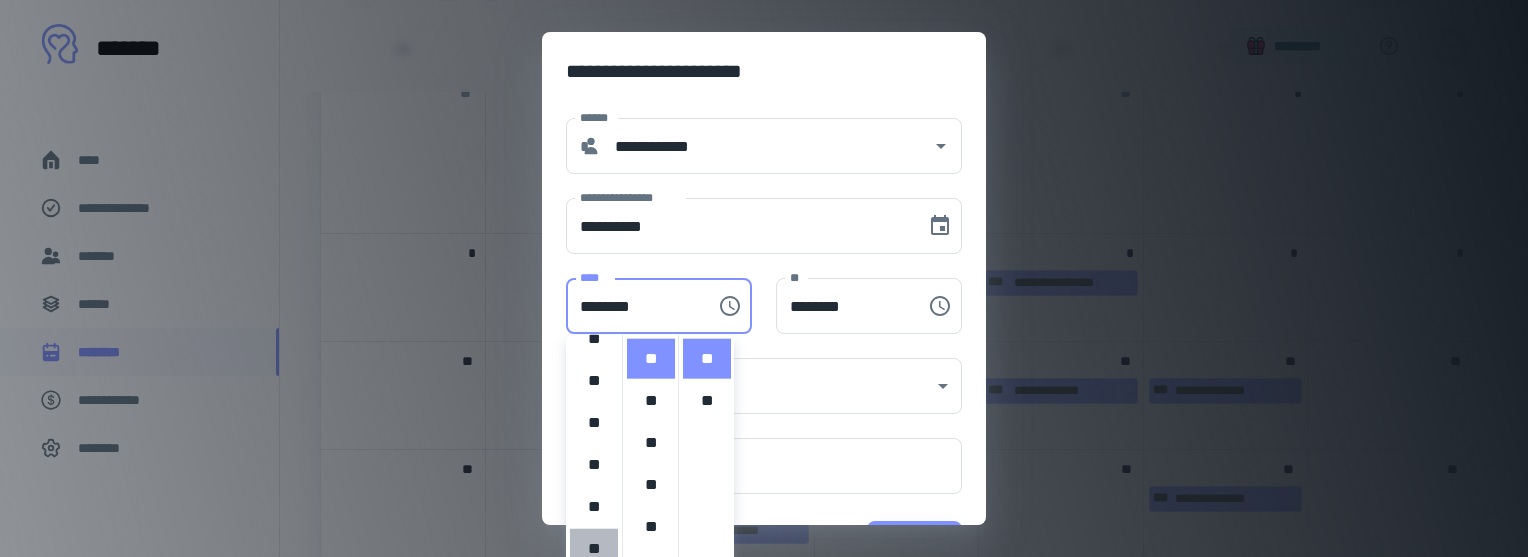 click on "**" at bounding box center [594, 549] 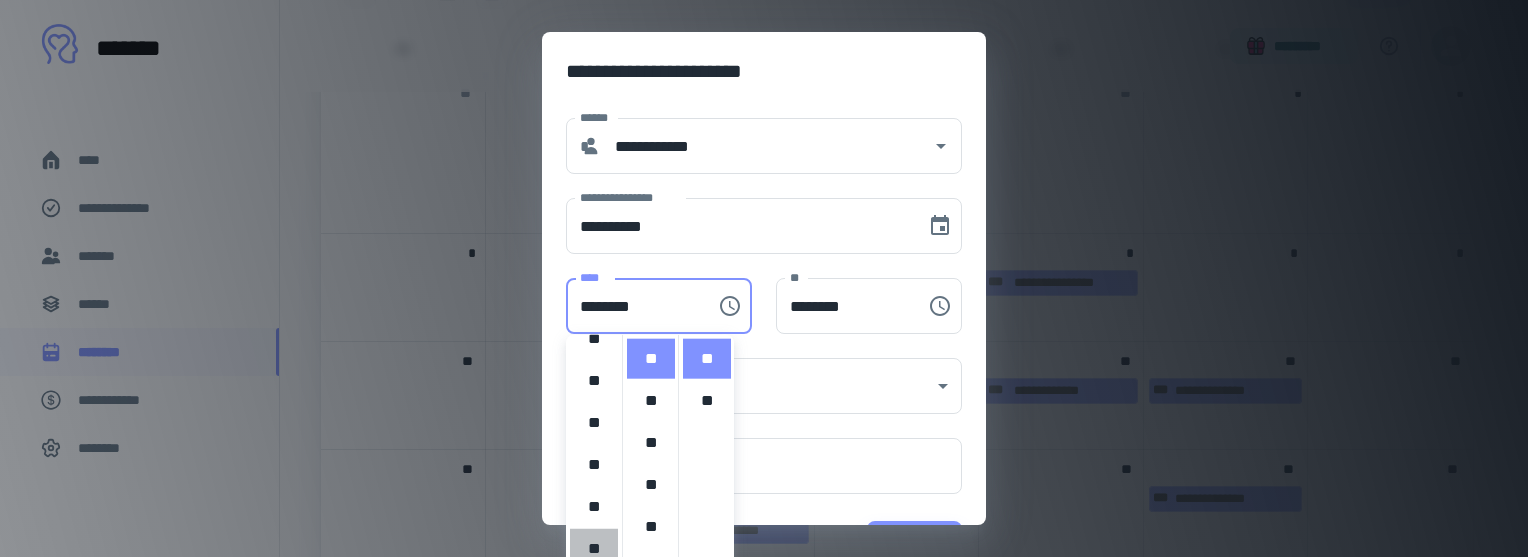 type on "********" 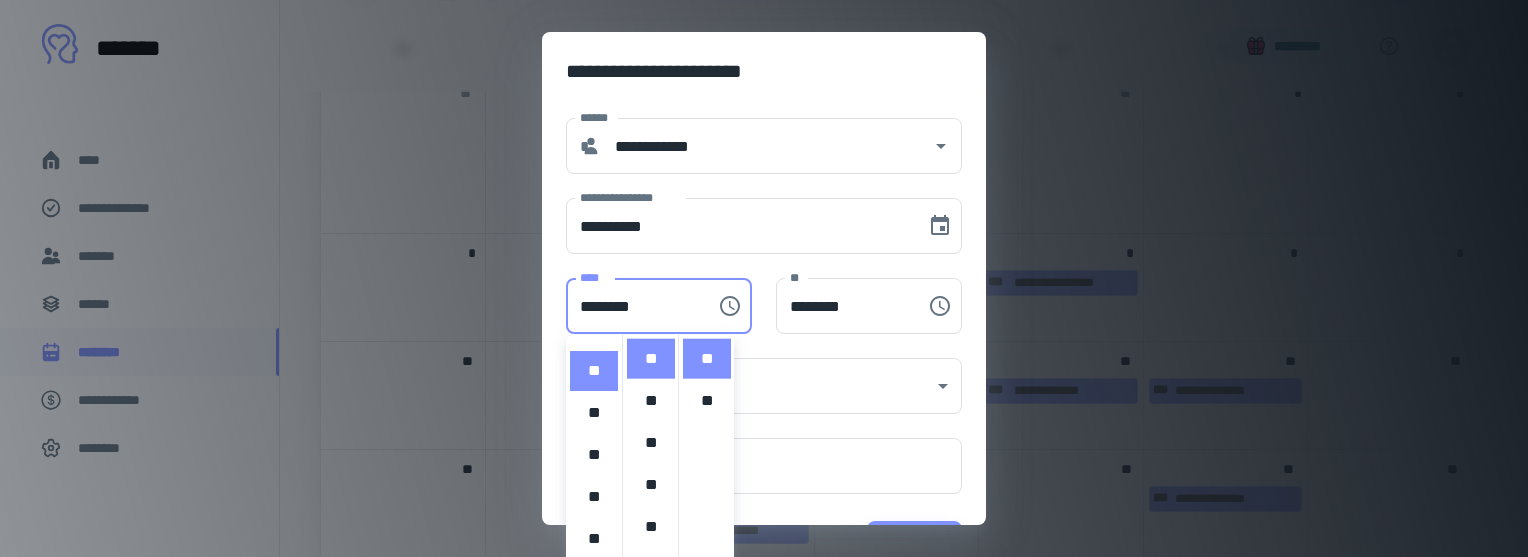 scroll, scrollTop: 210, scrollLeft: 0, axis: vertical 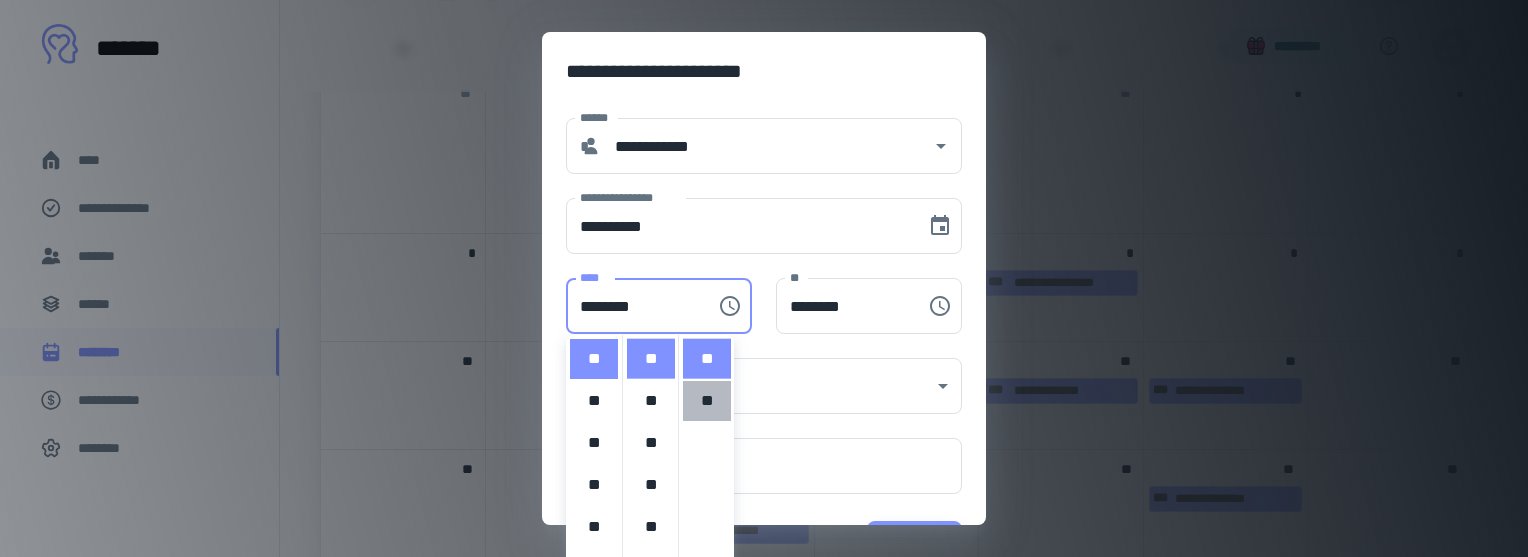 click on "**" at bounding box center [707, 401] 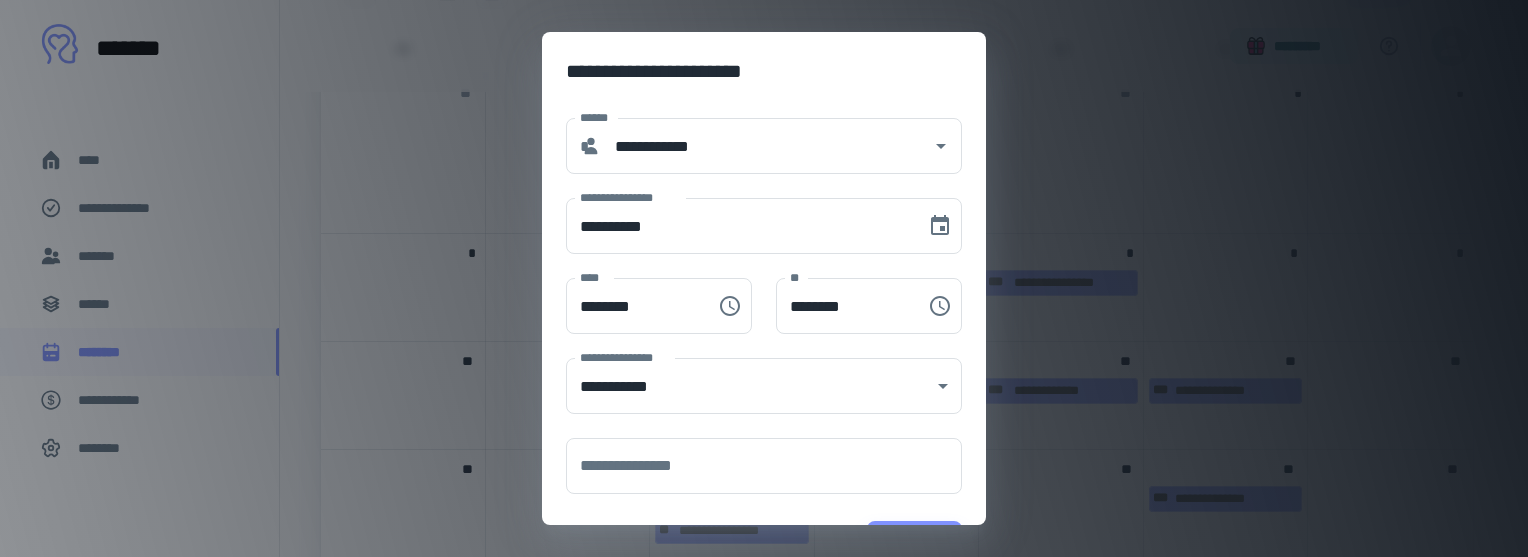 scroll, scrollTop: 42, scrollLeft: 0, axis: vertical 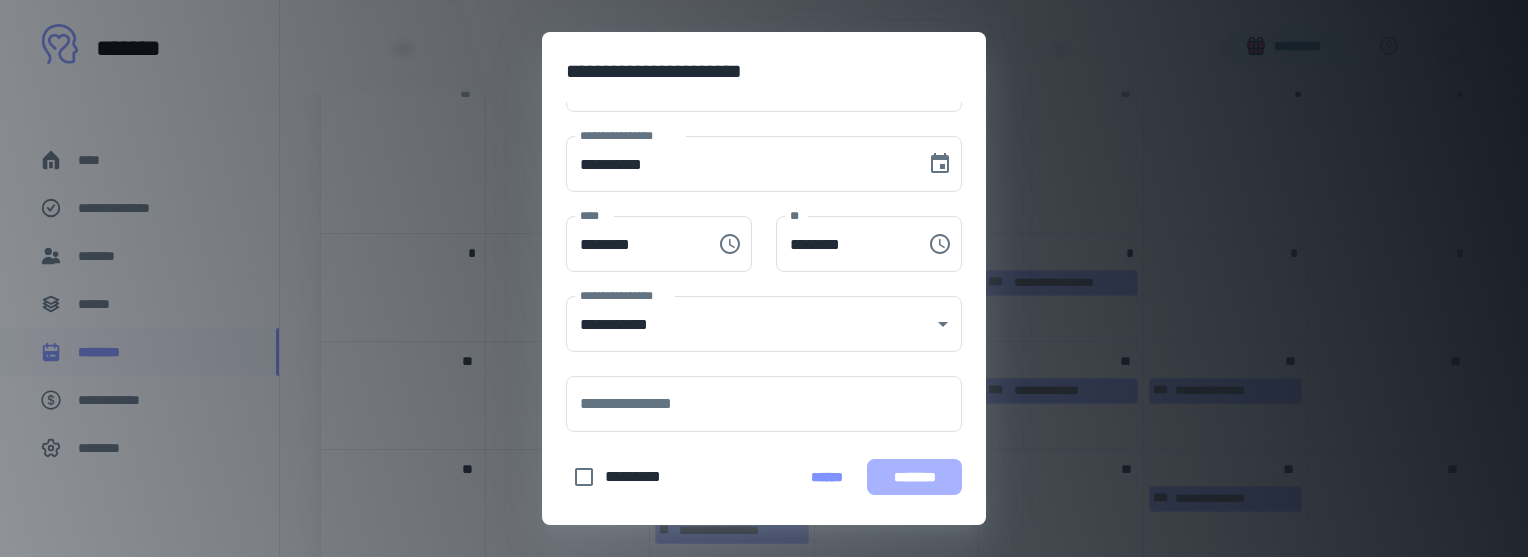click on "********" at bounding box center [914, 477] 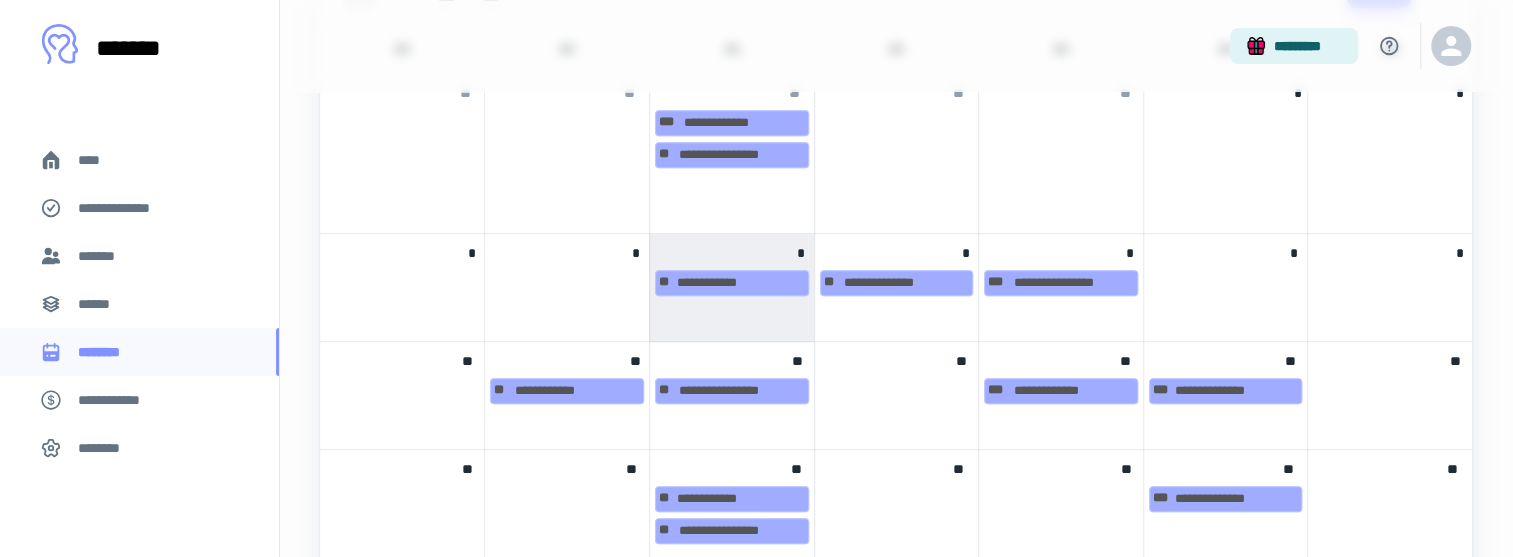 click on "**" at bounding box center (1061, 529) 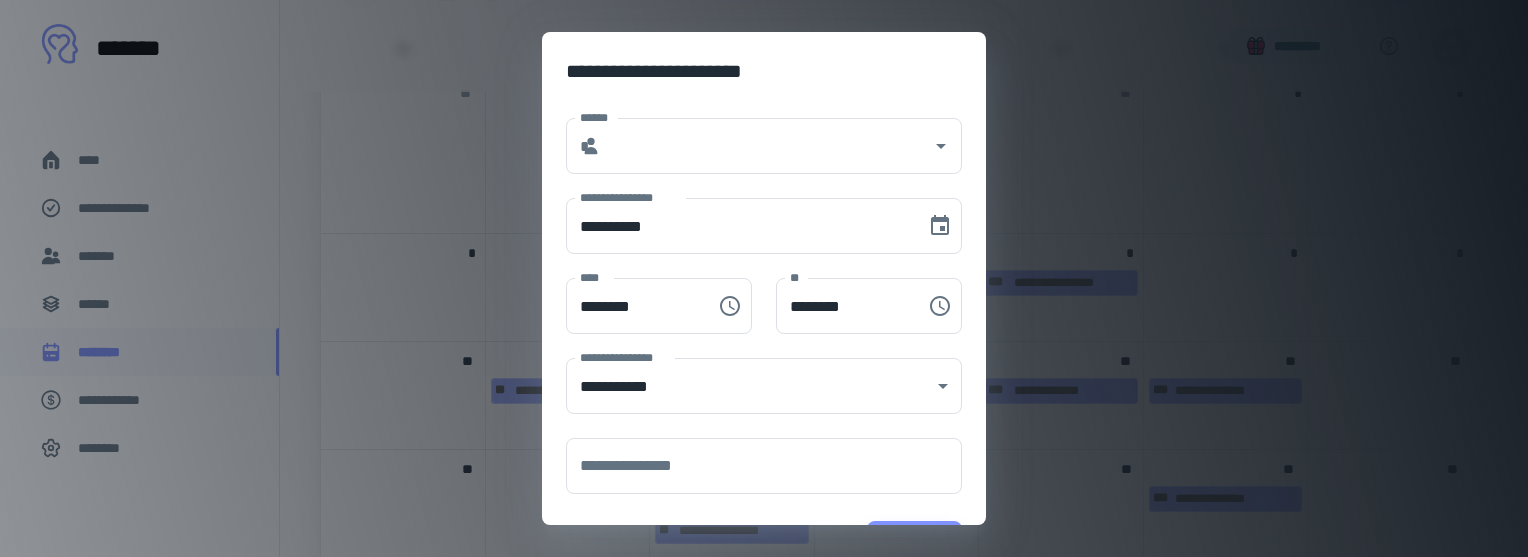 click on "**********" at bounding box center [764, 278] 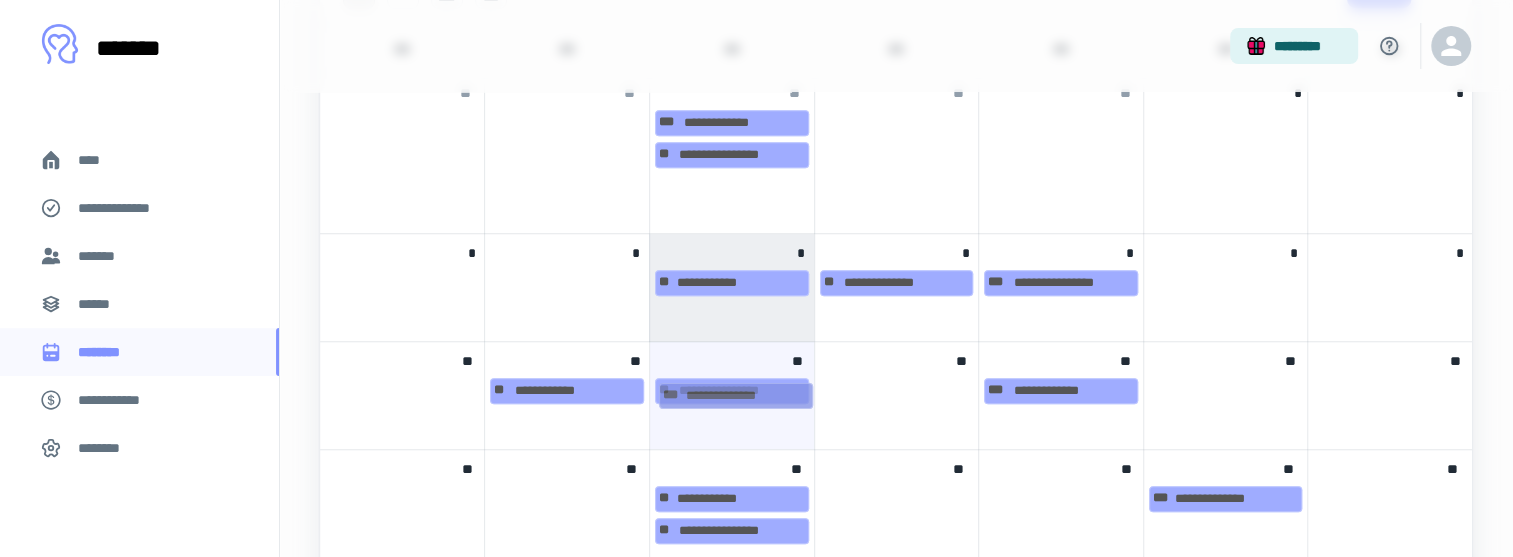 drag, startPoint x: 1205, startPoint y: 391, endPoint x: 716, endPoint y: 397, distance: 489.0368 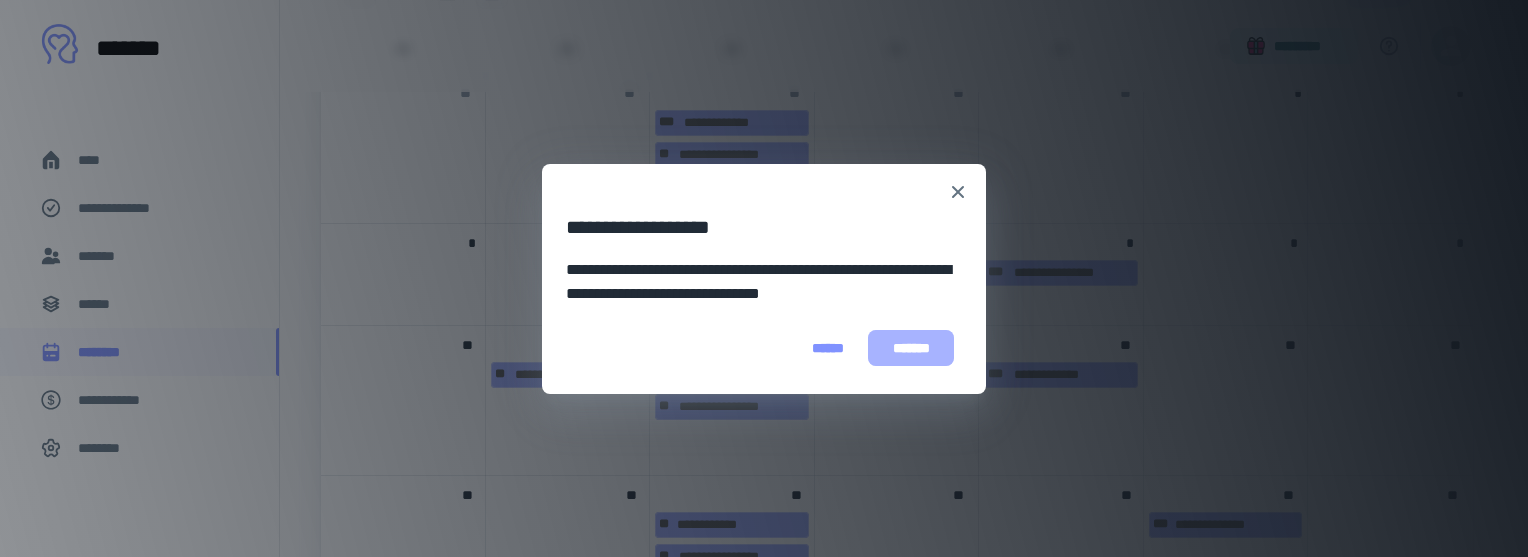 click on "*******" at bounding box center [911, 348] 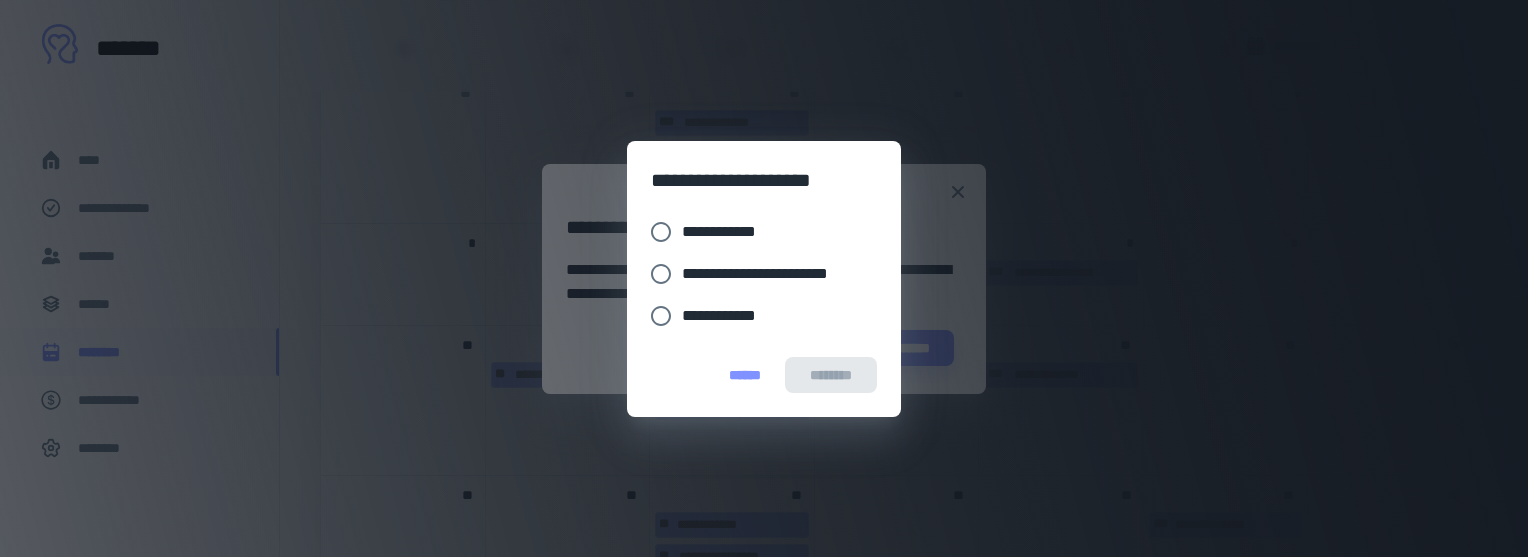 click on "**********" at bounding box center [727, 232] 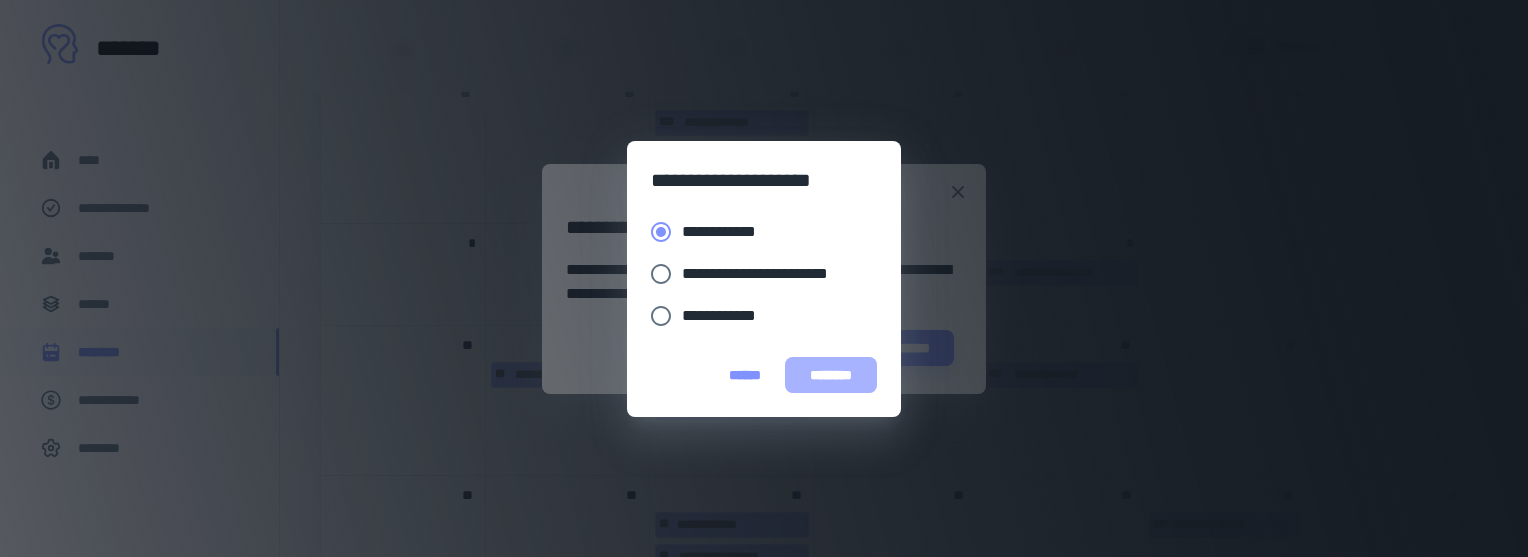 click on "********" at bounding box center (831, 375) 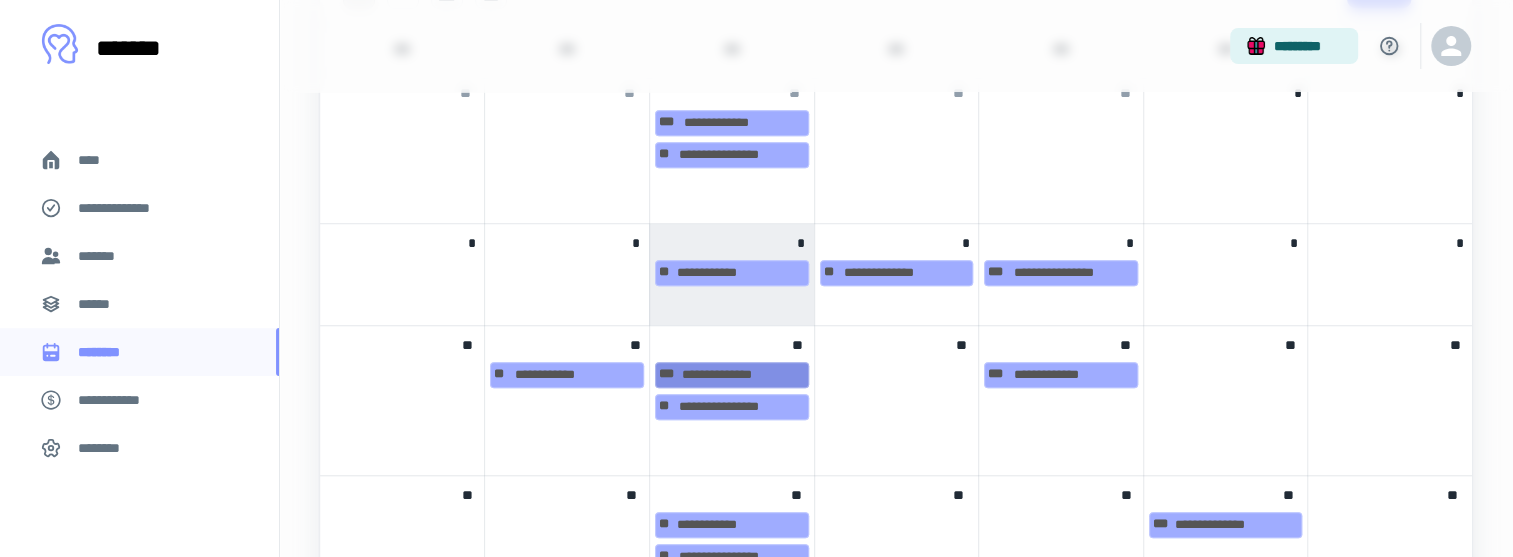 click on "[PHONE]" at bounding box center (732, 375) 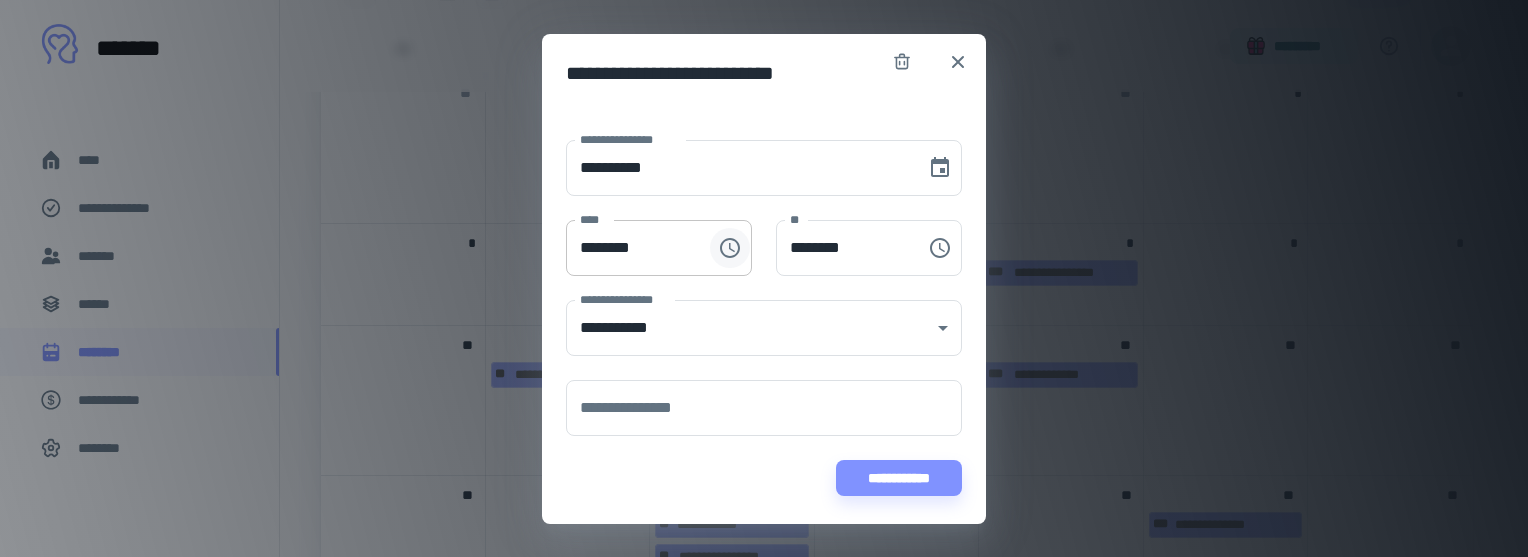 click 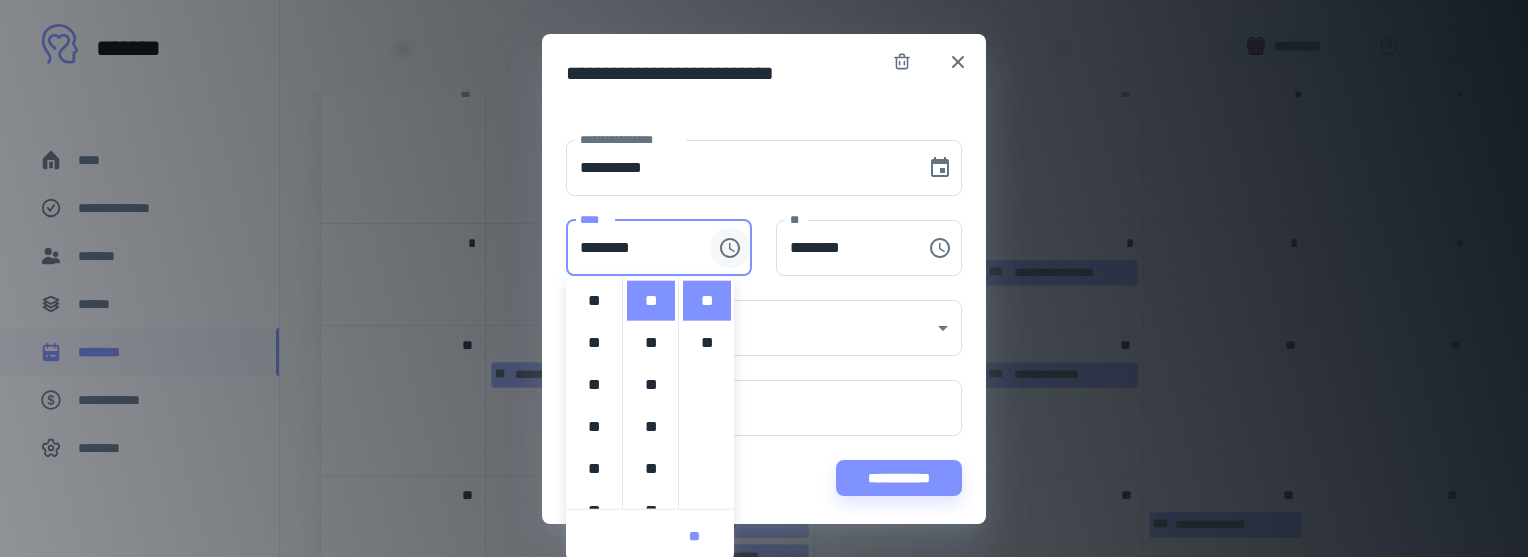scroll, scrollTop: 462, scrollLeft: 0, axis: vertical 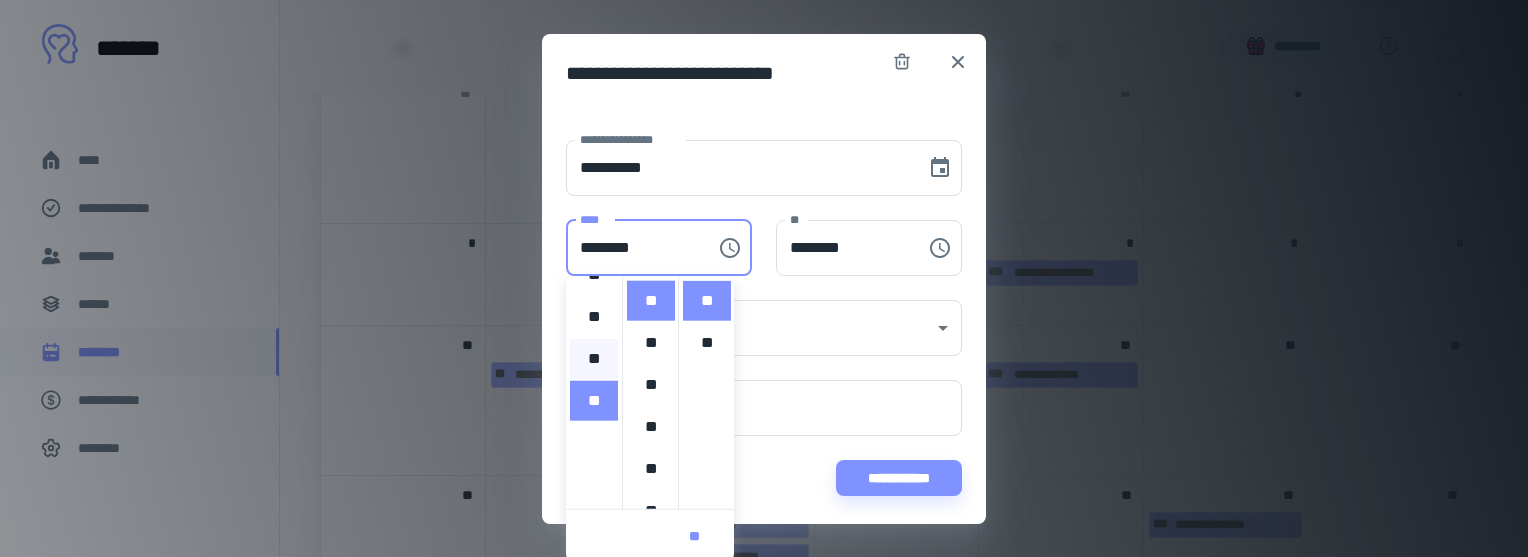 click on "**" at bounding box center [594, 359] 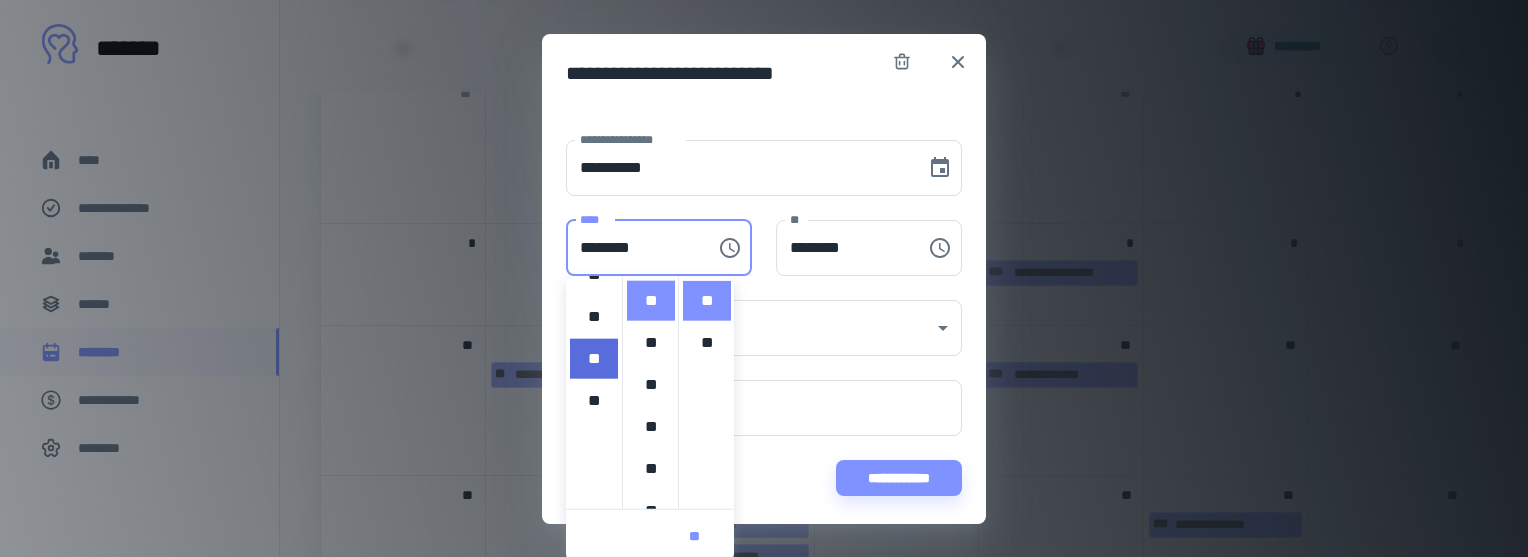 type on "********" 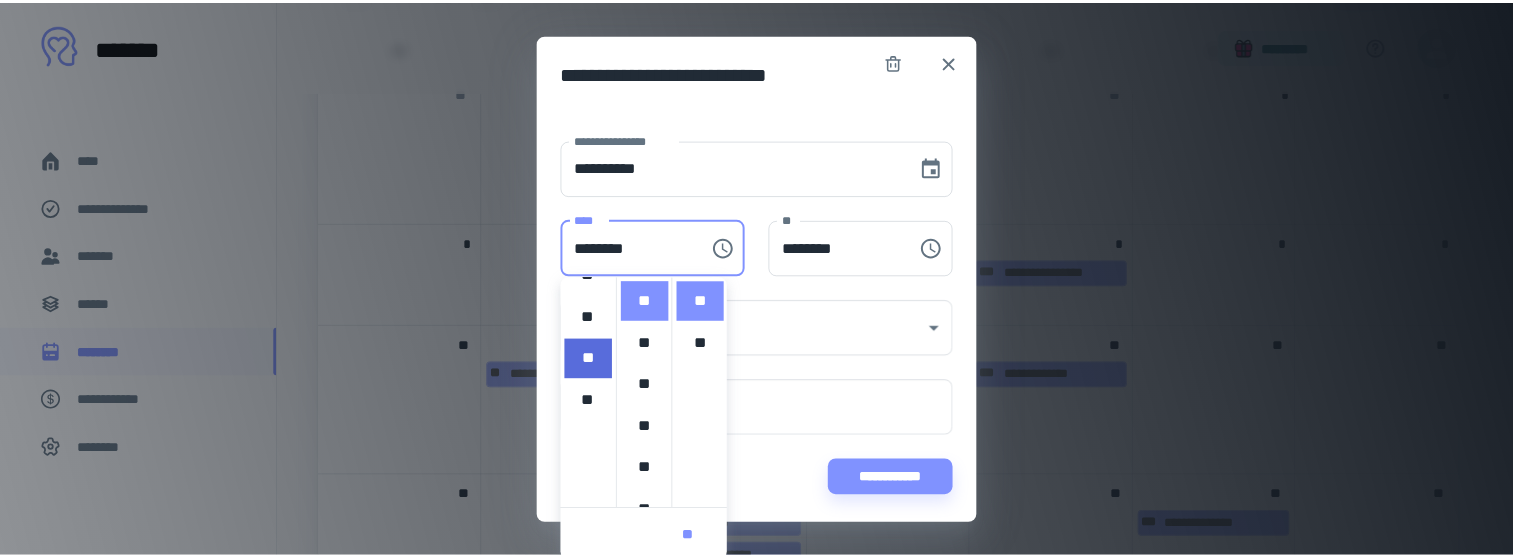 scroll, scrollTop: 420, scrollLeft: 0, axis: vertical 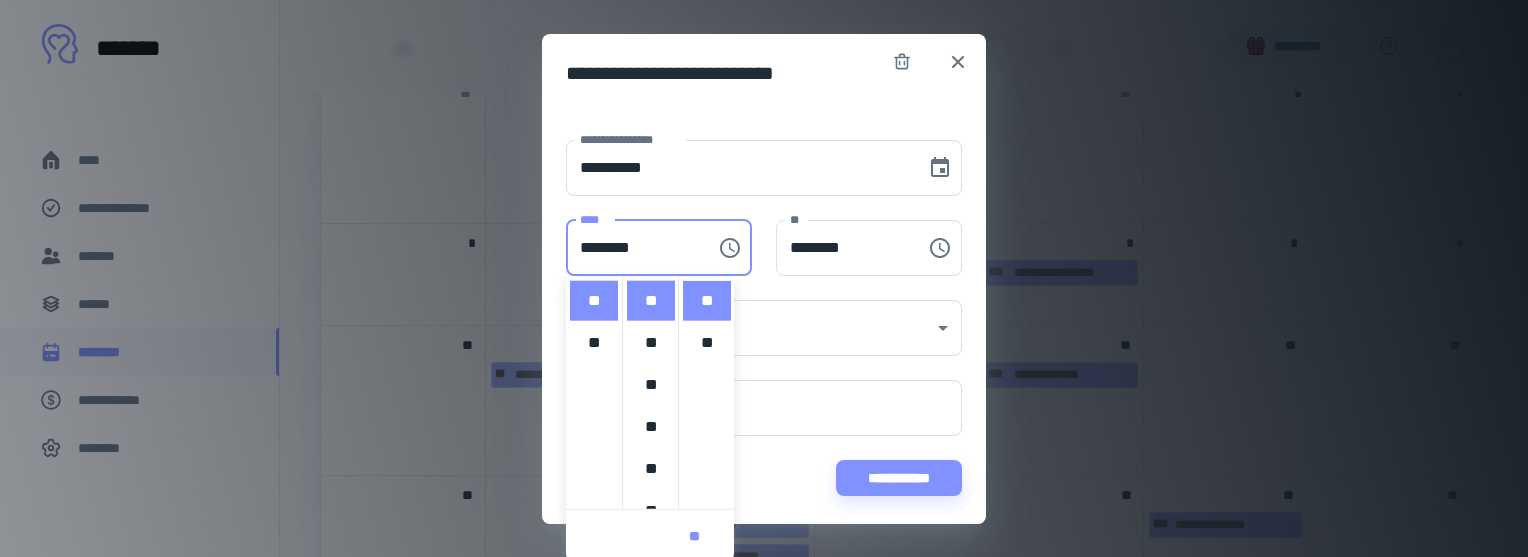 click on "**" at bounding box center (694, 536) 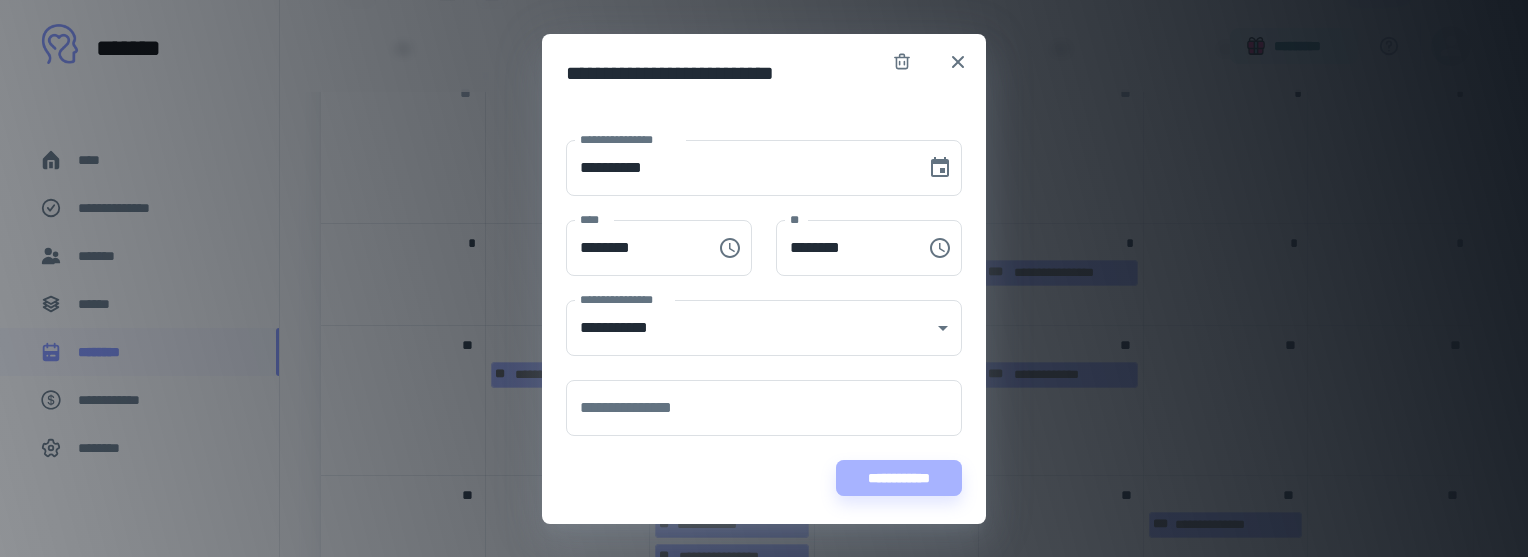 click on "**********" at bounding box center [899, 478] 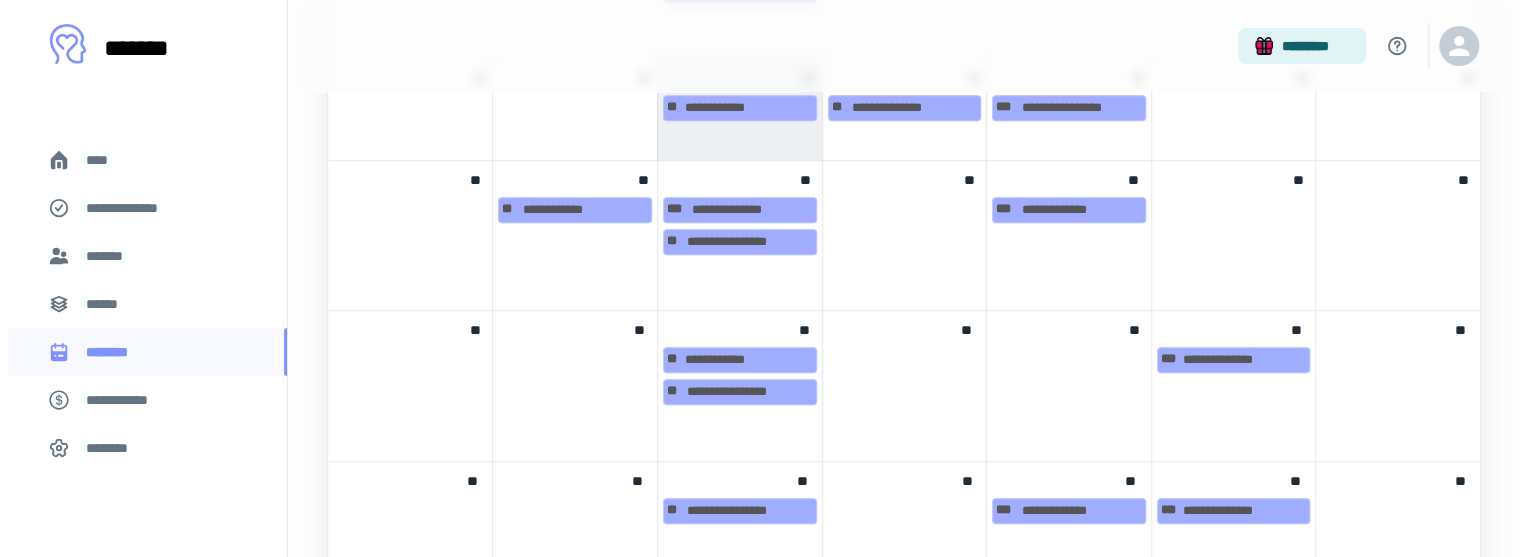 scroll, scrollTop: 990, scrollLeft: 0, axis: vertical 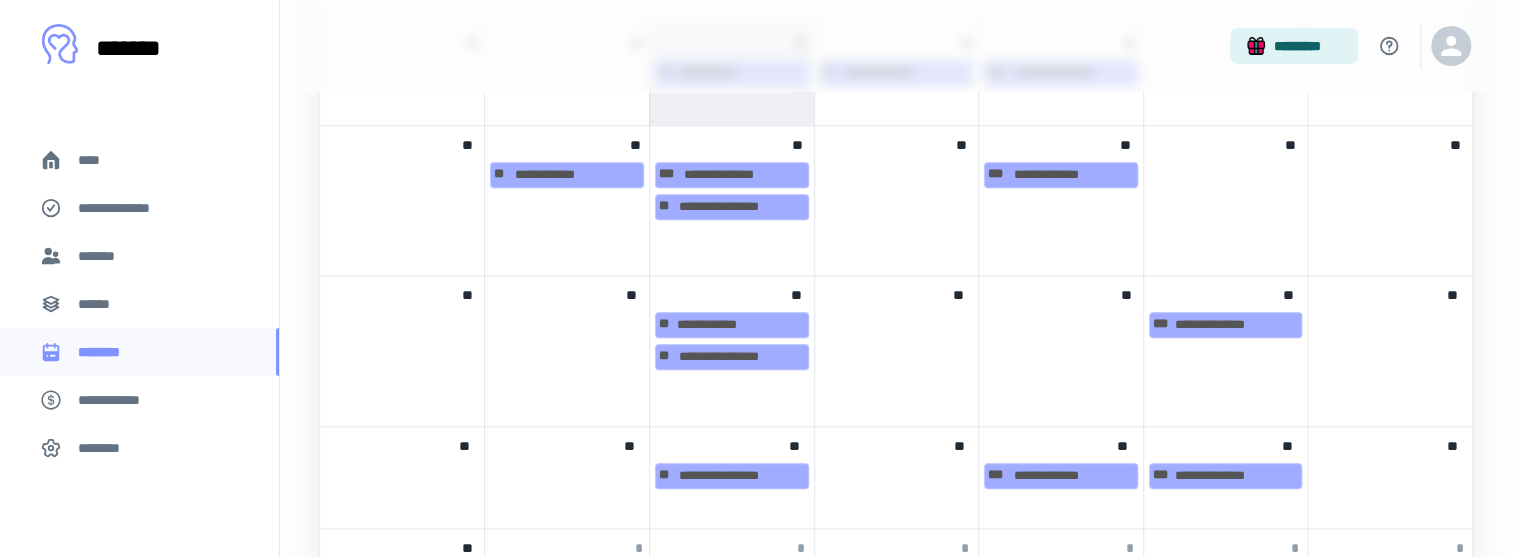 click on "[PHONE]" at bounding box center [1226, 477] 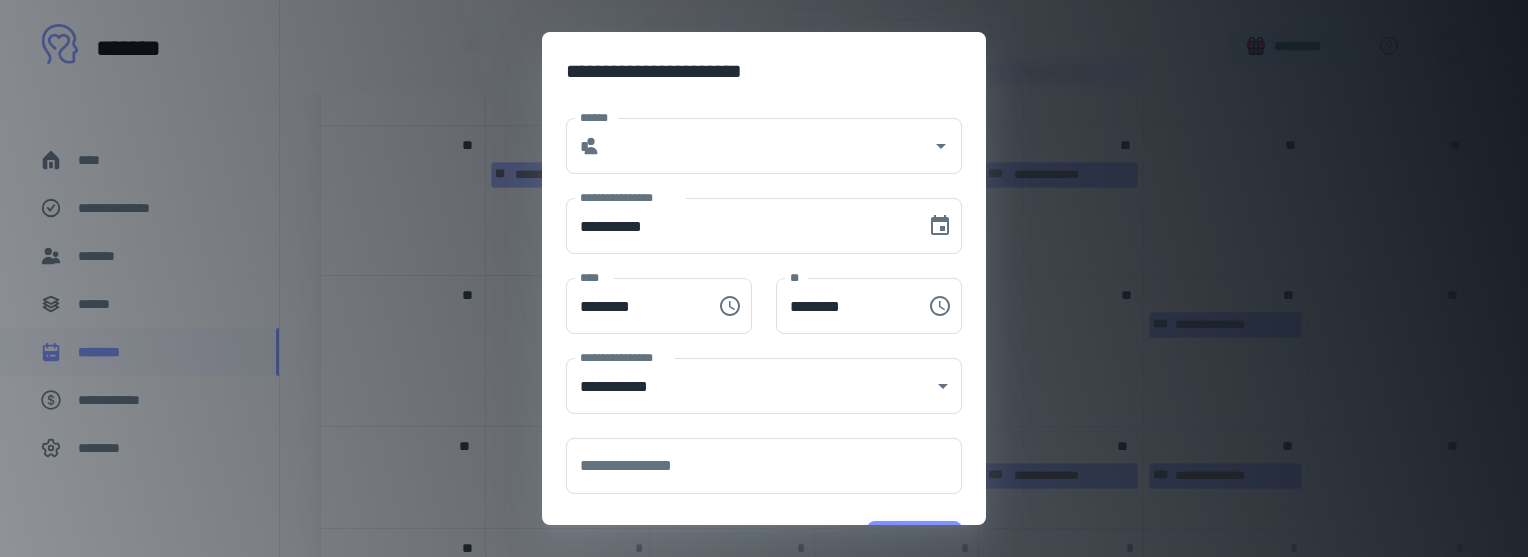 click on "**********" at bounding box center [764, 278] 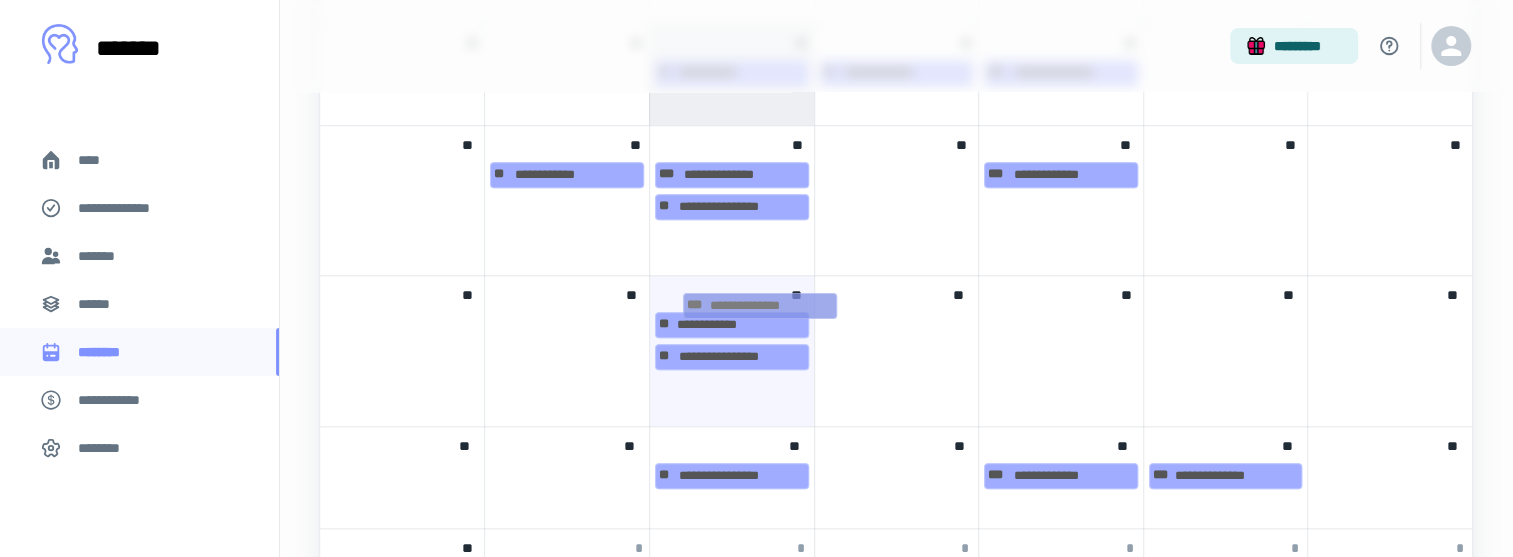 drag, startPoint x: 1180, startPoint y: 316, endPoint x: 715, endPoint y: 298, distance: 465.34827 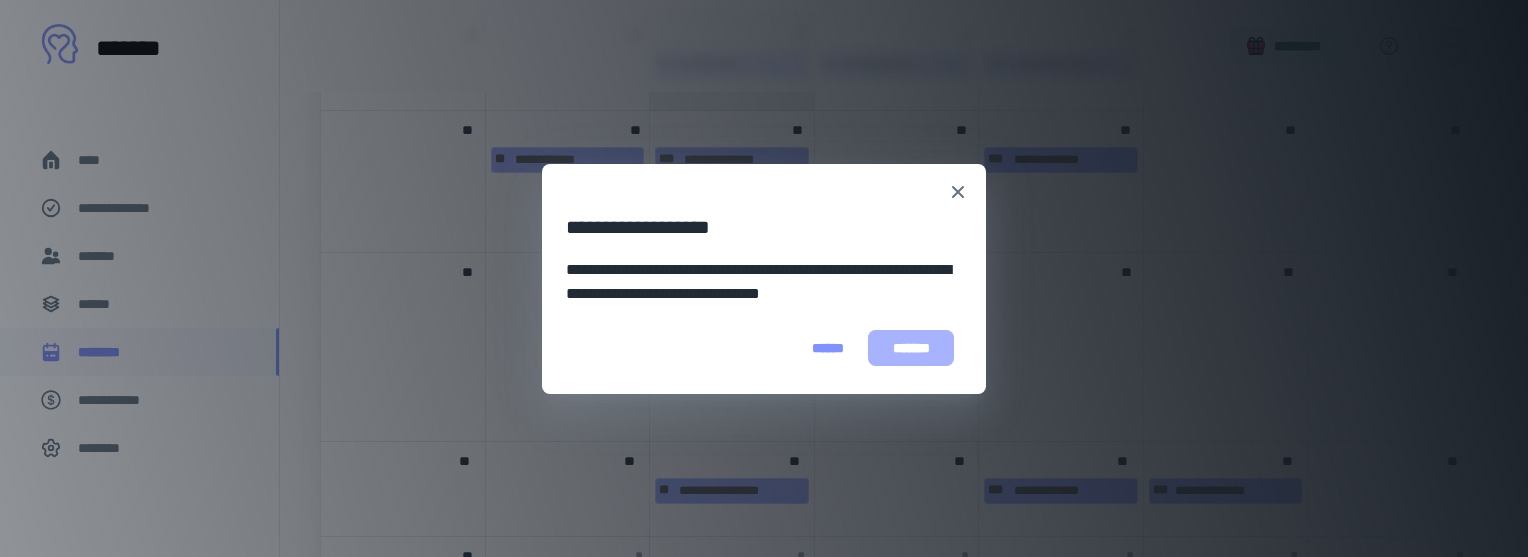 click on "*******" at bounding box center [911, 348] 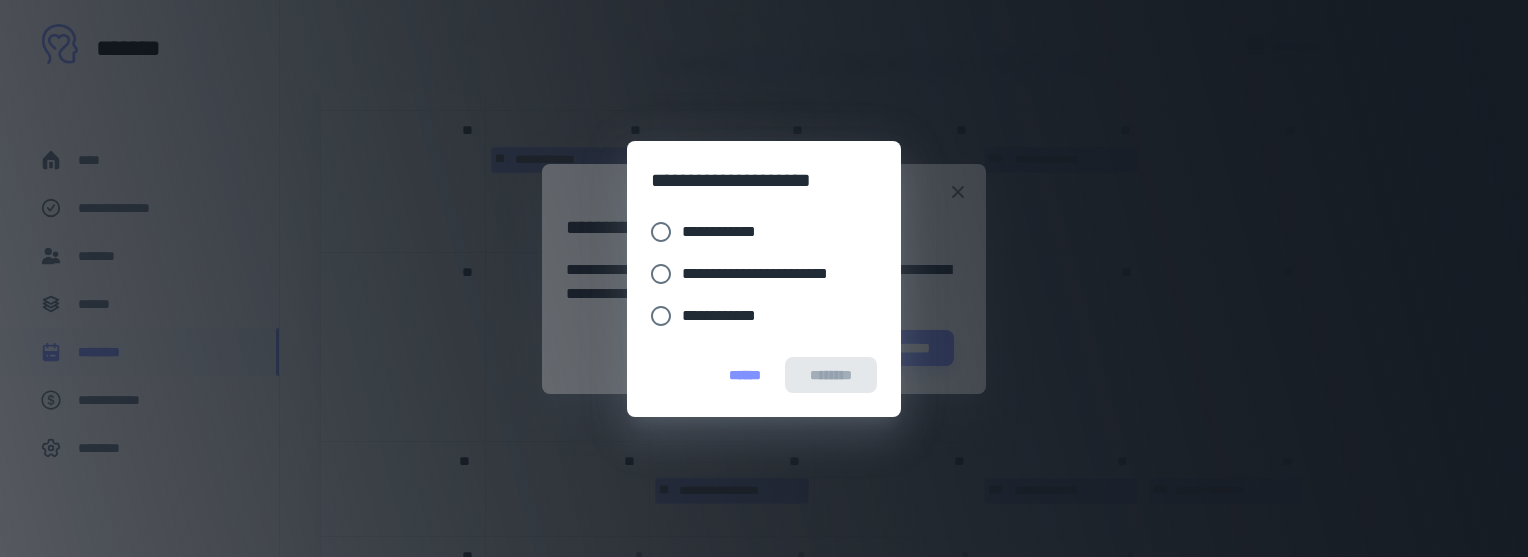 click on "**********" at bounding box center [727, 232] 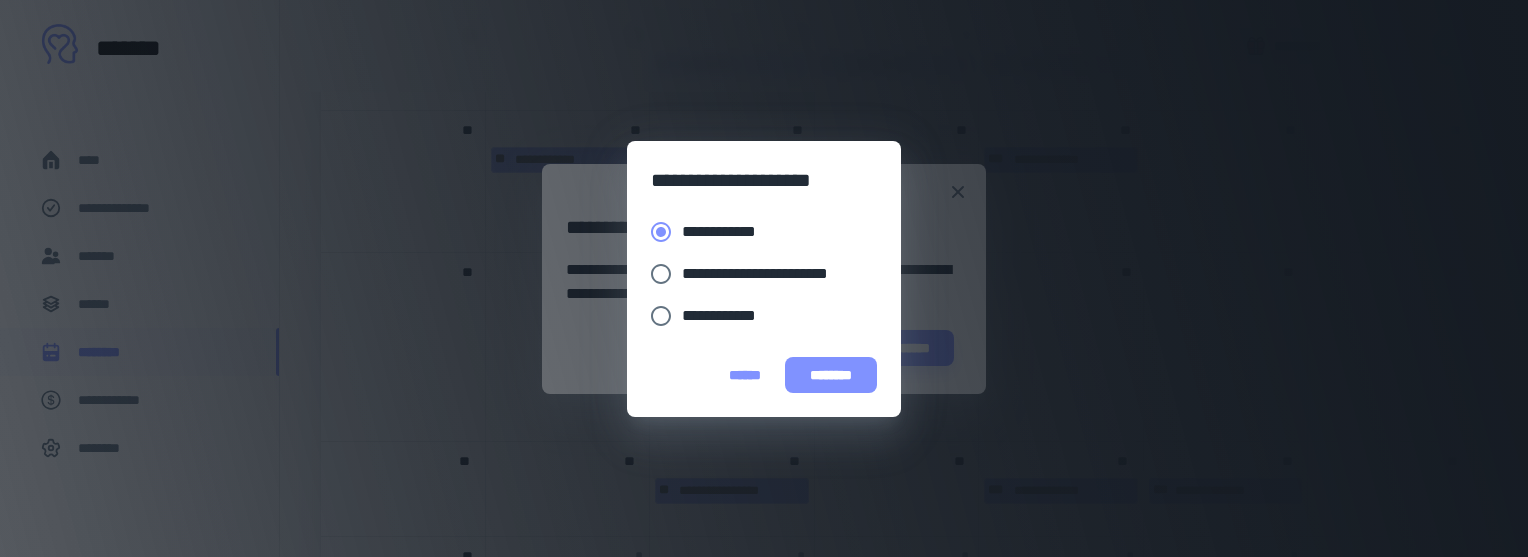 click on "********" at bounding box center [831, 375] 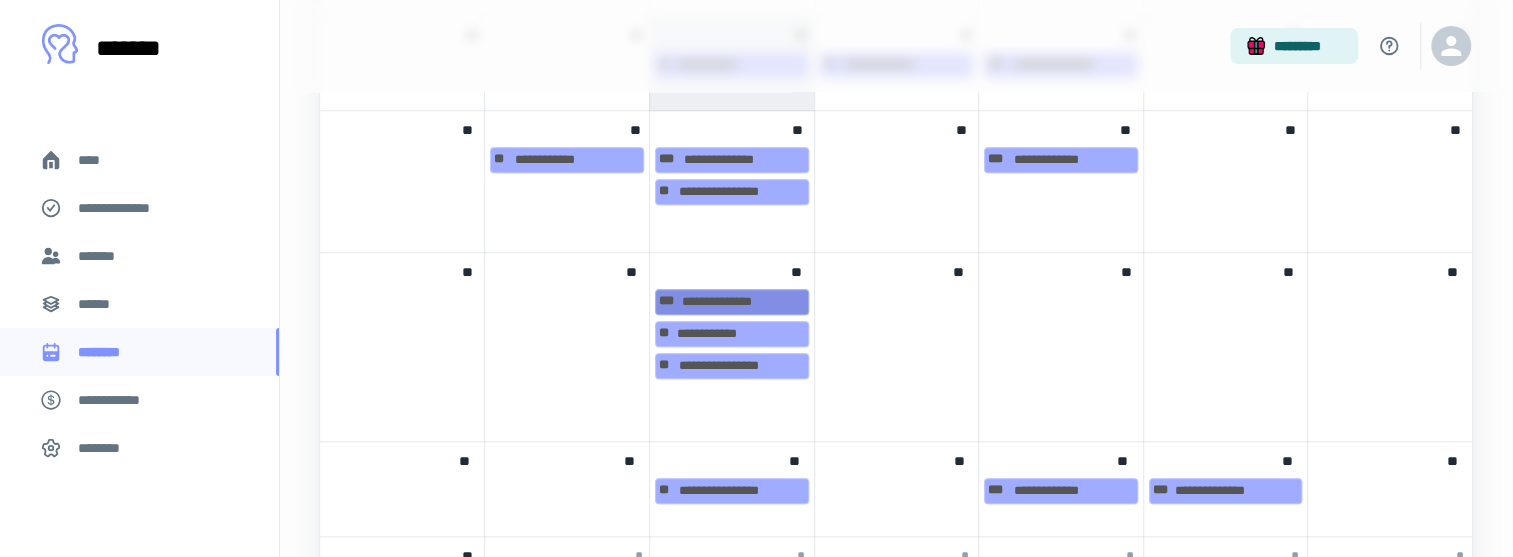 click on "[PHONE]" at bounding box center (732, 302) 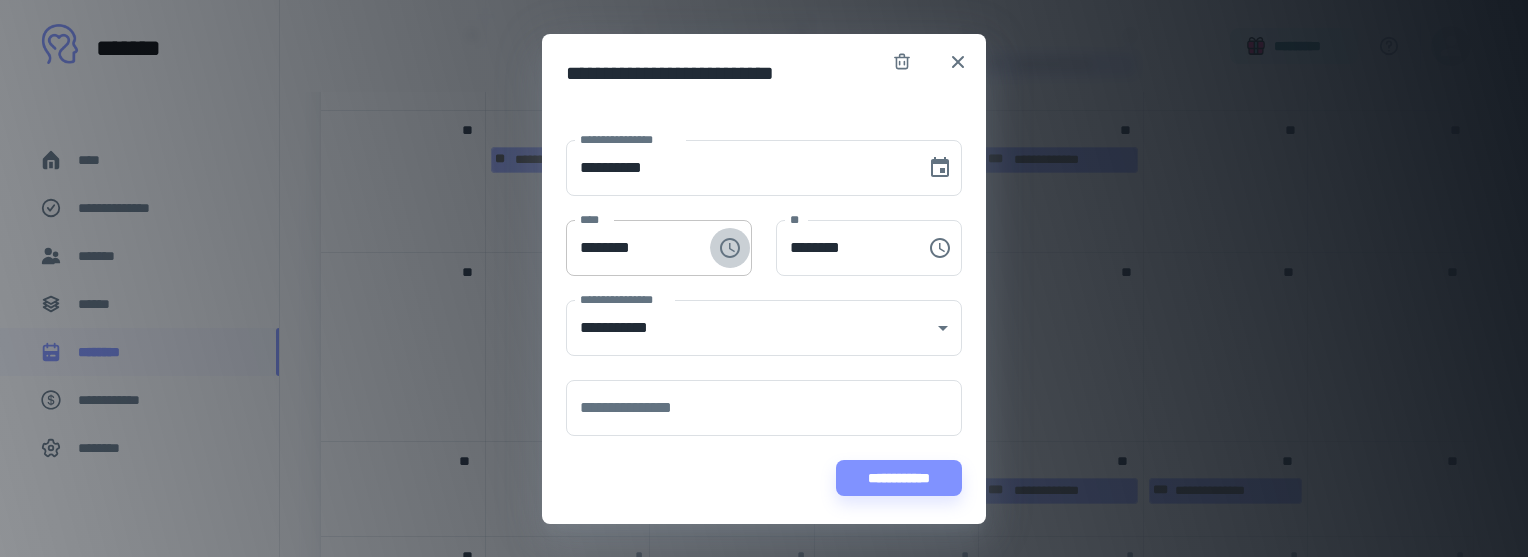 click 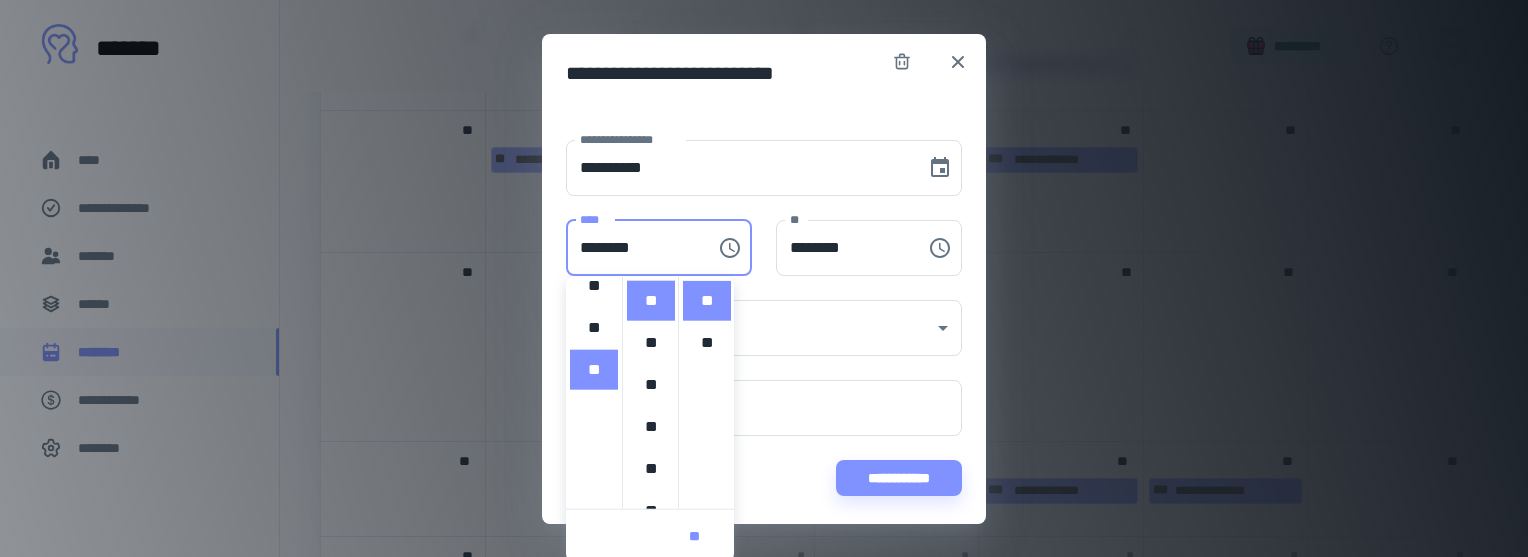 scroll, scrollTop: 362, scrollLeft: 0, axis: vertical 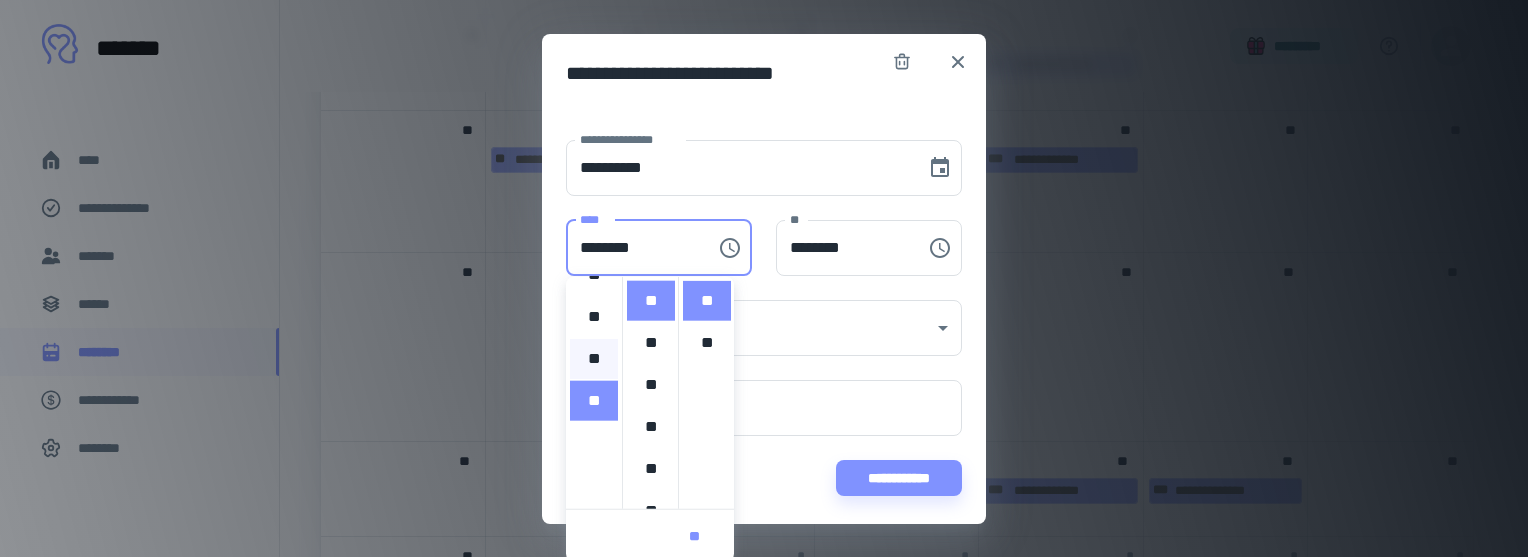 click on "**" at bounding box center (594, 359) 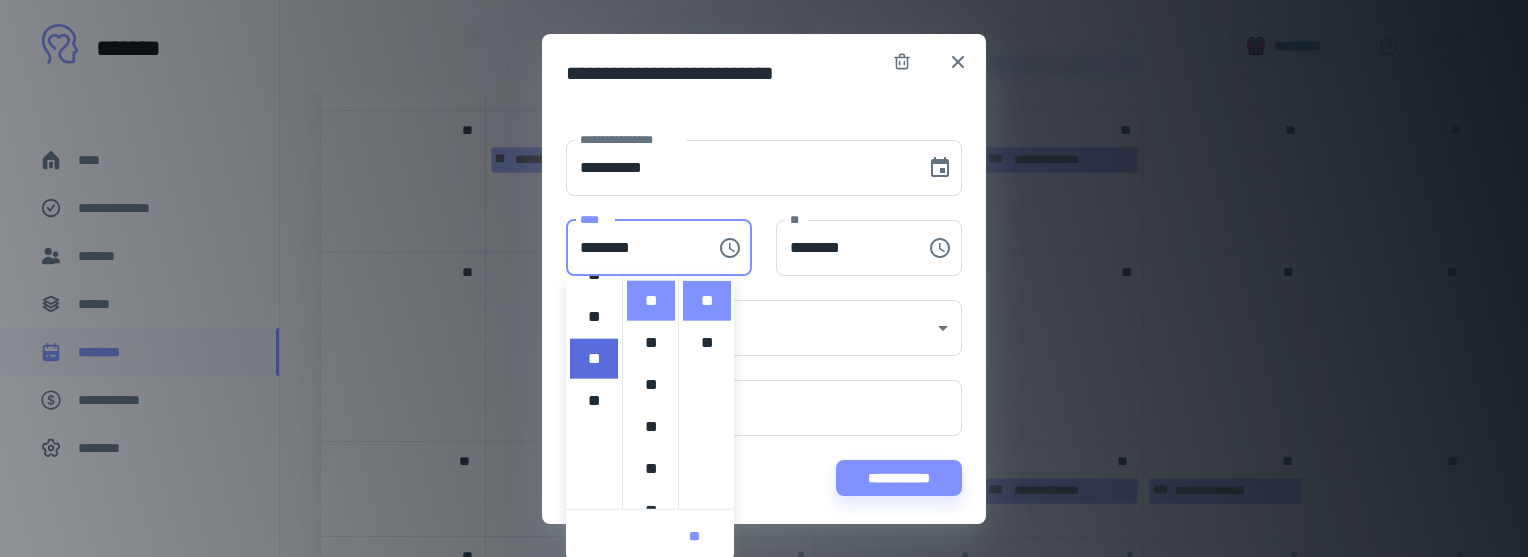 type on "********" 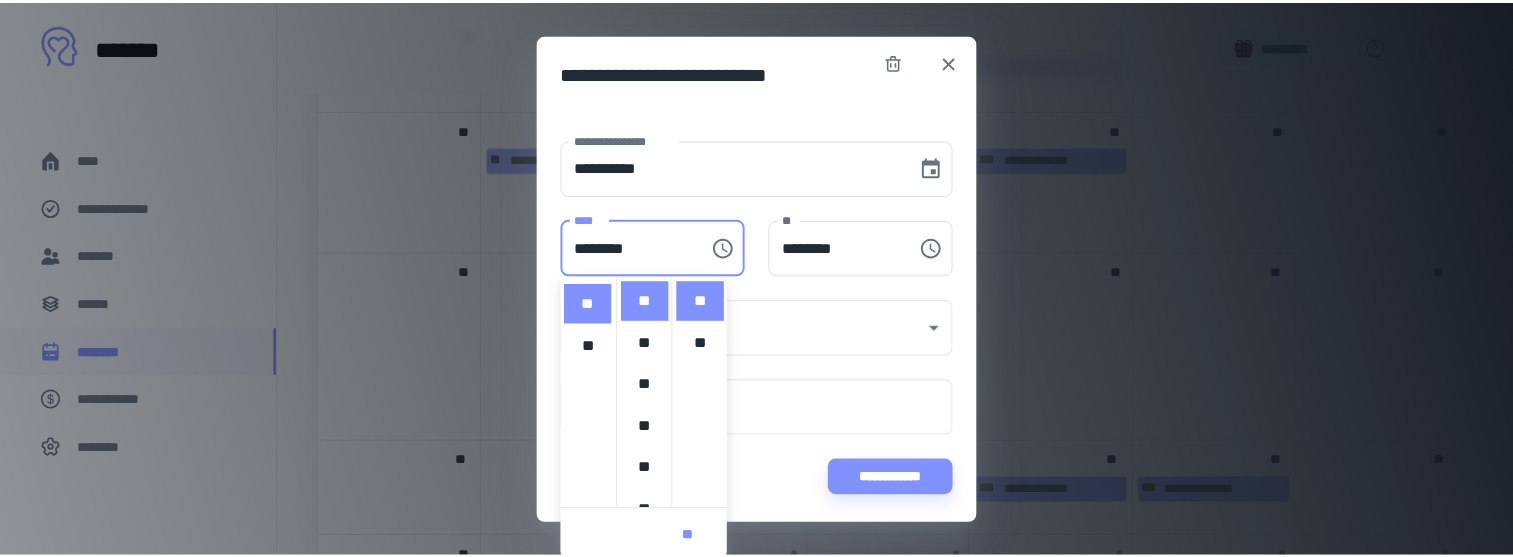 scroll, scrollTop: 420, scrollLeft: 0, axis: vertical 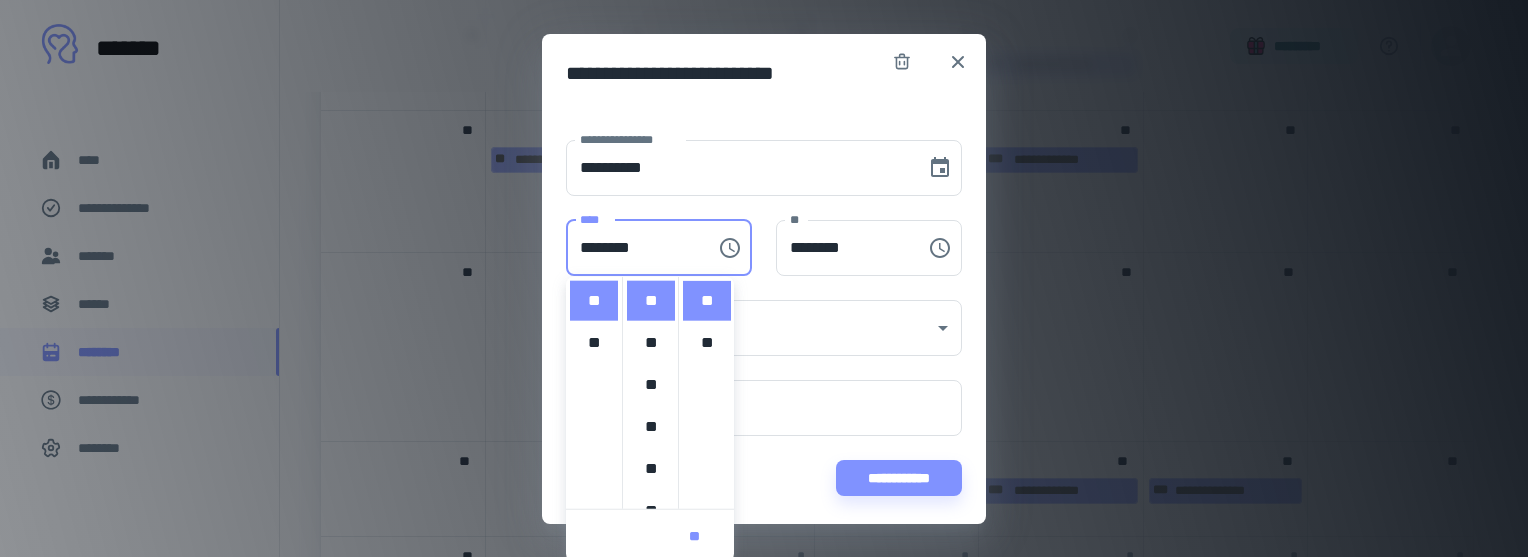 click on "**" at bounding box center (694, 536) 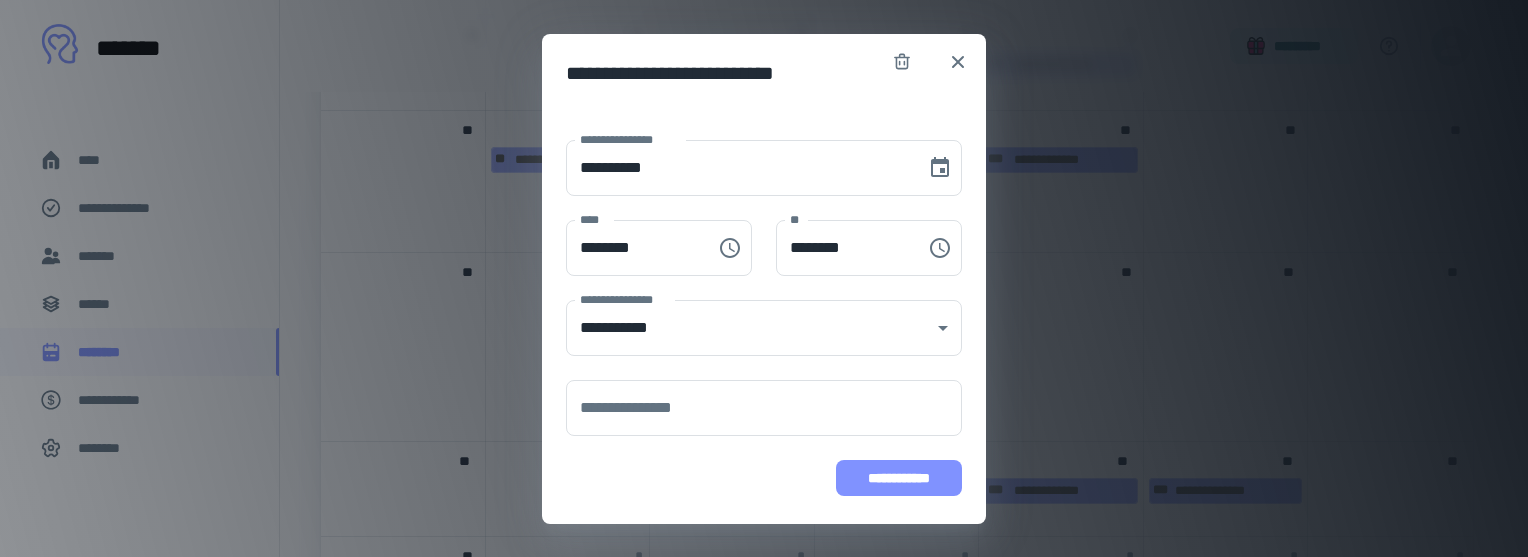 click on "**********" at bounding box center (899, 478) 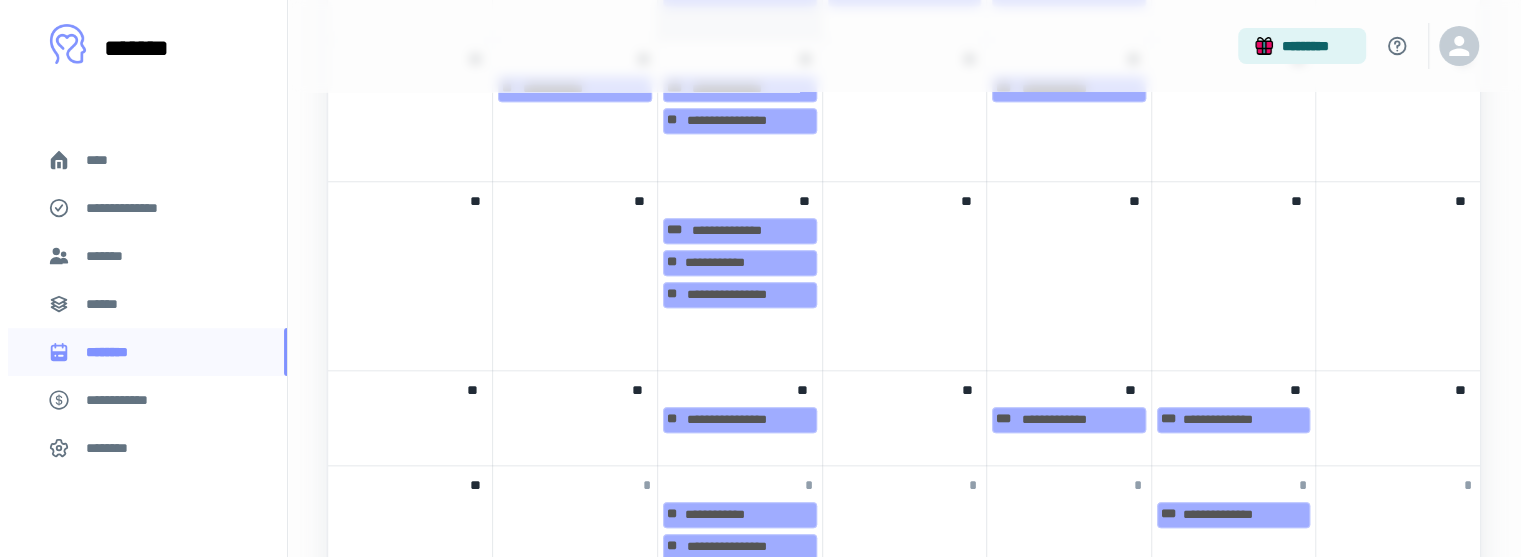 scroll, scrollTop: 1190, scrollLeft: 0, axis: vertical 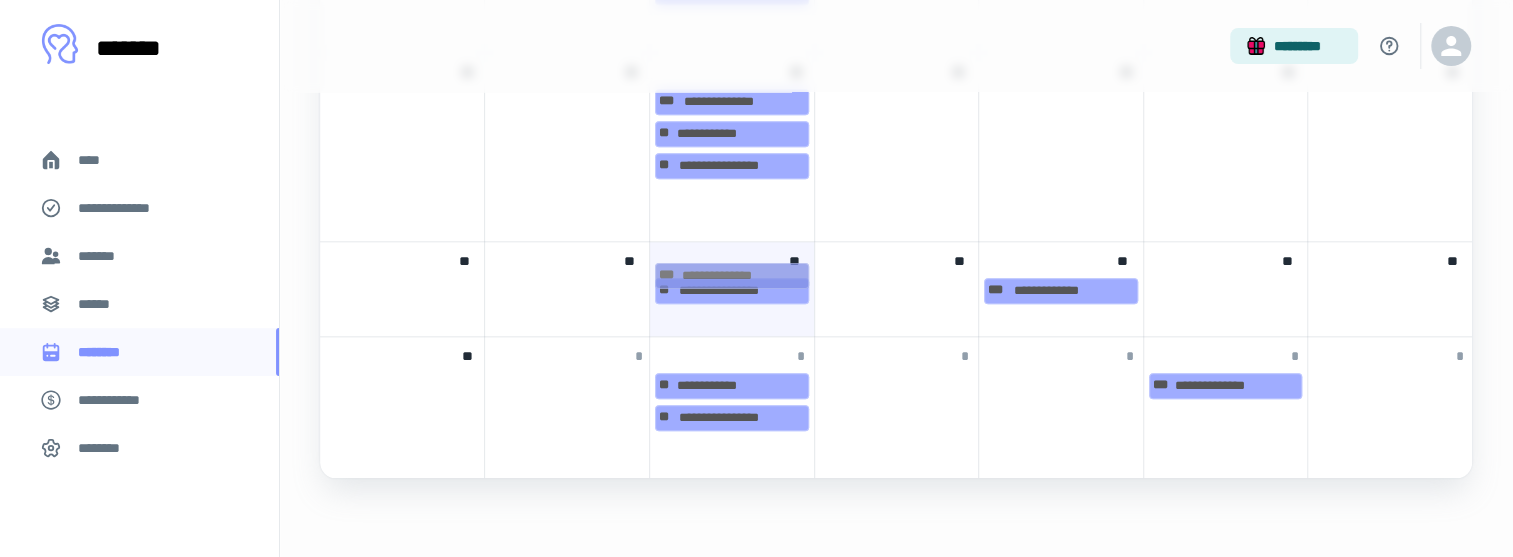 drag, startPoint x: 1200, startPoint y: 296, endPoint x: 707, endPoint y: 283, distance: 493.17136 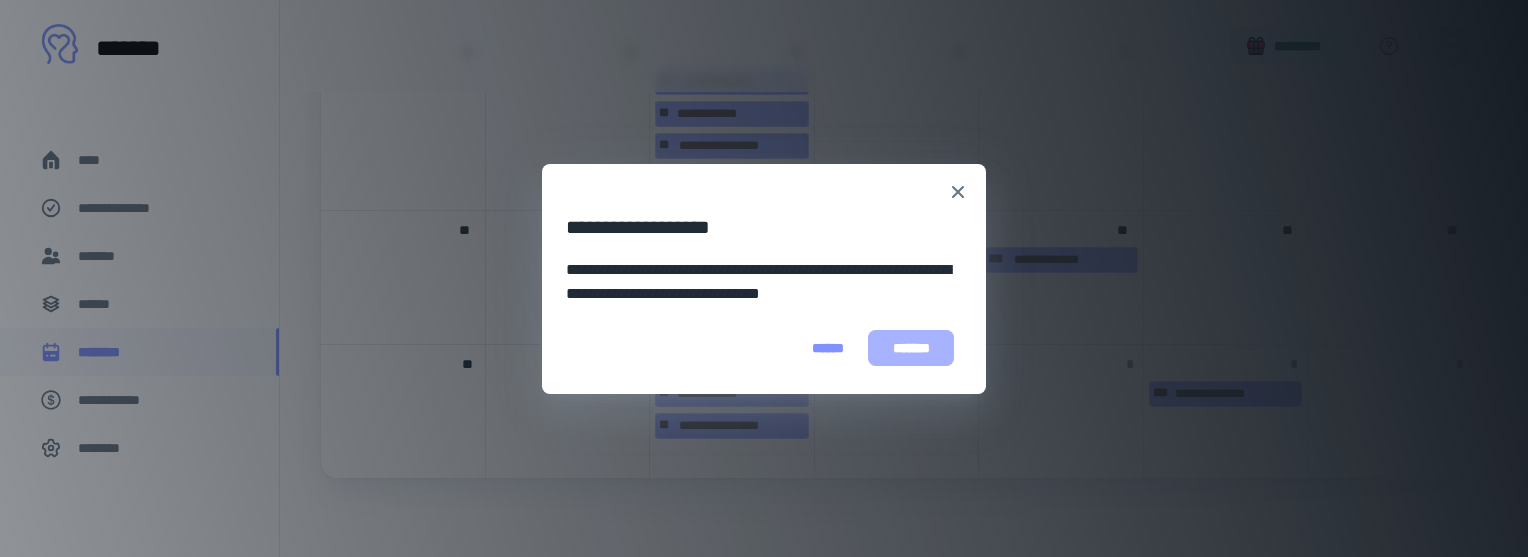 click on "*******" at bounding box center [911, 348] 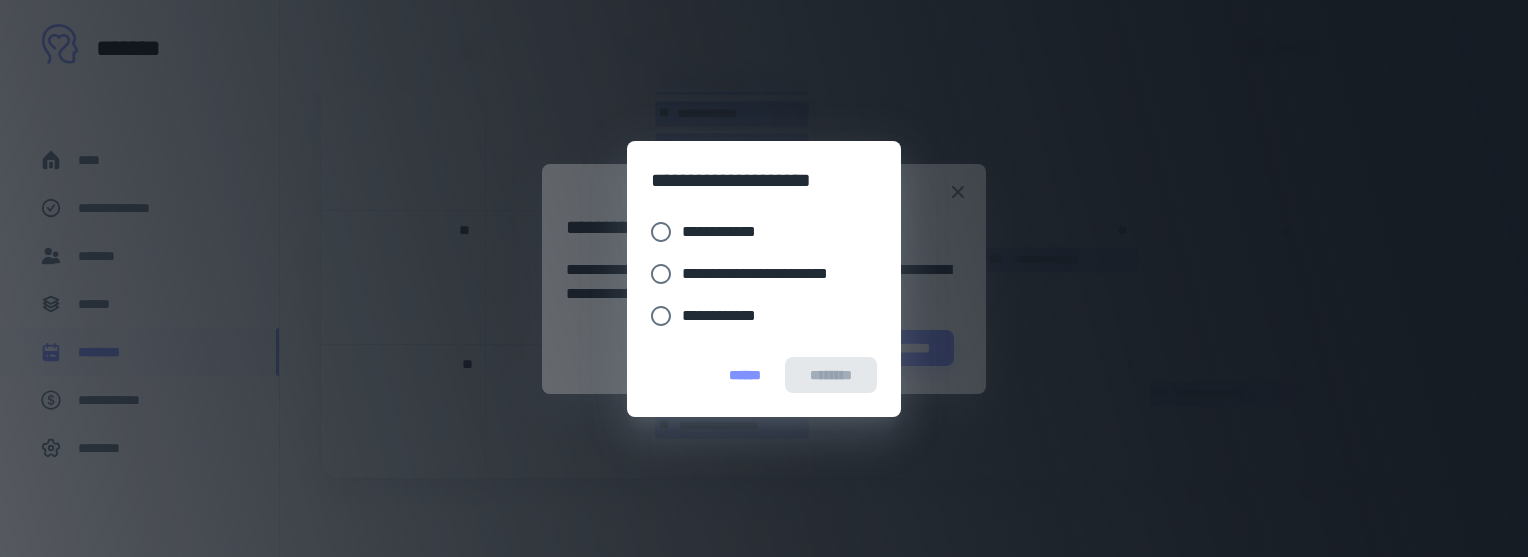 click on "**********" at bounding box center [727, 232] 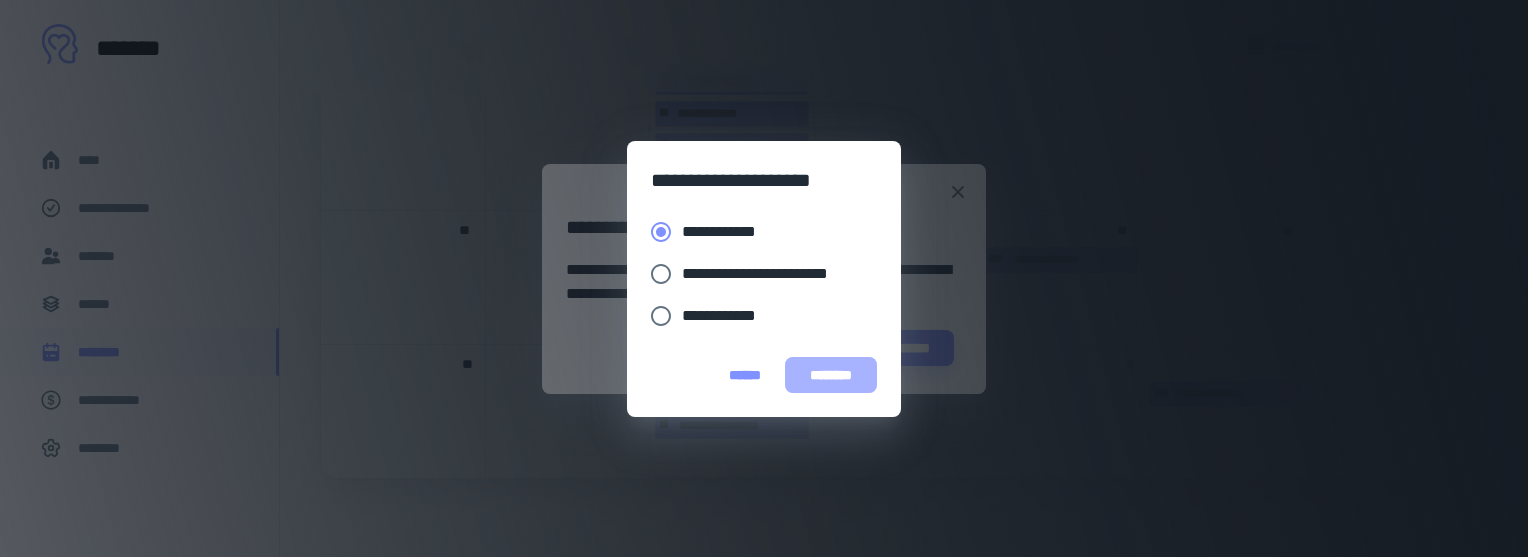click on "********" at bounding box center [831, 375] 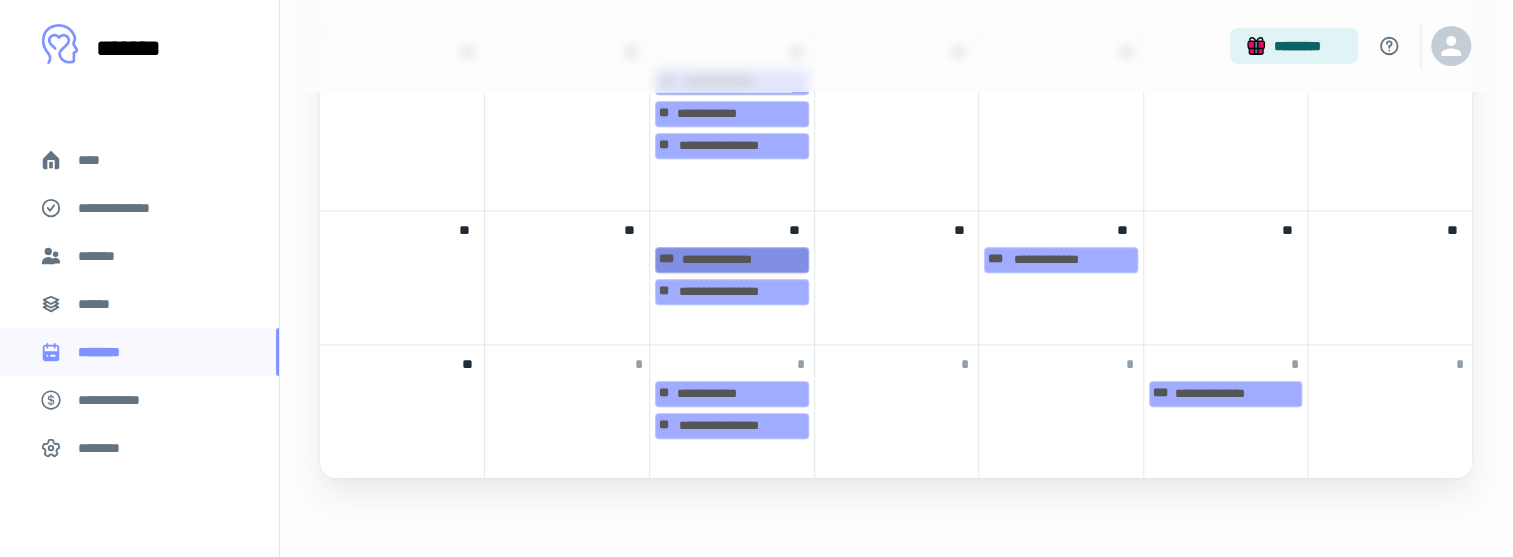 click on "[PHONE]" at bounding box center [732, 260] 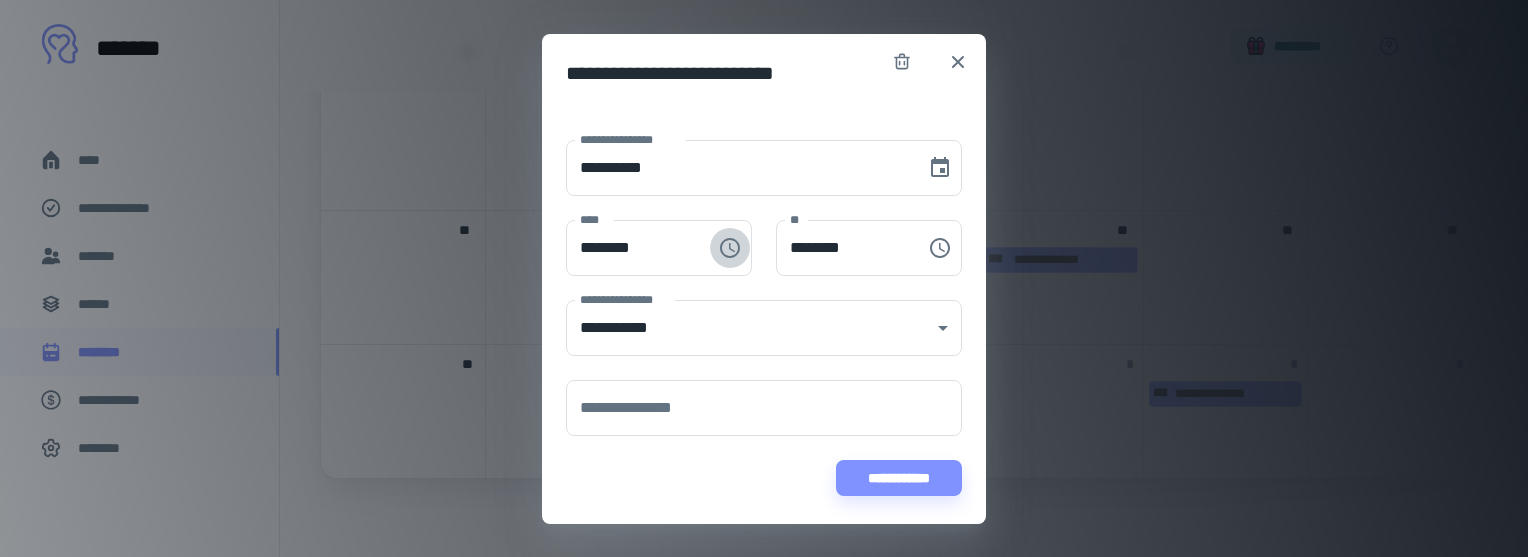click 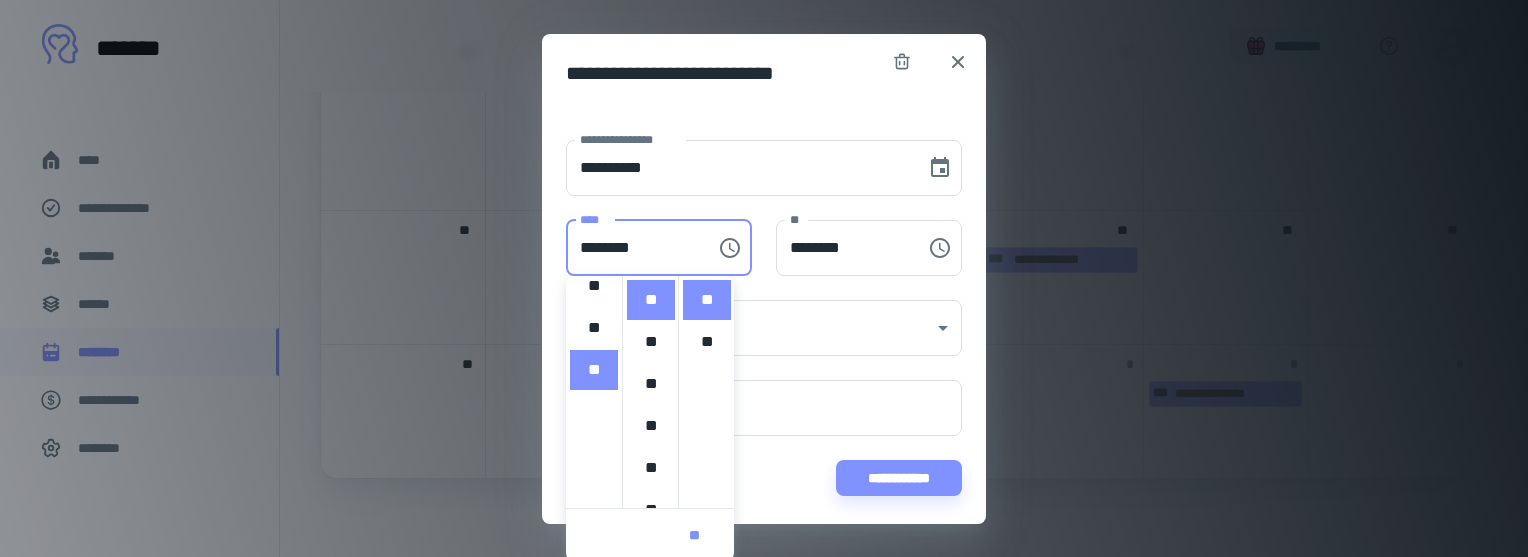 scroll, scrollTop: 362, scrollLeft: 0, axis: vertical 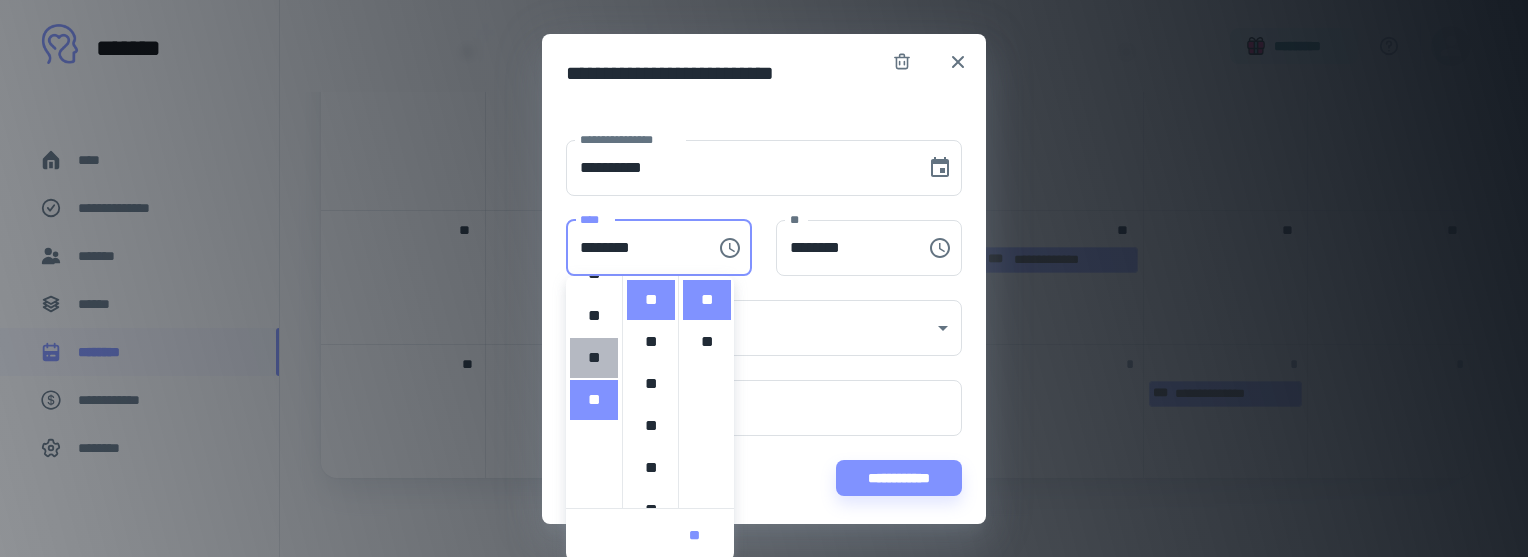 click on "**" at bounding box center [594, 358] 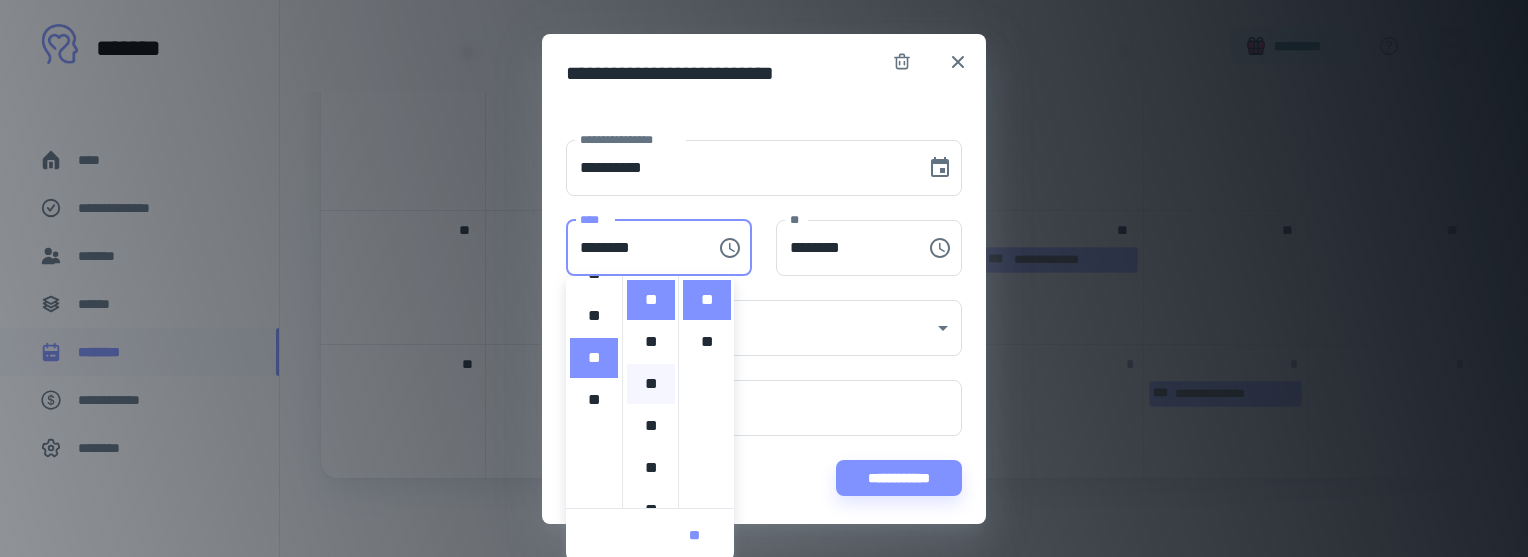 scroll, scrollTop: 420, scrollLeft: 0, axis: vertical 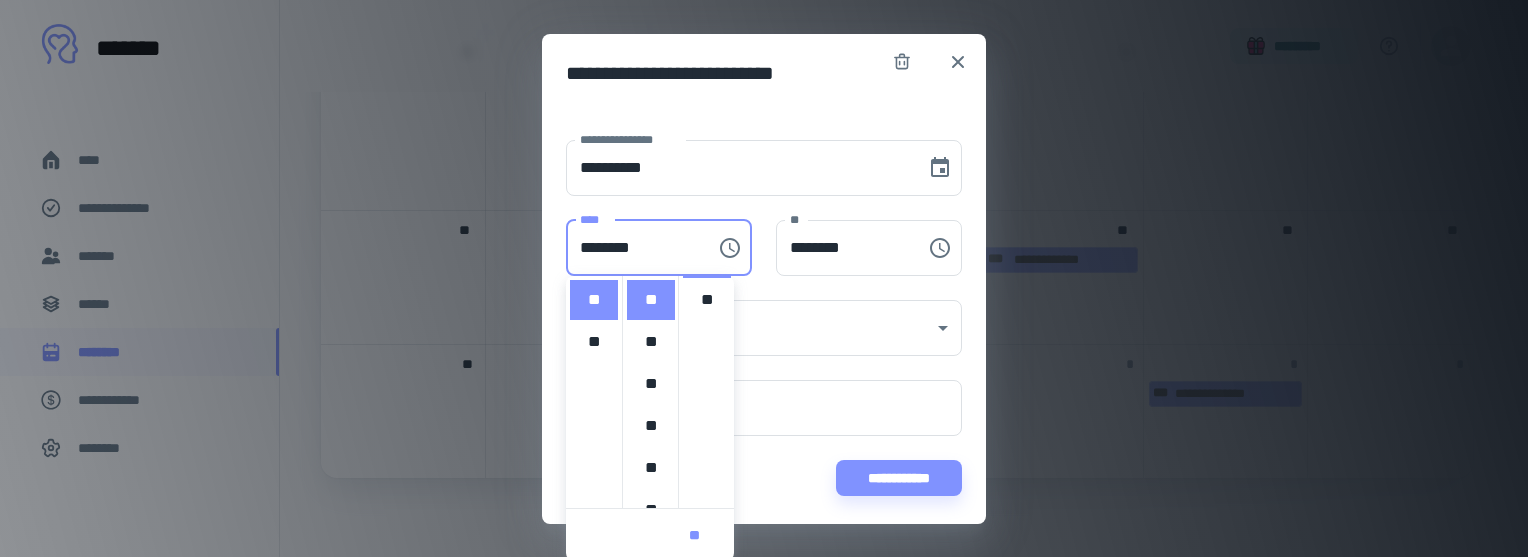 click on "**" at bounding box center [694, 535] 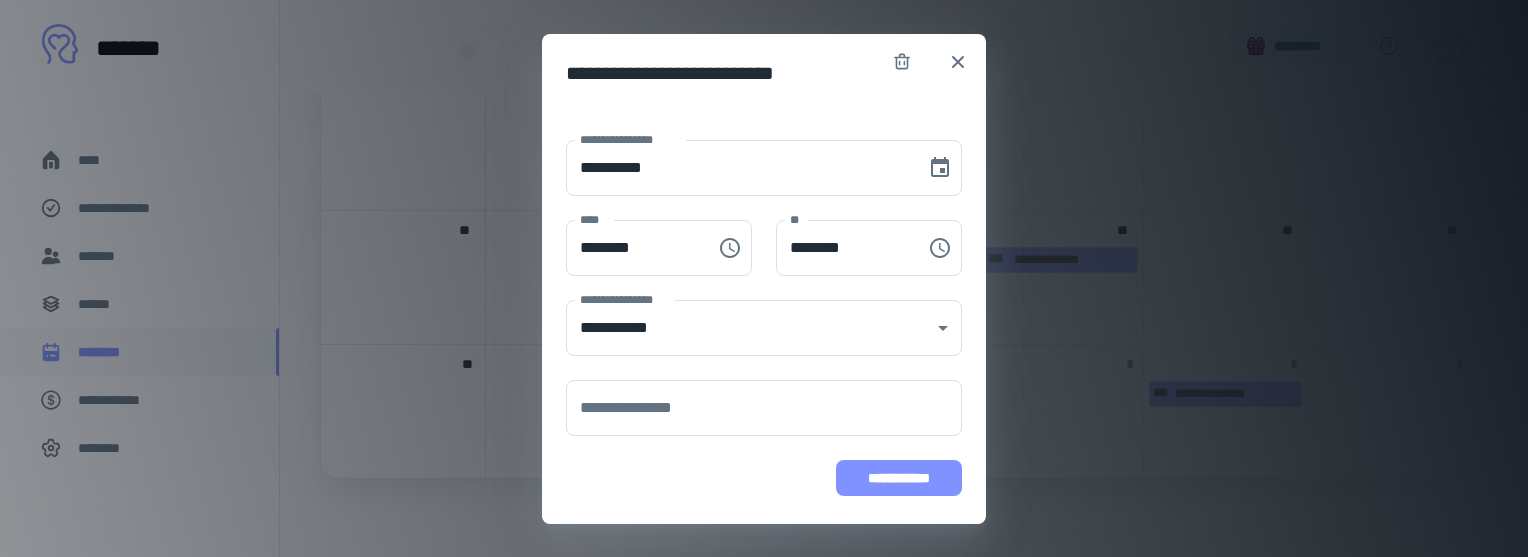 click on "**********" at bounding box center [899, 478] 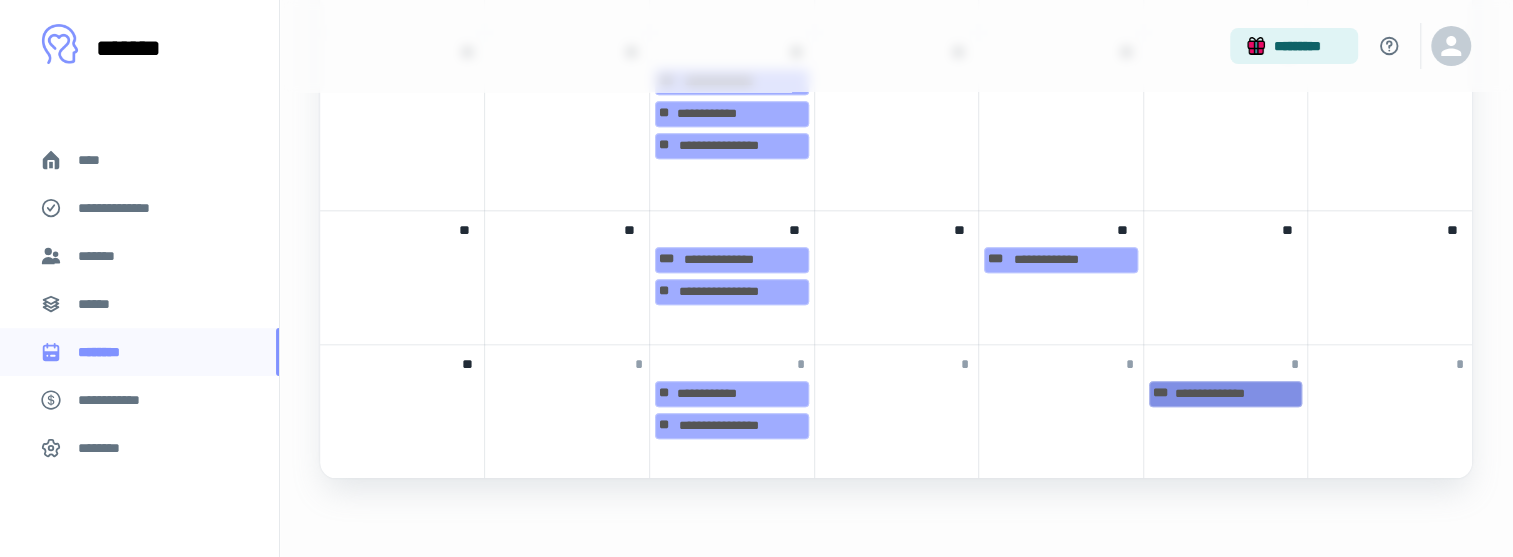 click on "[PHONE]" at bounding box center (1226, 394) 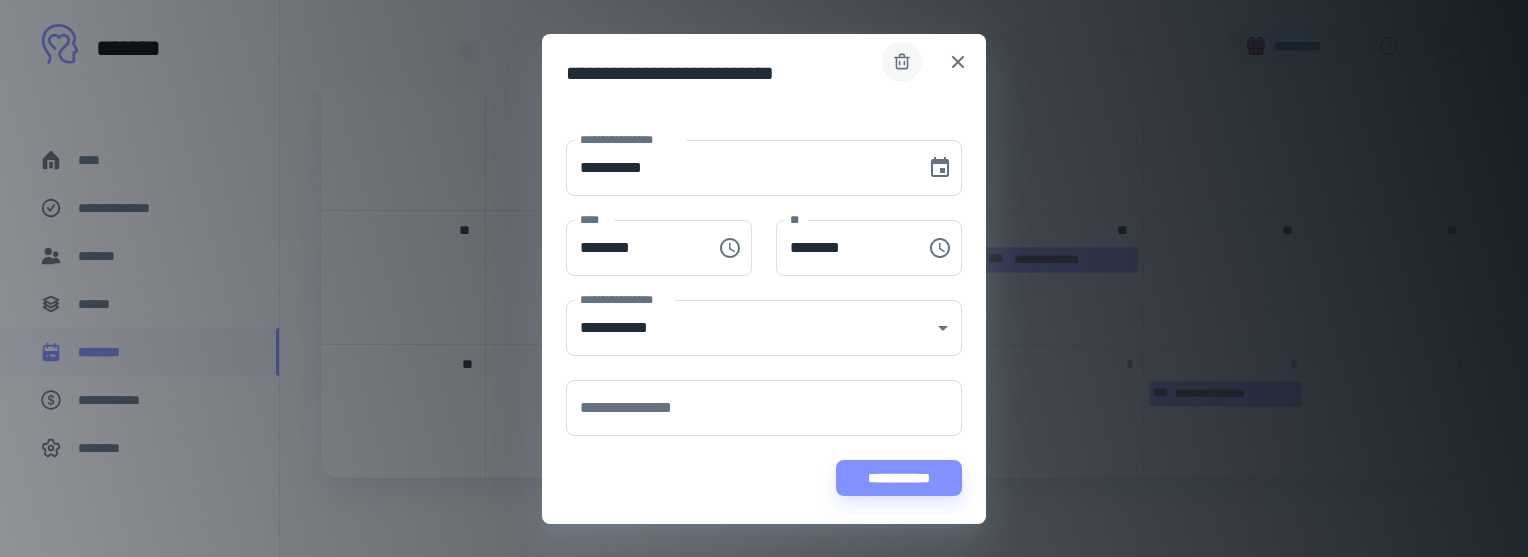 click 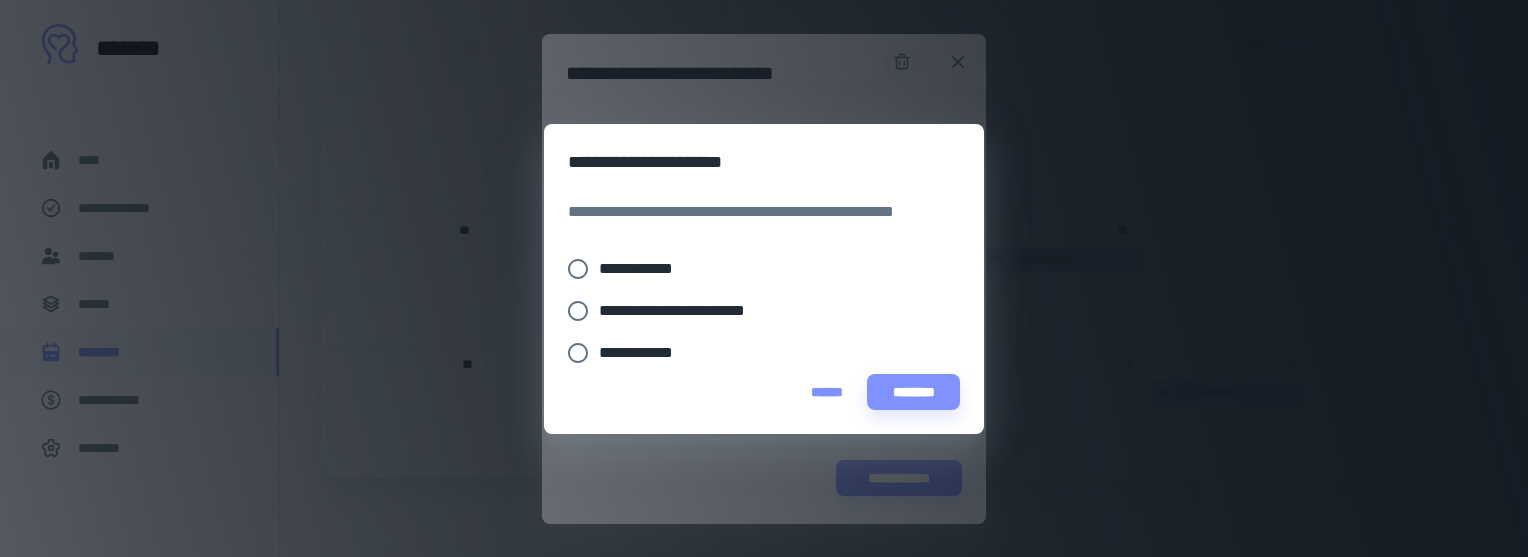 click on "**********" at bounding box center (644, 269) 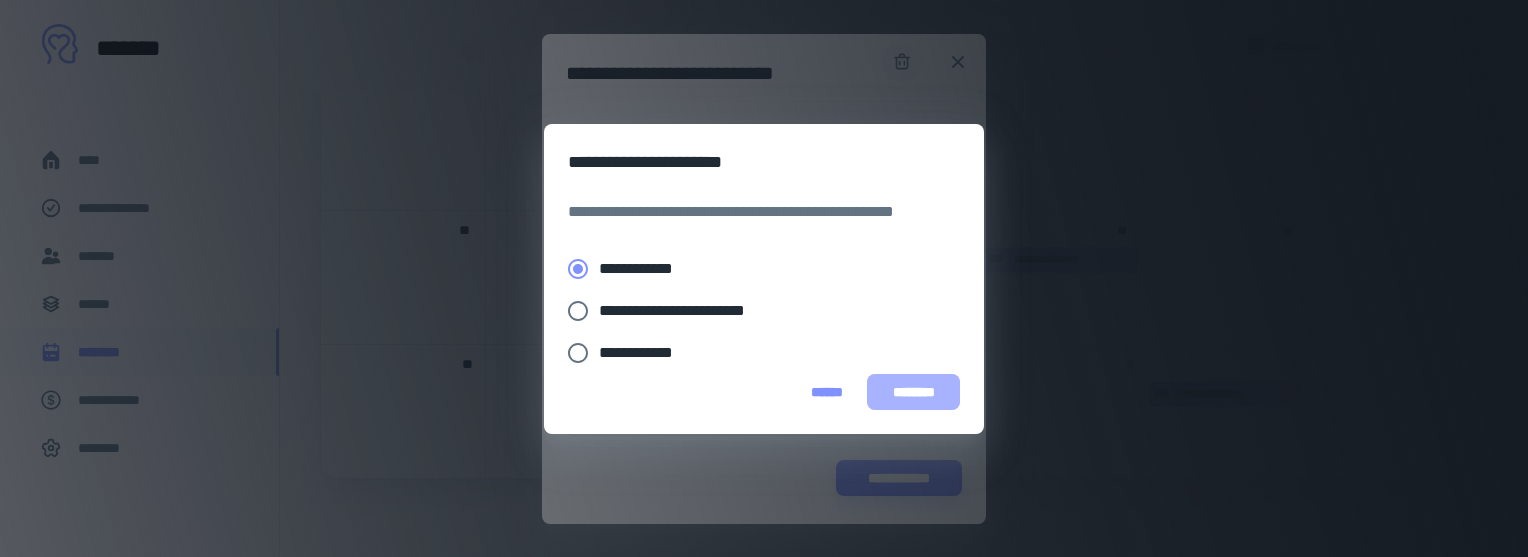 click on "********" at bounding box center (913, 392) 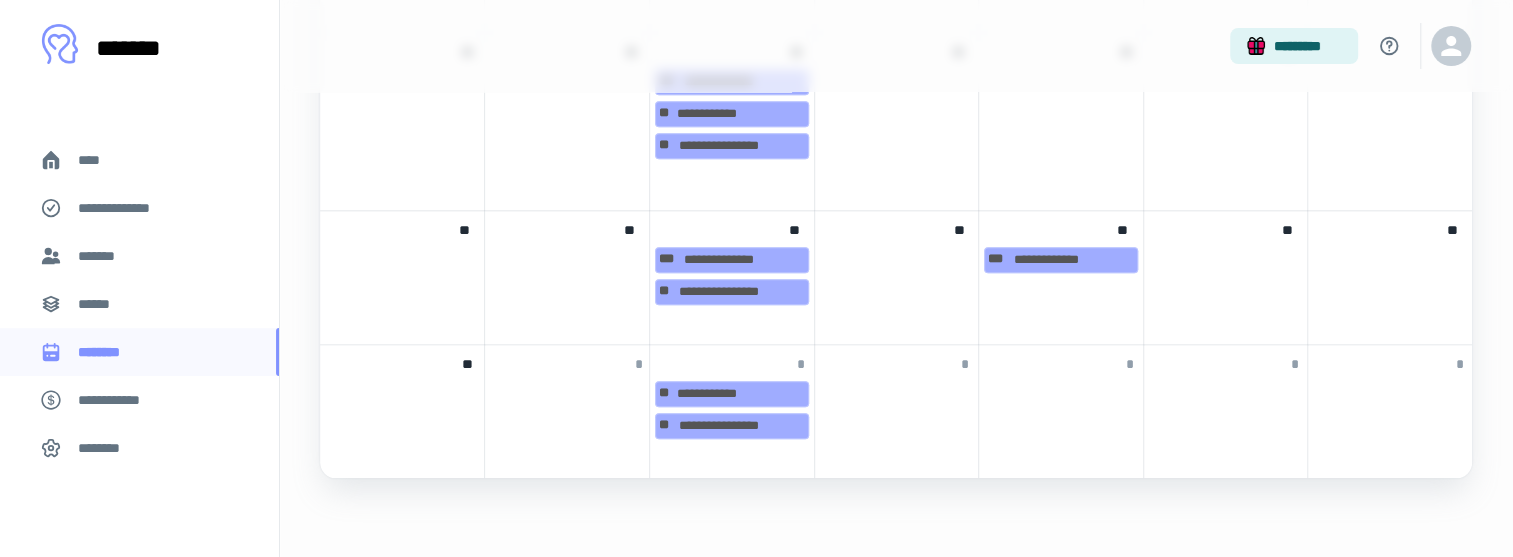 scroll, scrollTop: 1090, scrollLeft: 0, axis: vertical 